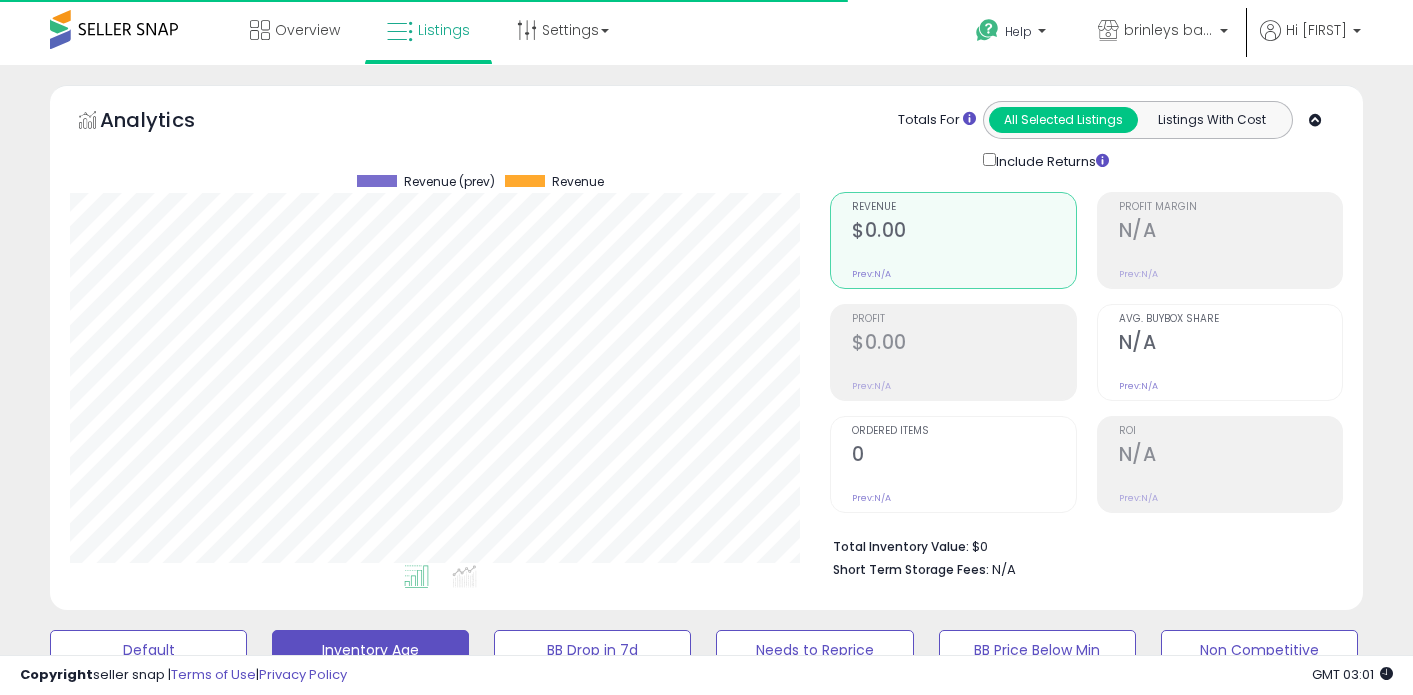scroll, scrollTop: 0, scrollLeft: 0, axis: both 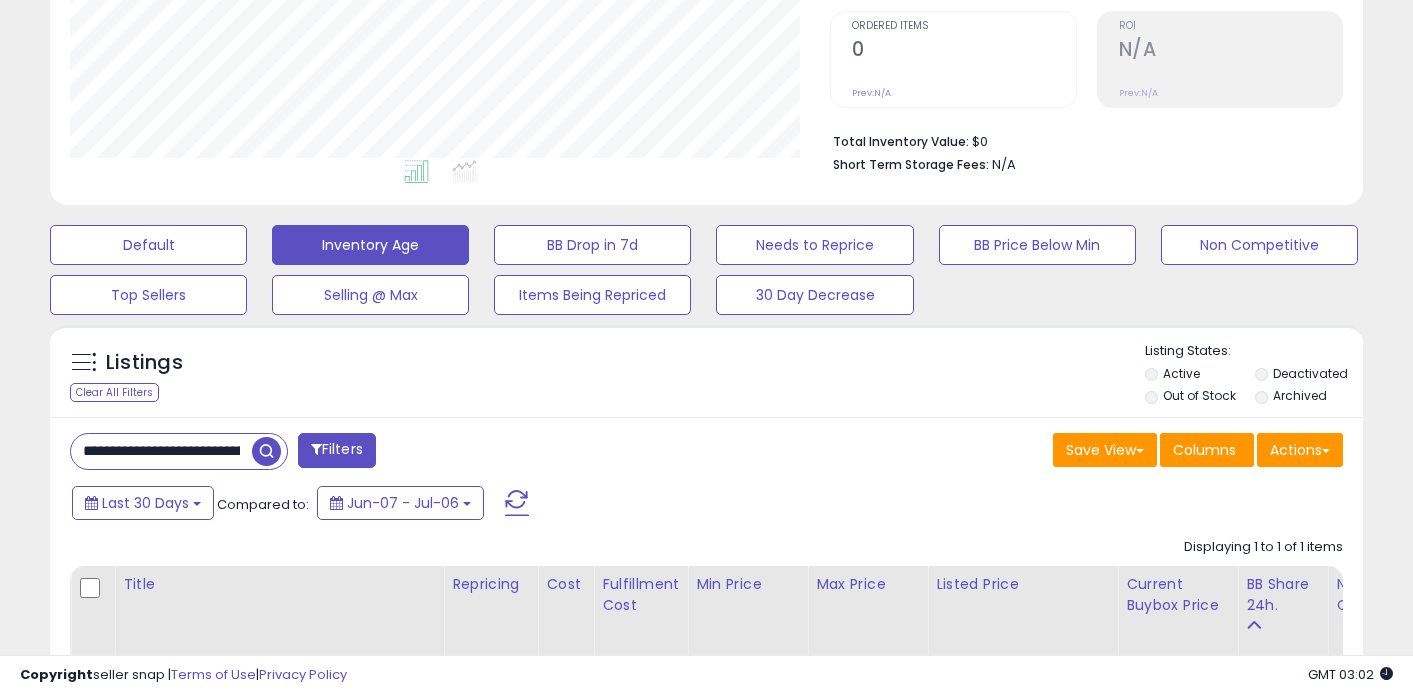 click on "**********" at bounding box center [161, 451] 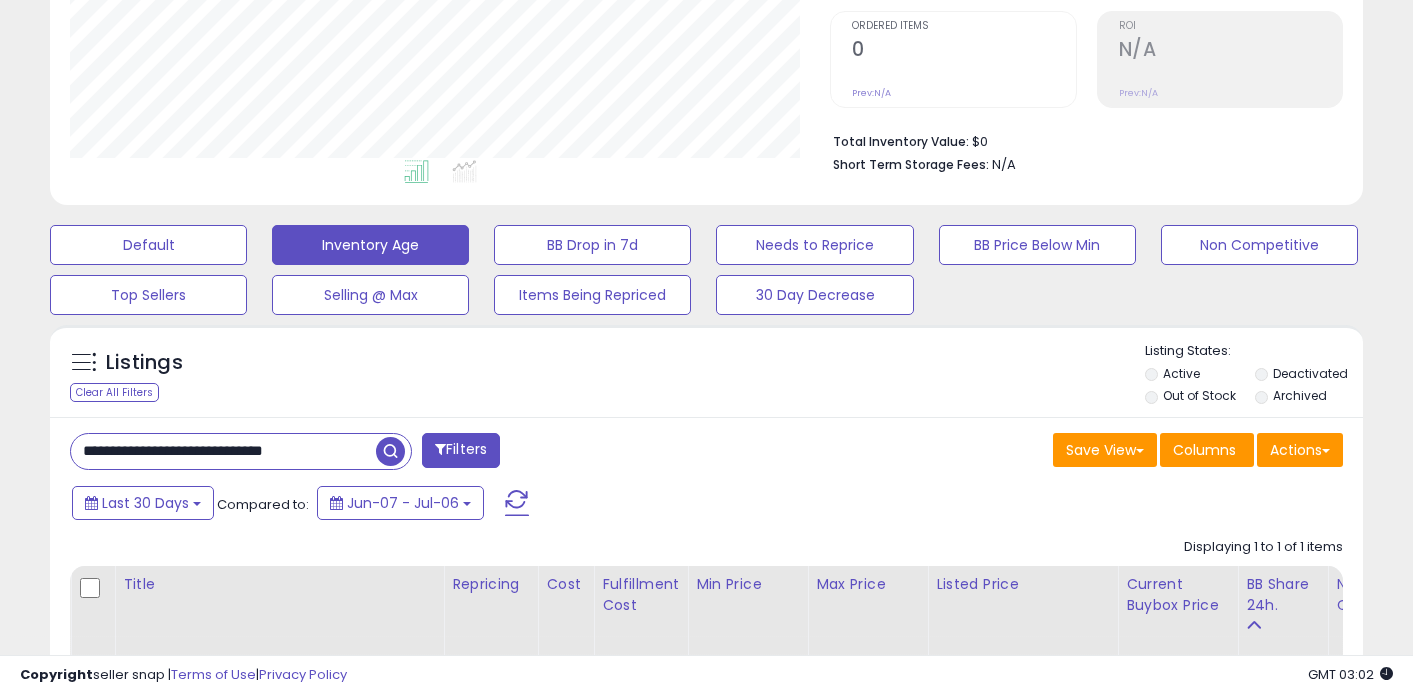 paste 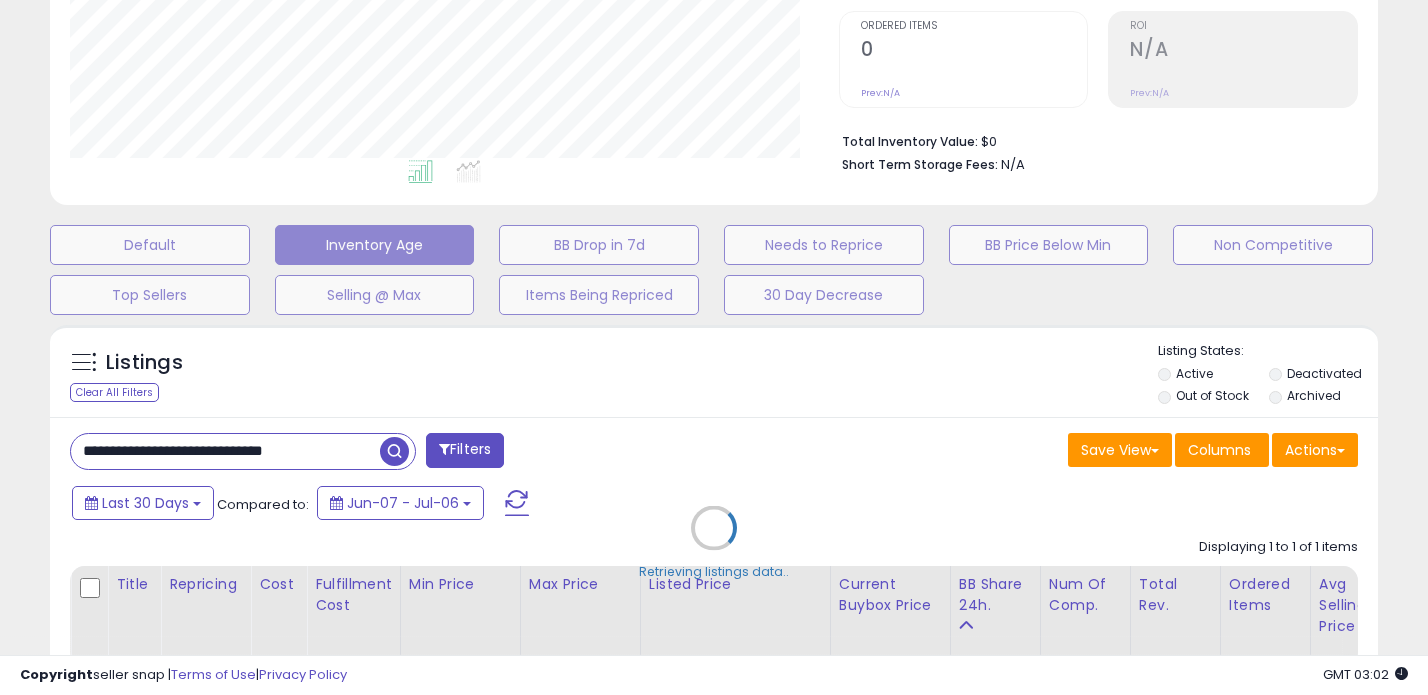 scroll, scrollTop: 999590, scrollLeft: 999231, axis: both 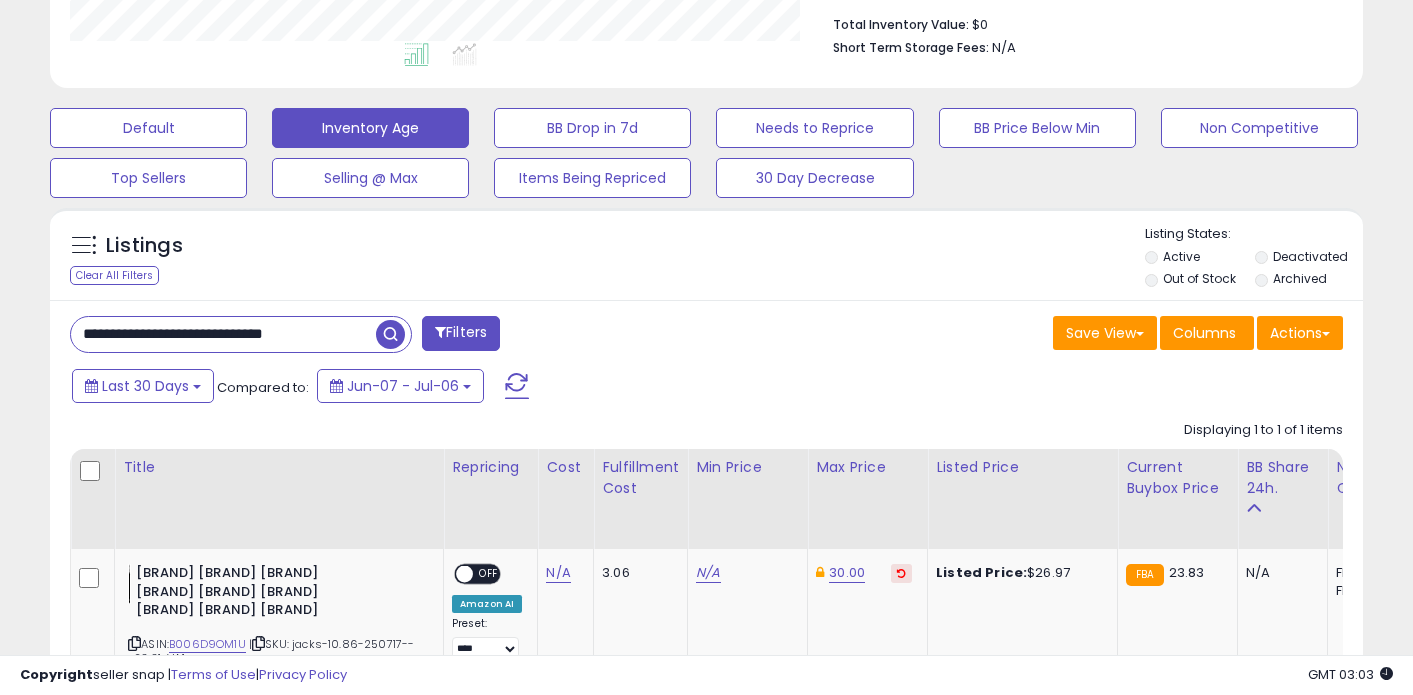 paste 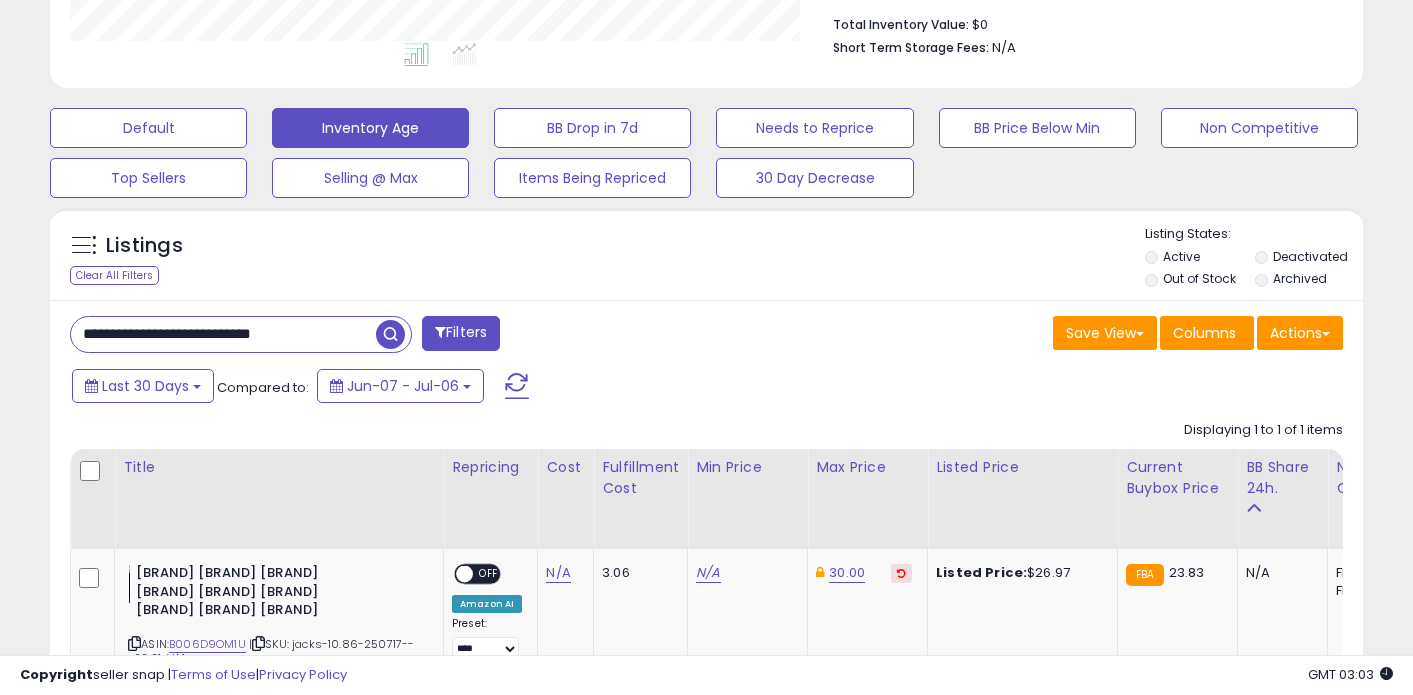 type on "**********" 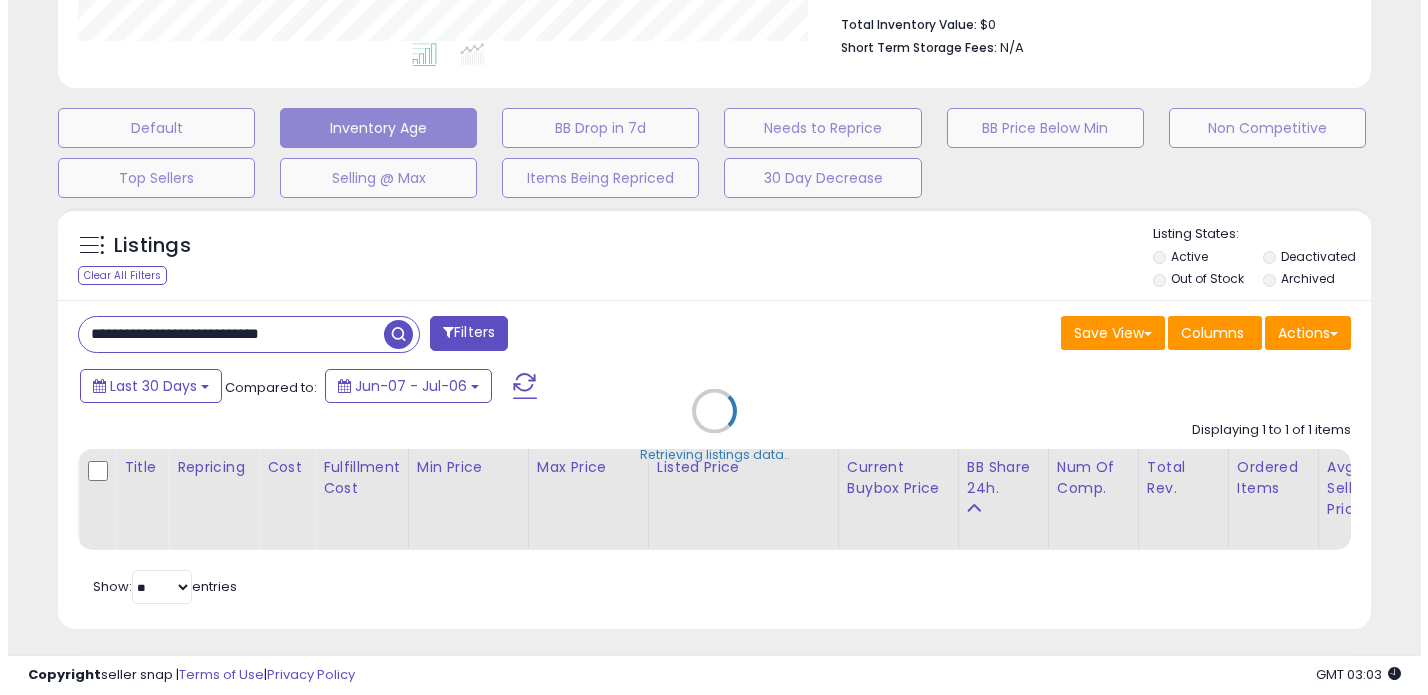 scroll, scrollTop: 999590, scrollLeft: 999231, axis: both 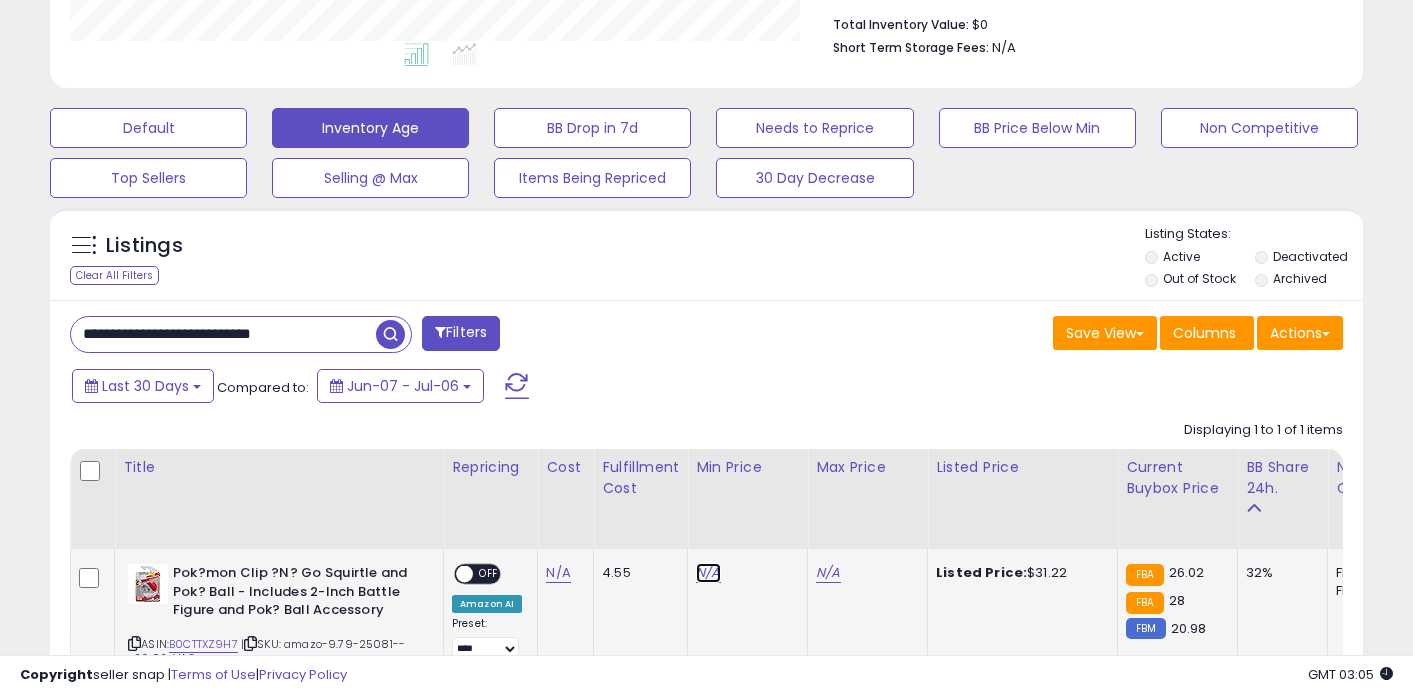 click on "N/A" at bounding box center [708, 573] 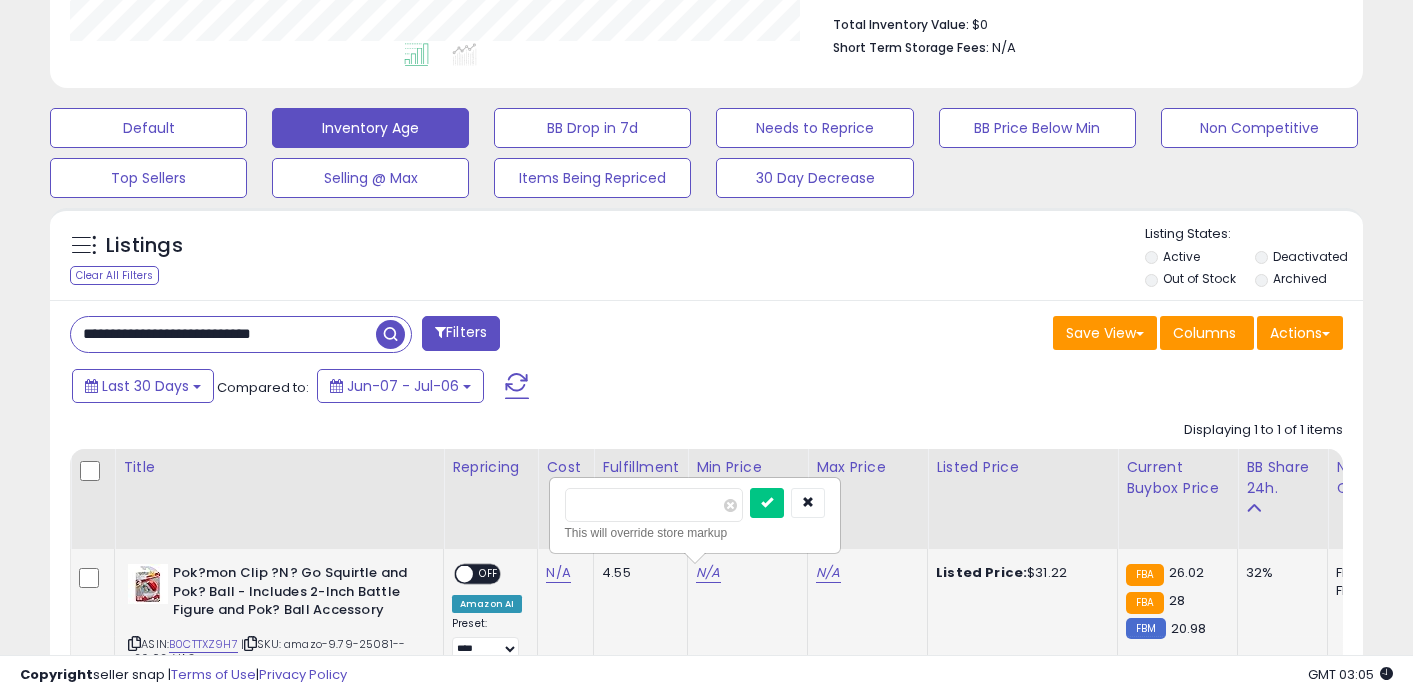 type on "**" 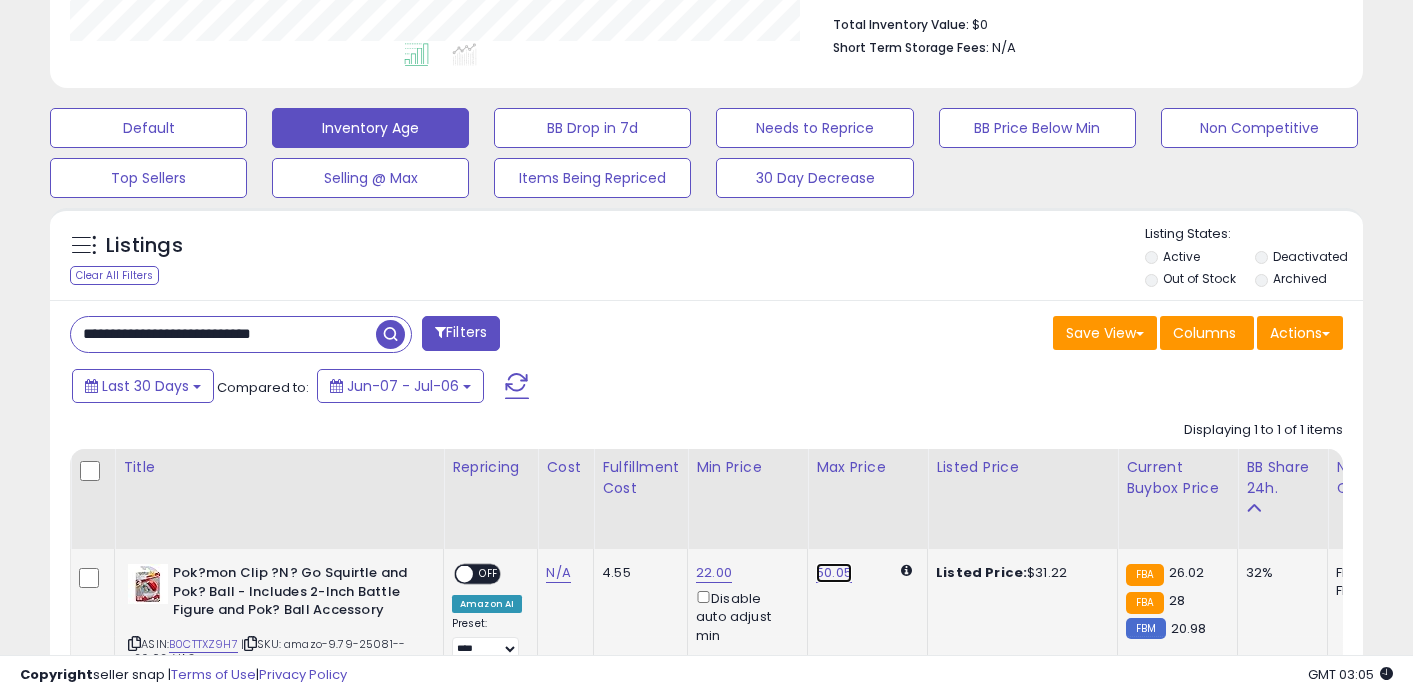 click on "50.05" at bounding box center (834, 573) 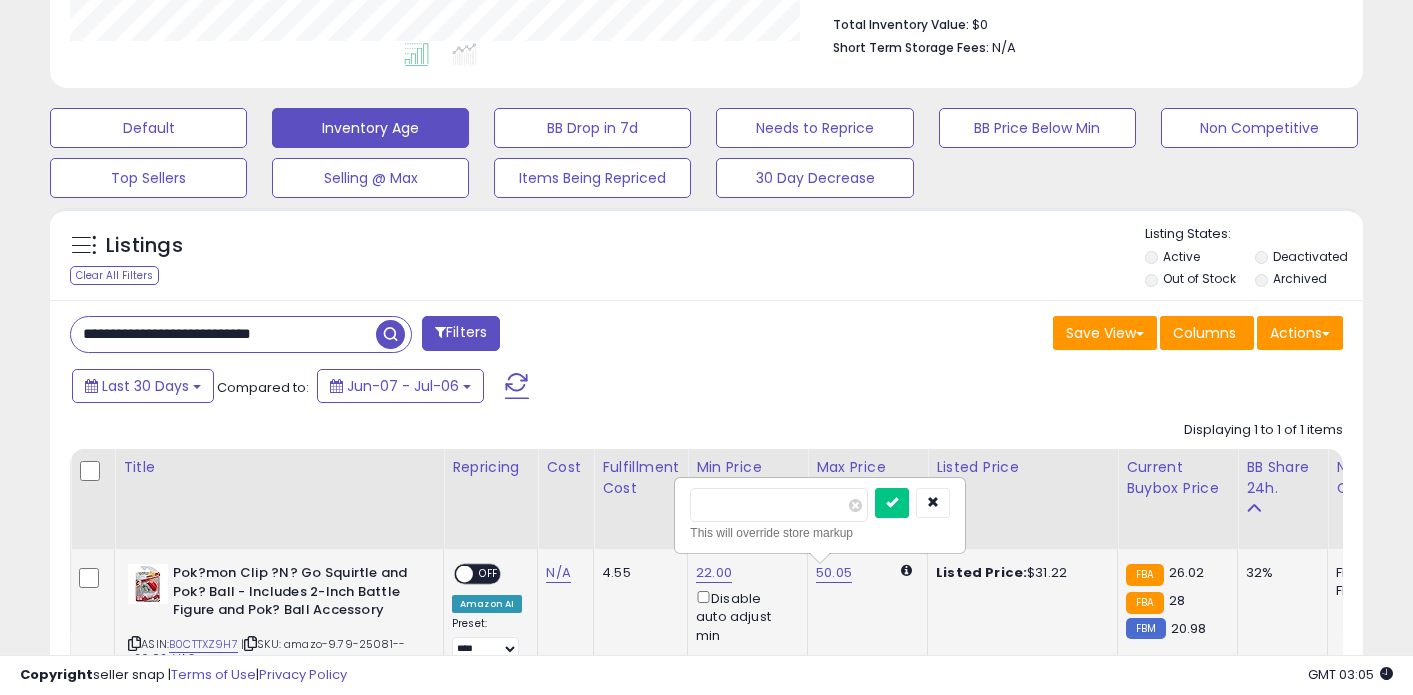 type on "**" 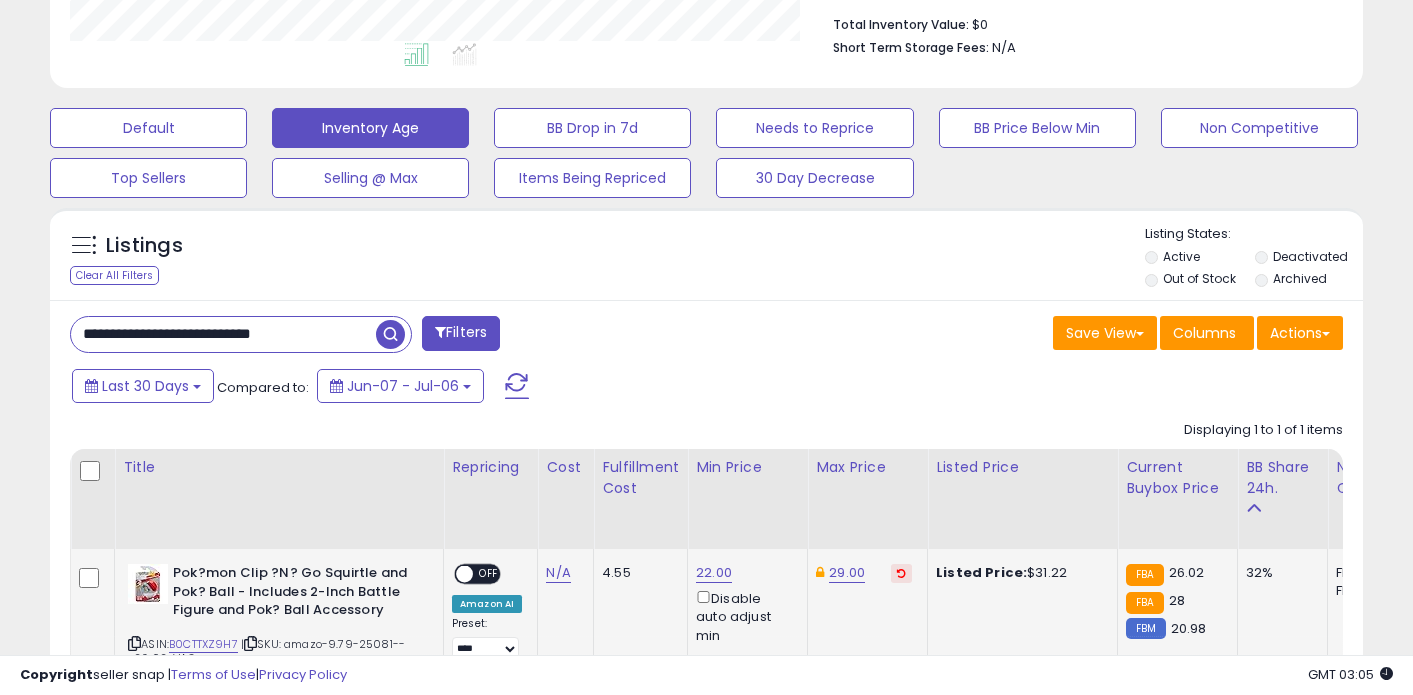 click on "**********" at bounding box center (223, 334) 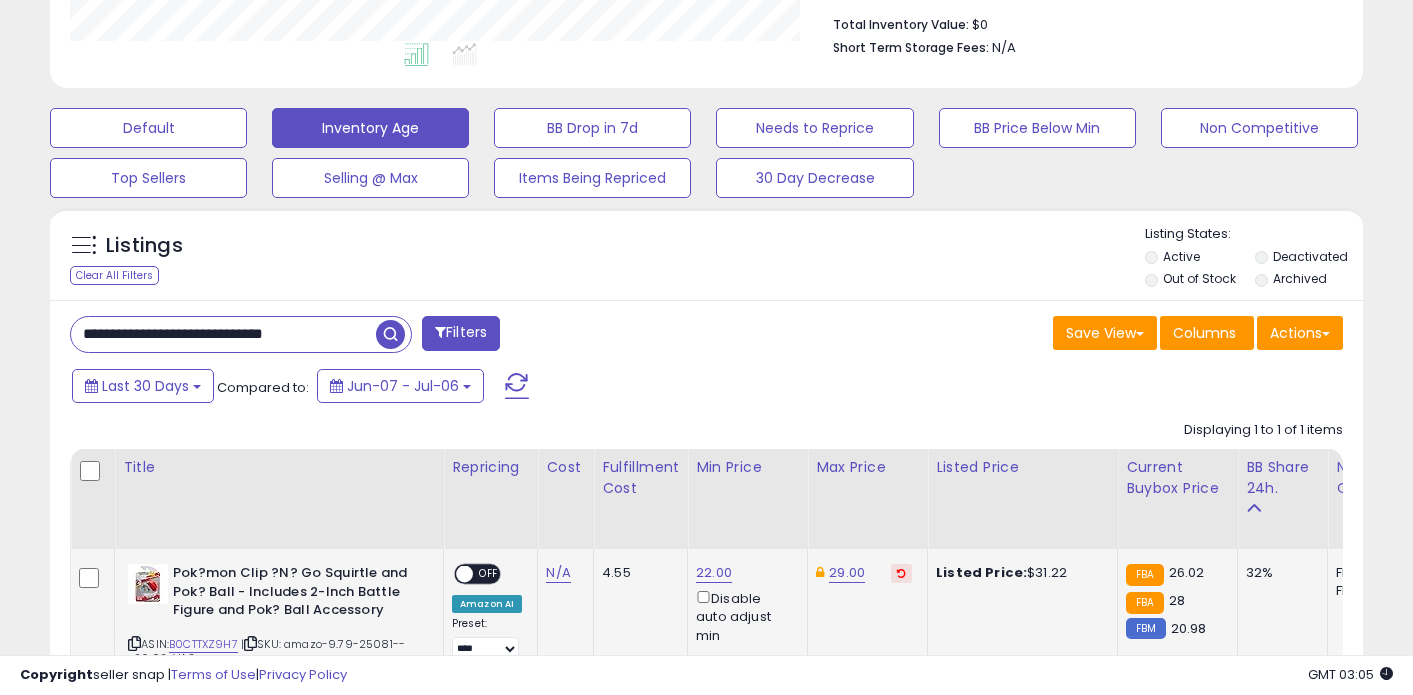 type on "**********" 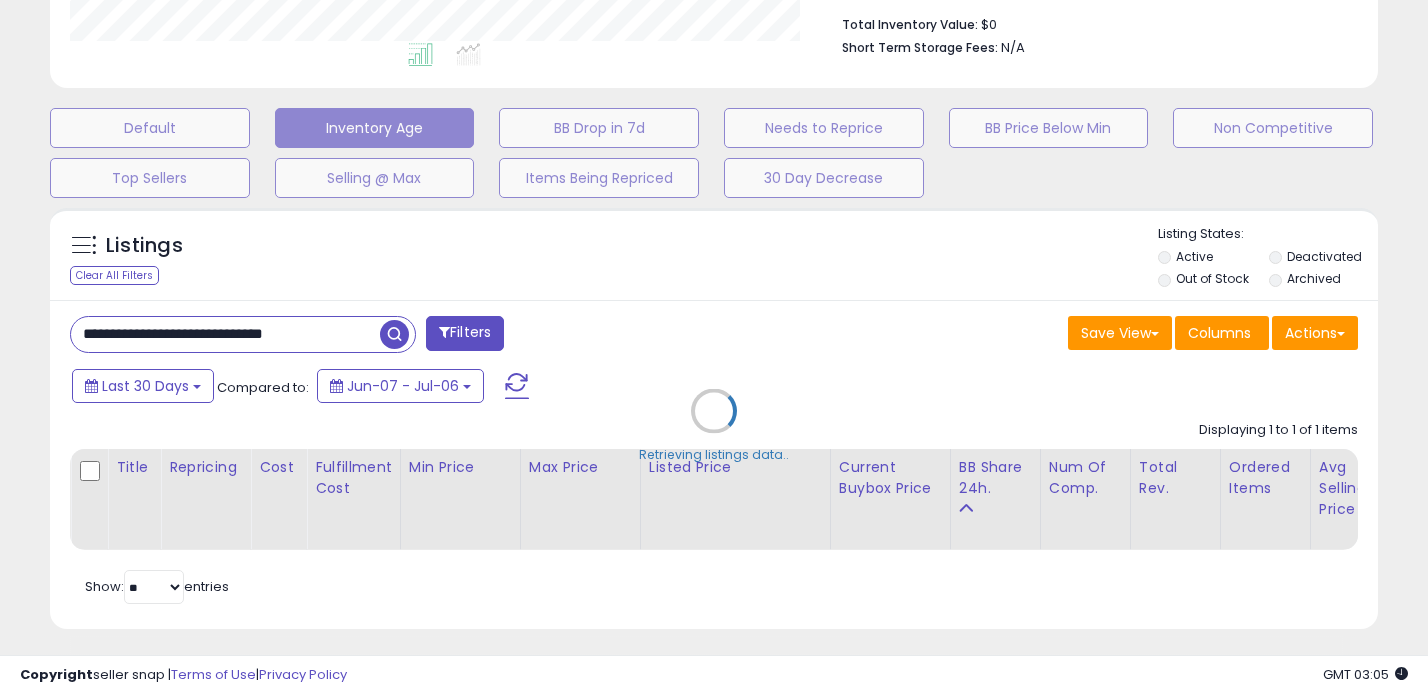 scroll, scrollTop: 999590, scrollLeft: 999231, axis: both 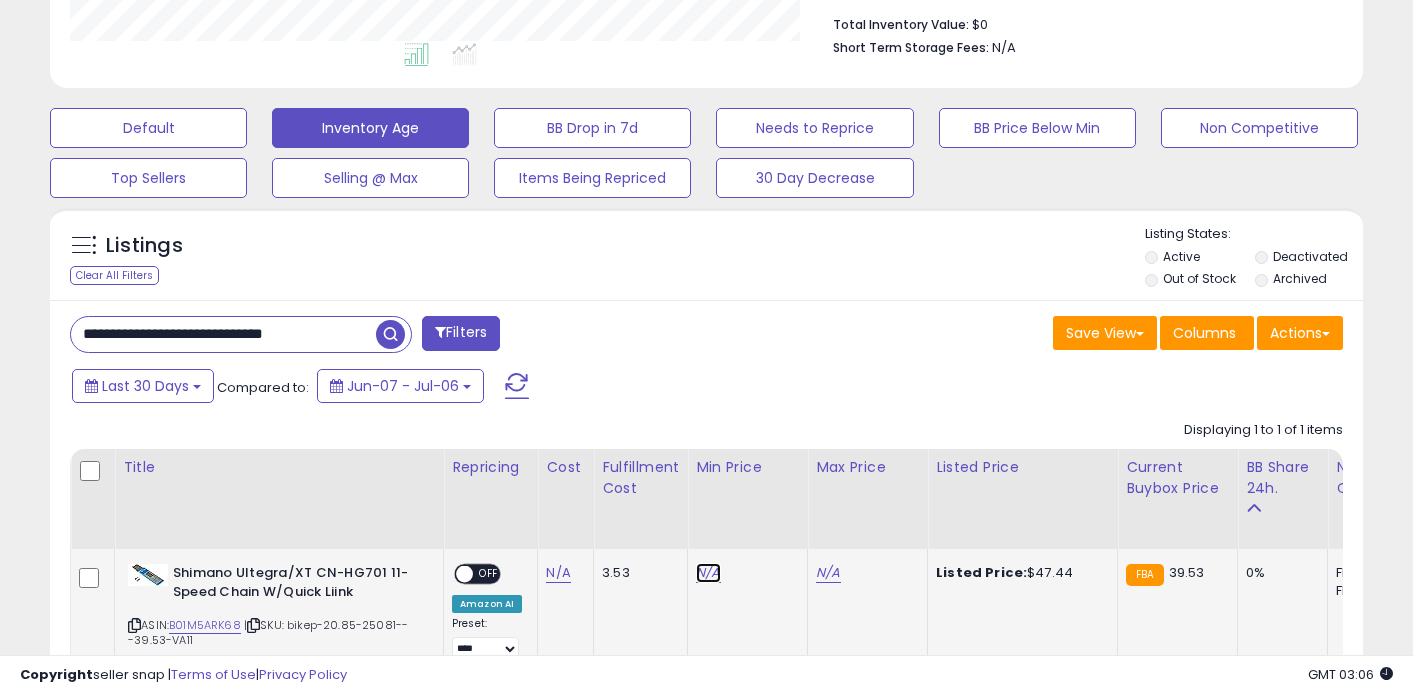 click on "N/A" at bounding box center (708, 573) 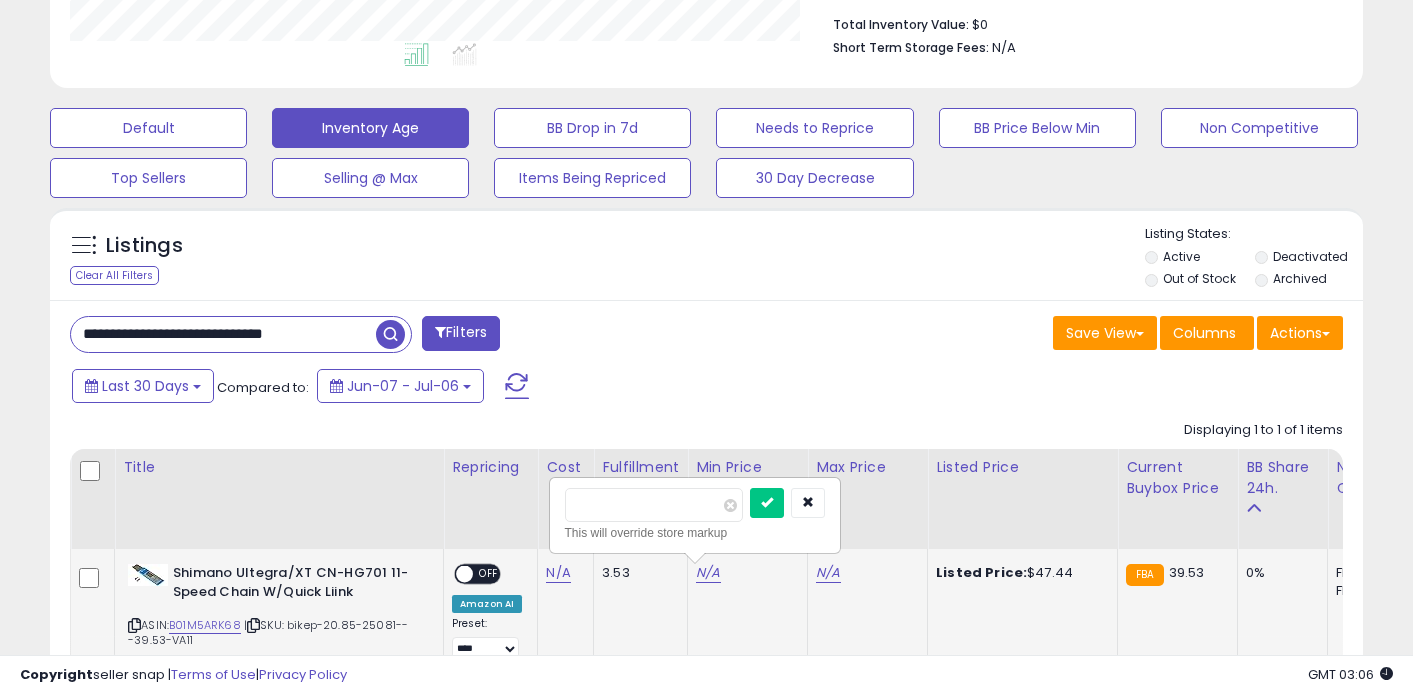 type on "**" 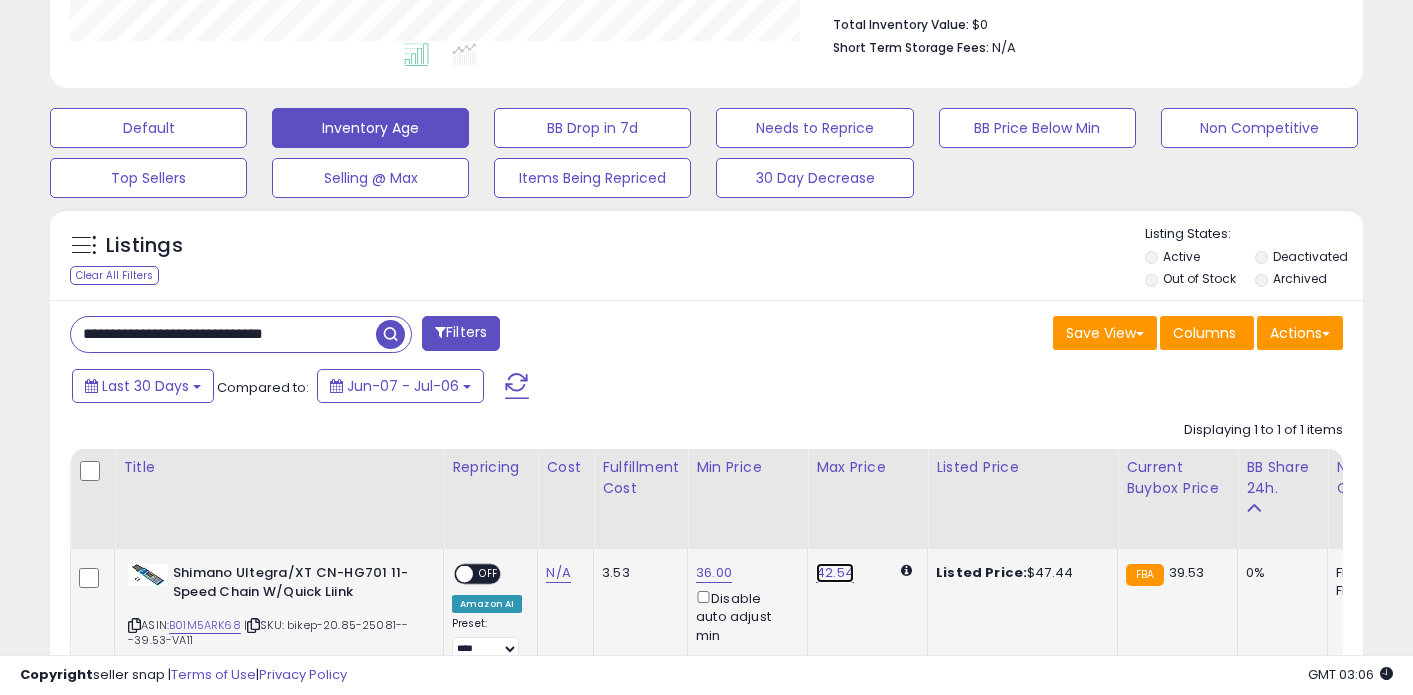 click on "42.54" at bounding box center [835, 573] 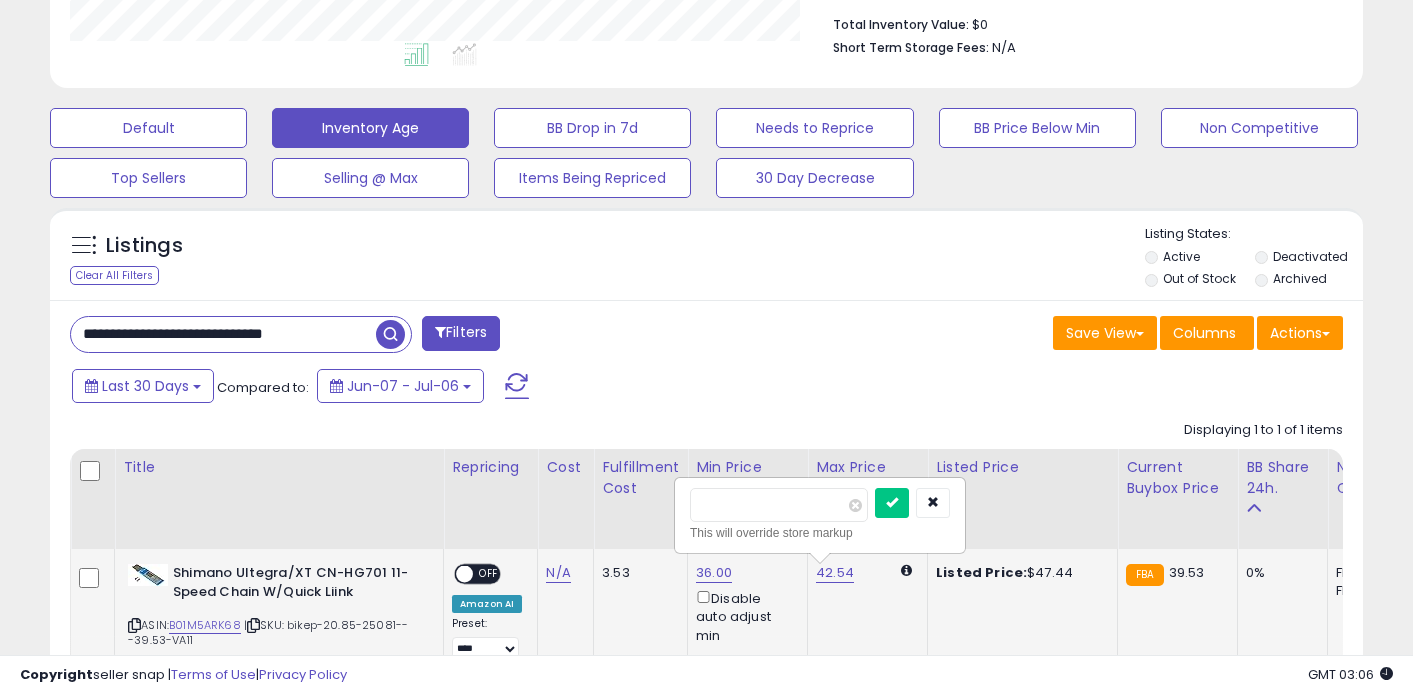 type on "*****" 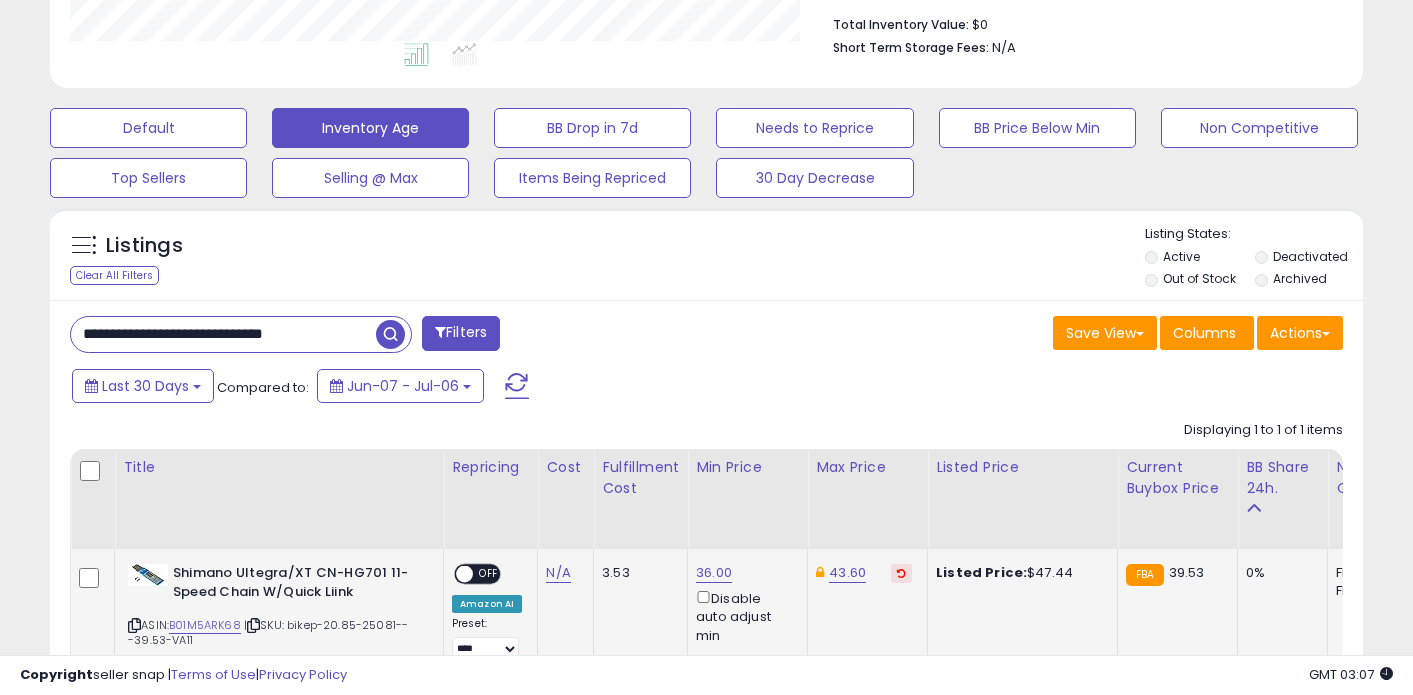 scroll, scrollTop: 547, scrollLeft: 0, axis: vertical 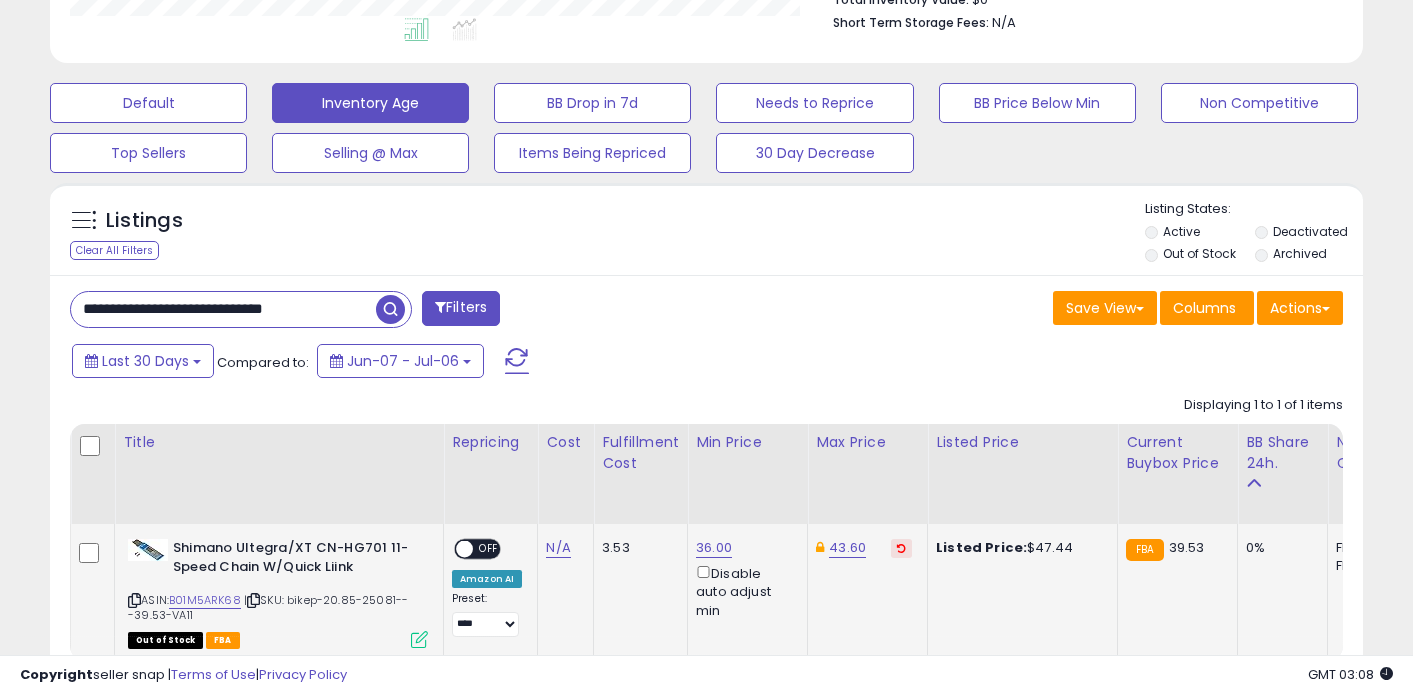 click on "**********" at bounding box center (223, 309) 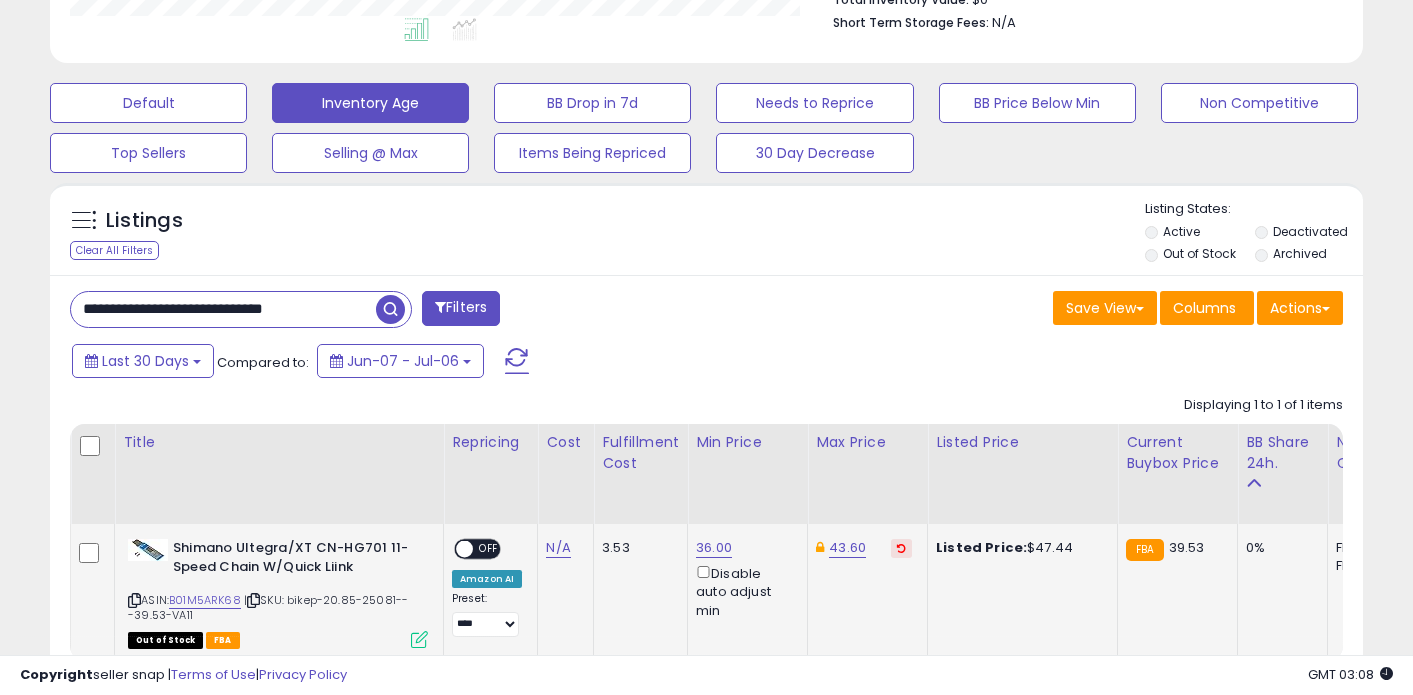 paste 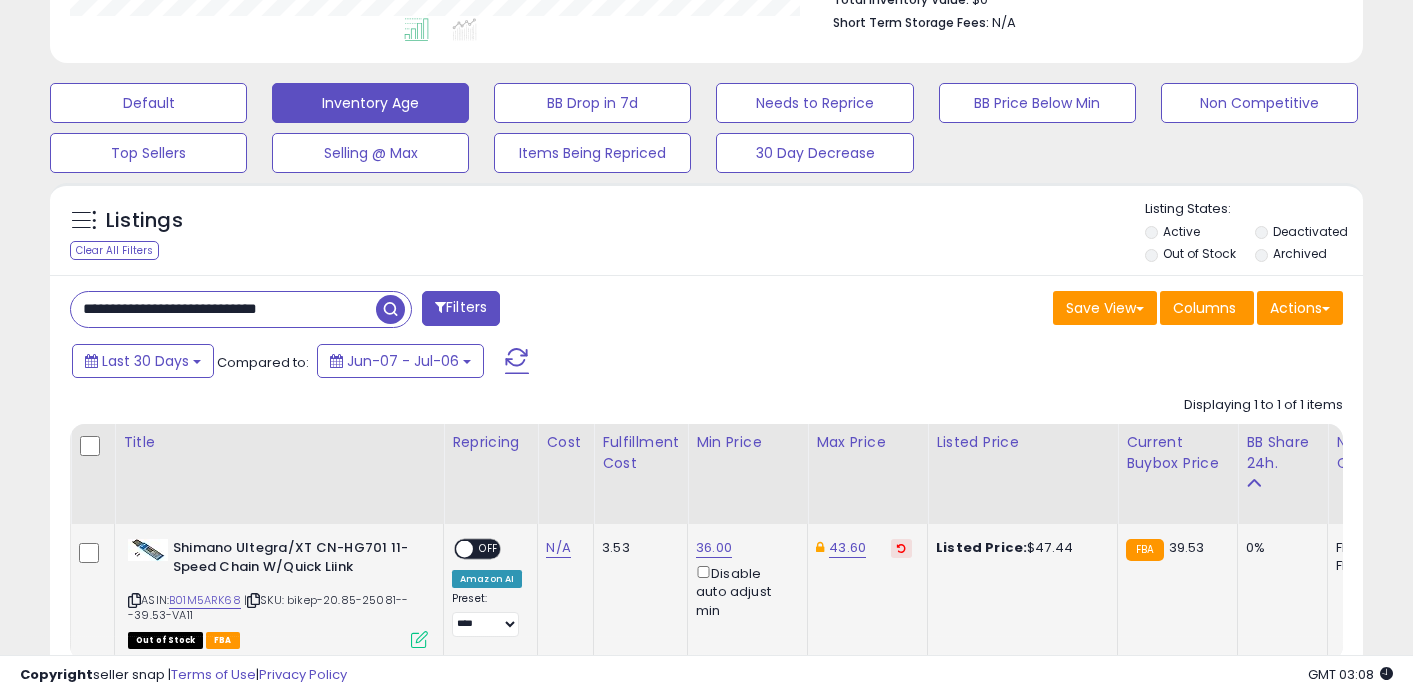 type on "**********" 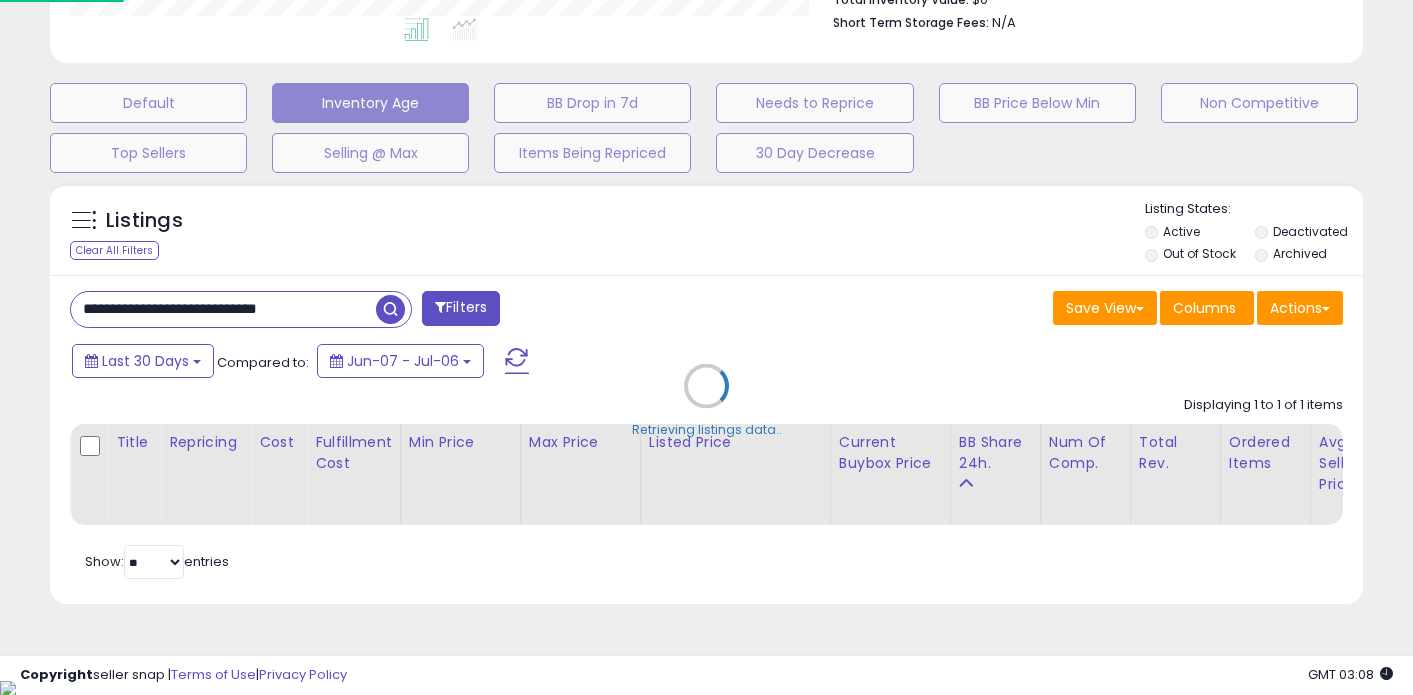 scroll, scrollTop: 999590, scrollLeft: 999231, axis: both 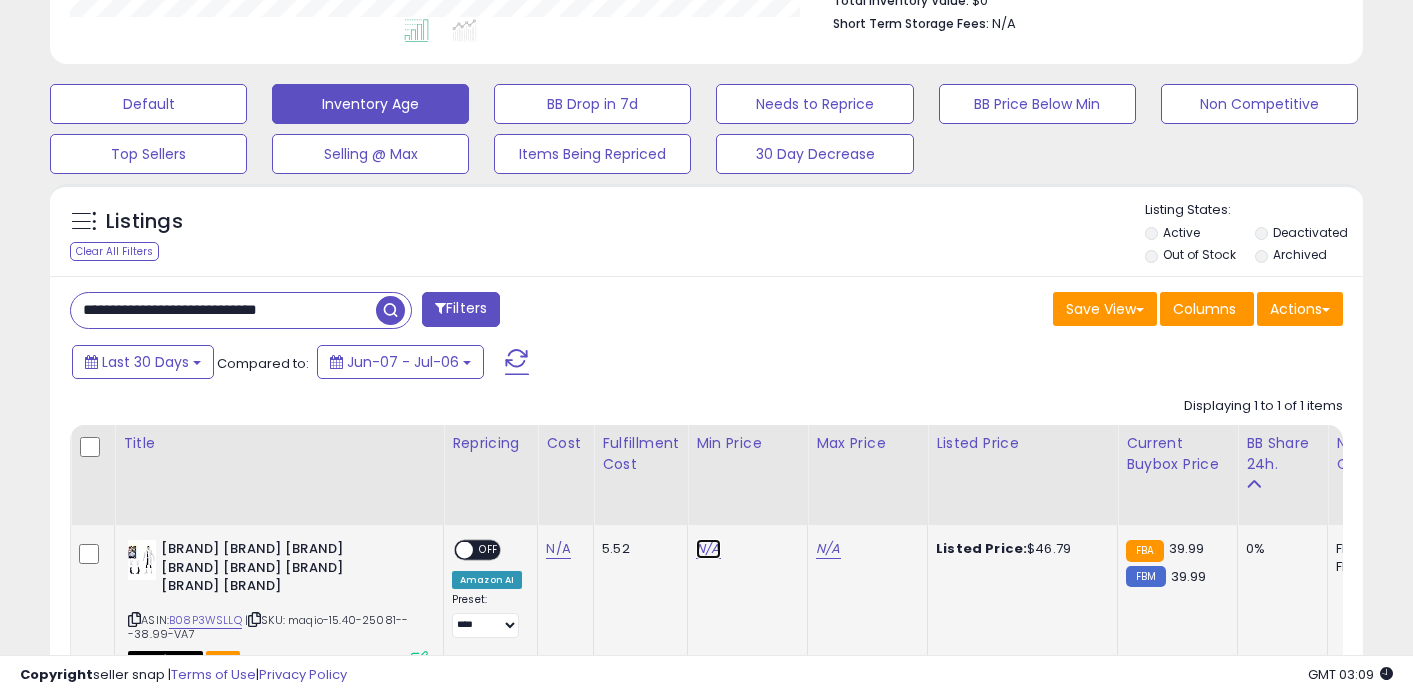 click on "N/A" at bounding box center (708, 549) 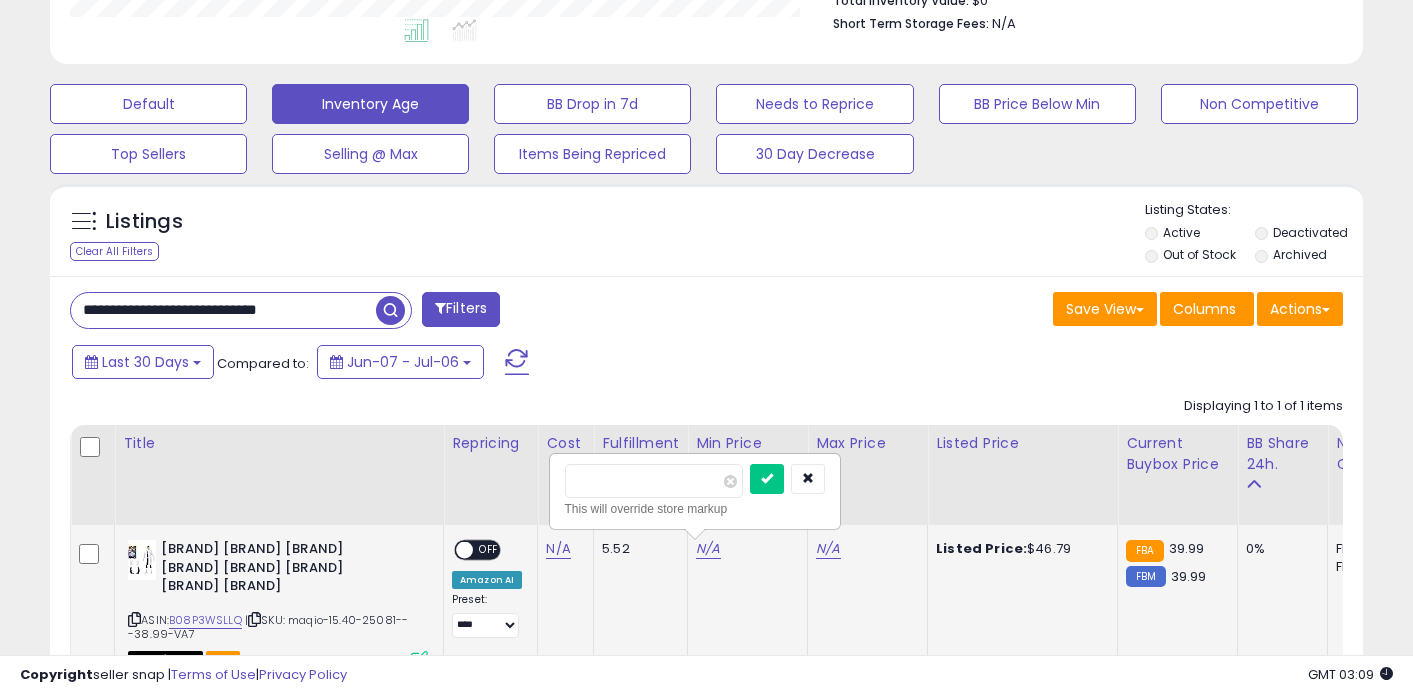 type on "**" 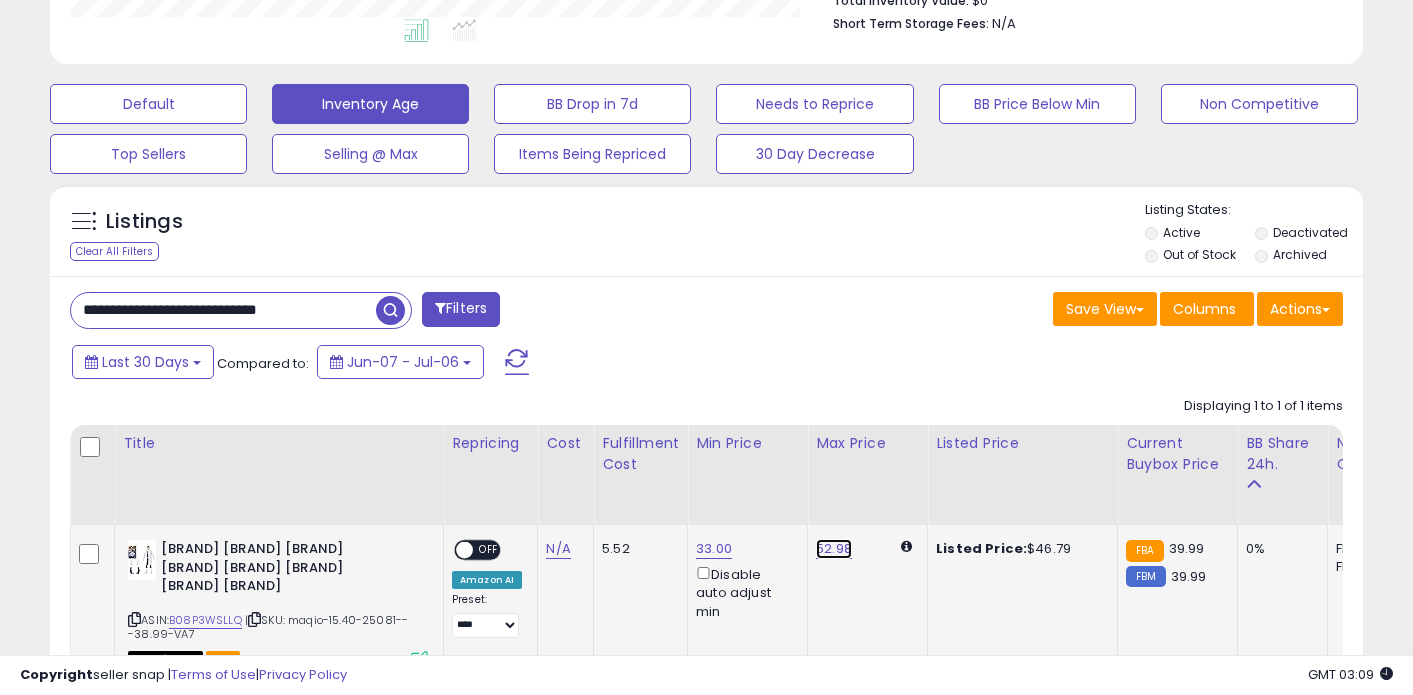 click on "52.98" at bounding box center (834, 549) 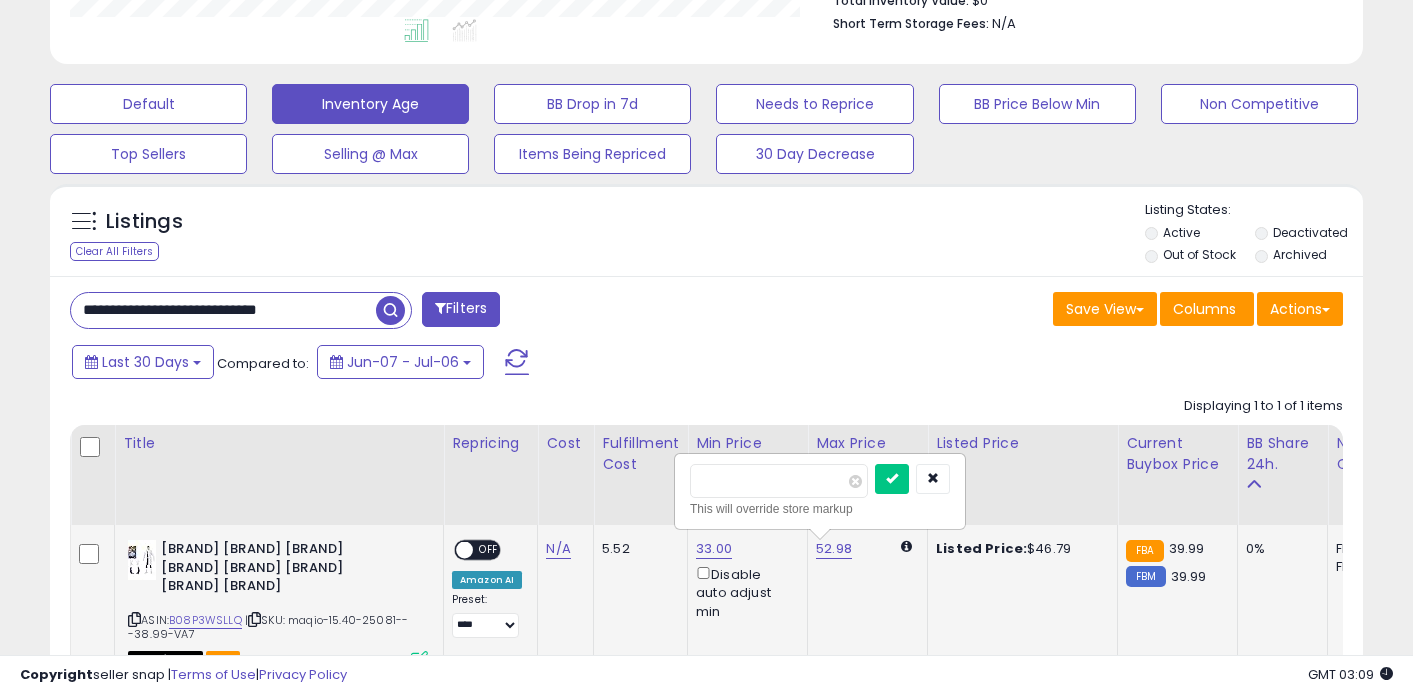 type on "**" 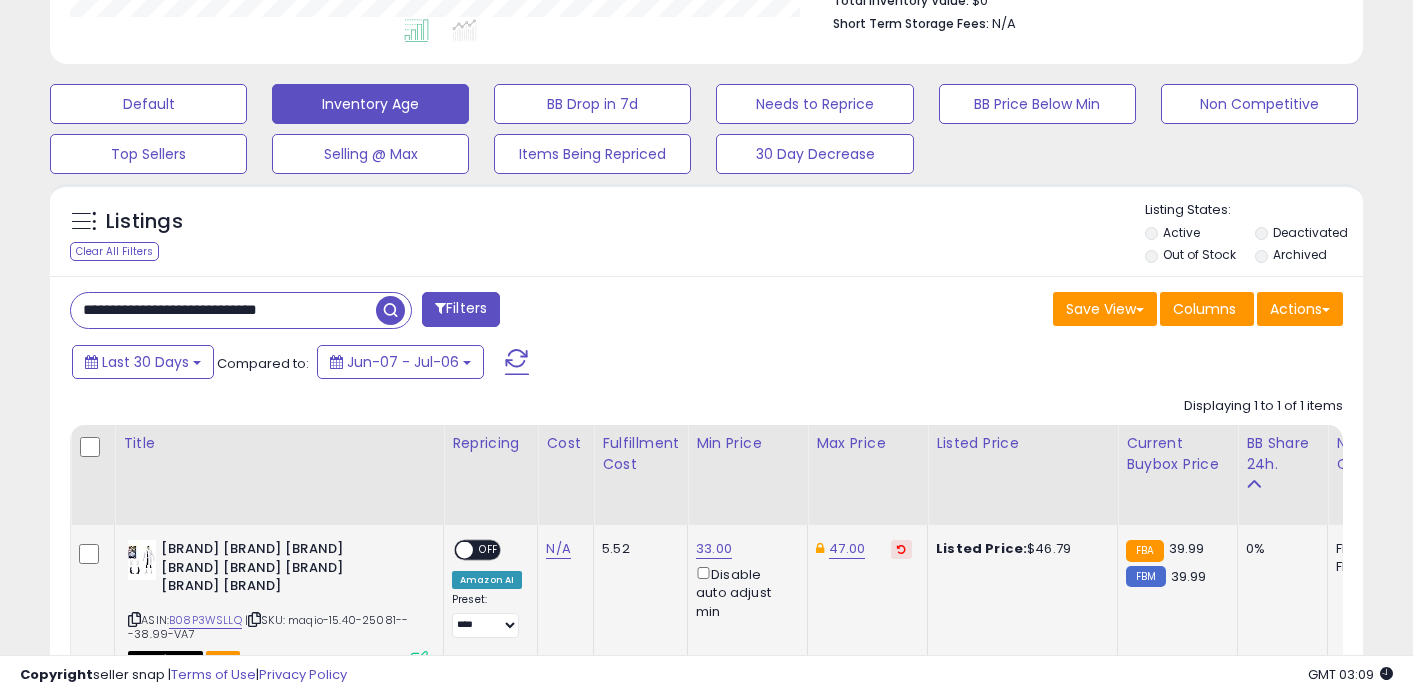 click on "**********" at bounding box center (223, 310) 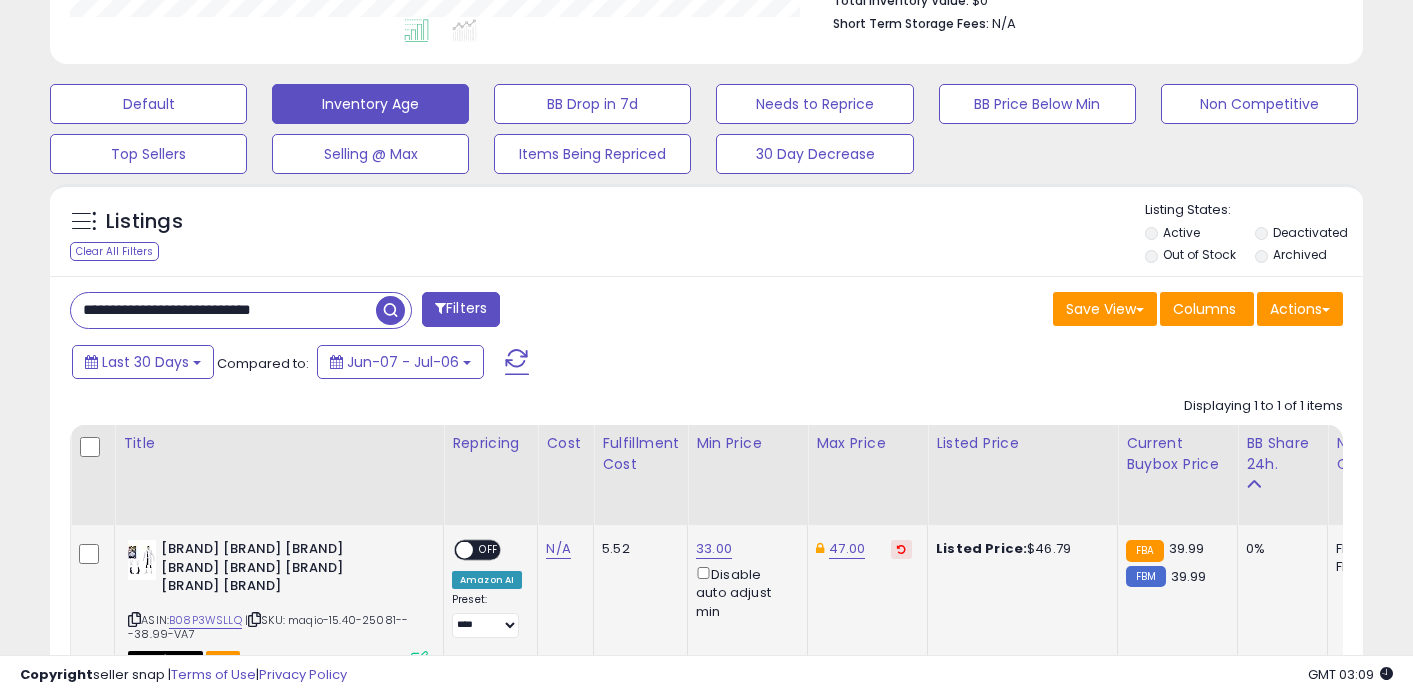 type on "**********" 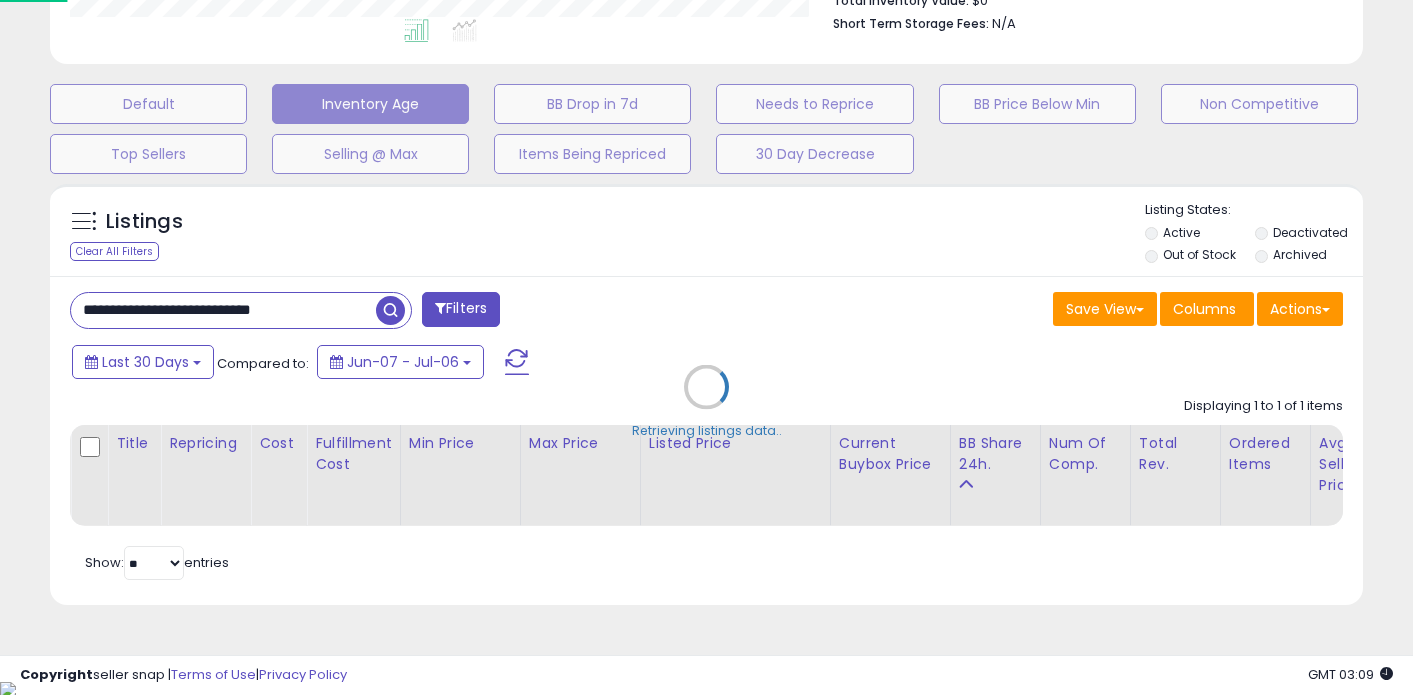scroll, scrollTop: 999590, scrollLeft: 999231, axis: both 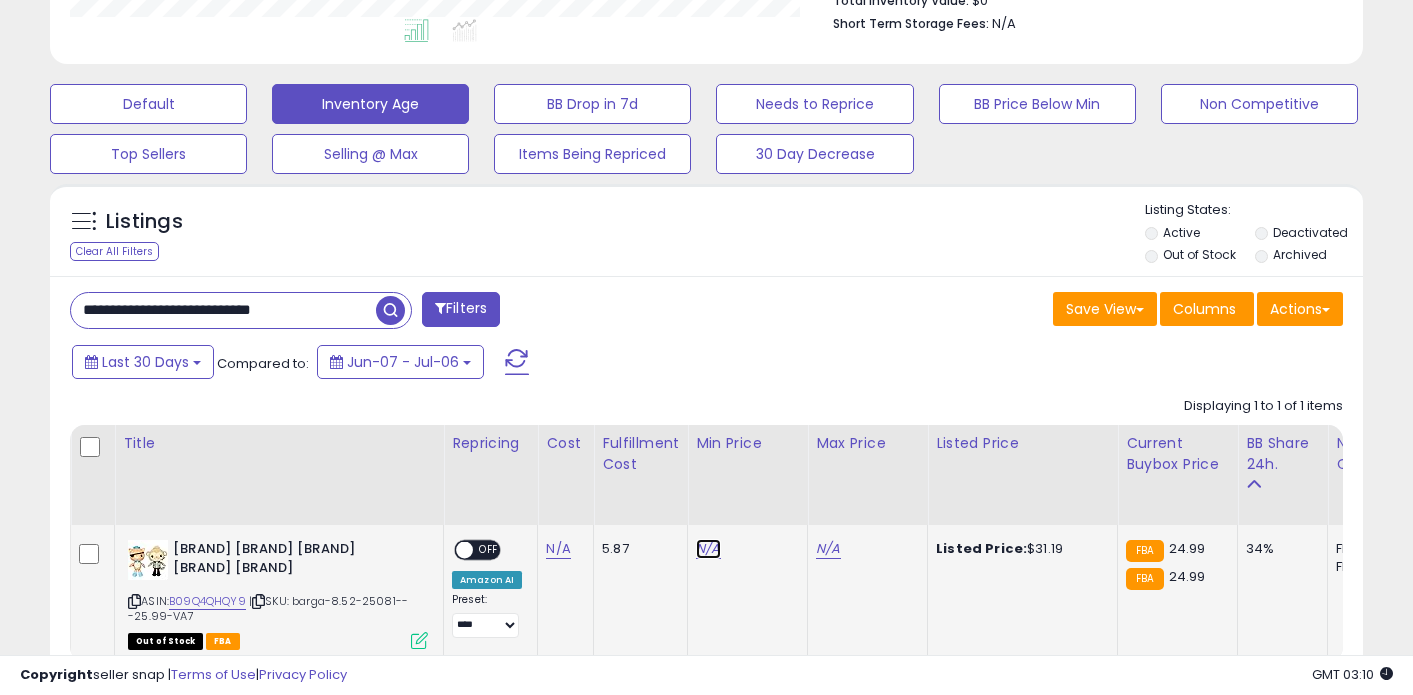 click on "N/A" at bounding box center [708, 549] 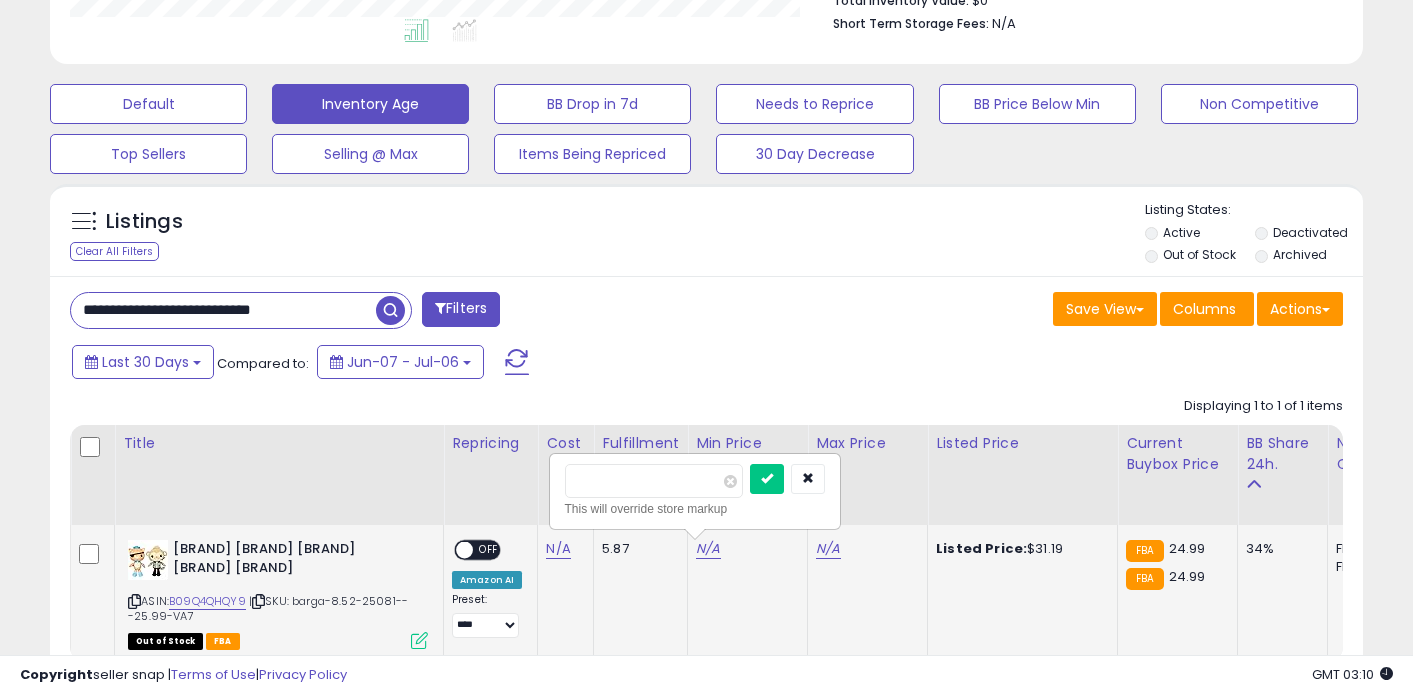type on "*****" 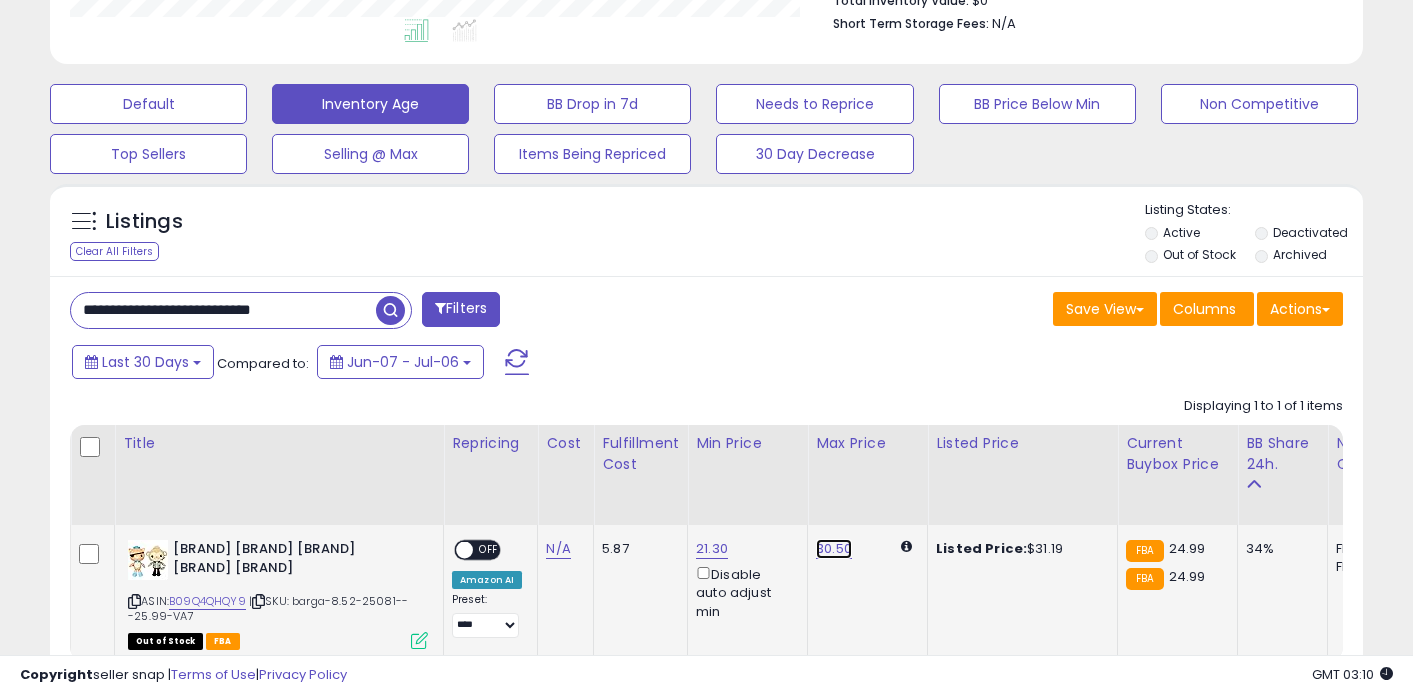 click on "30.50" at bounding box center [834, 549] 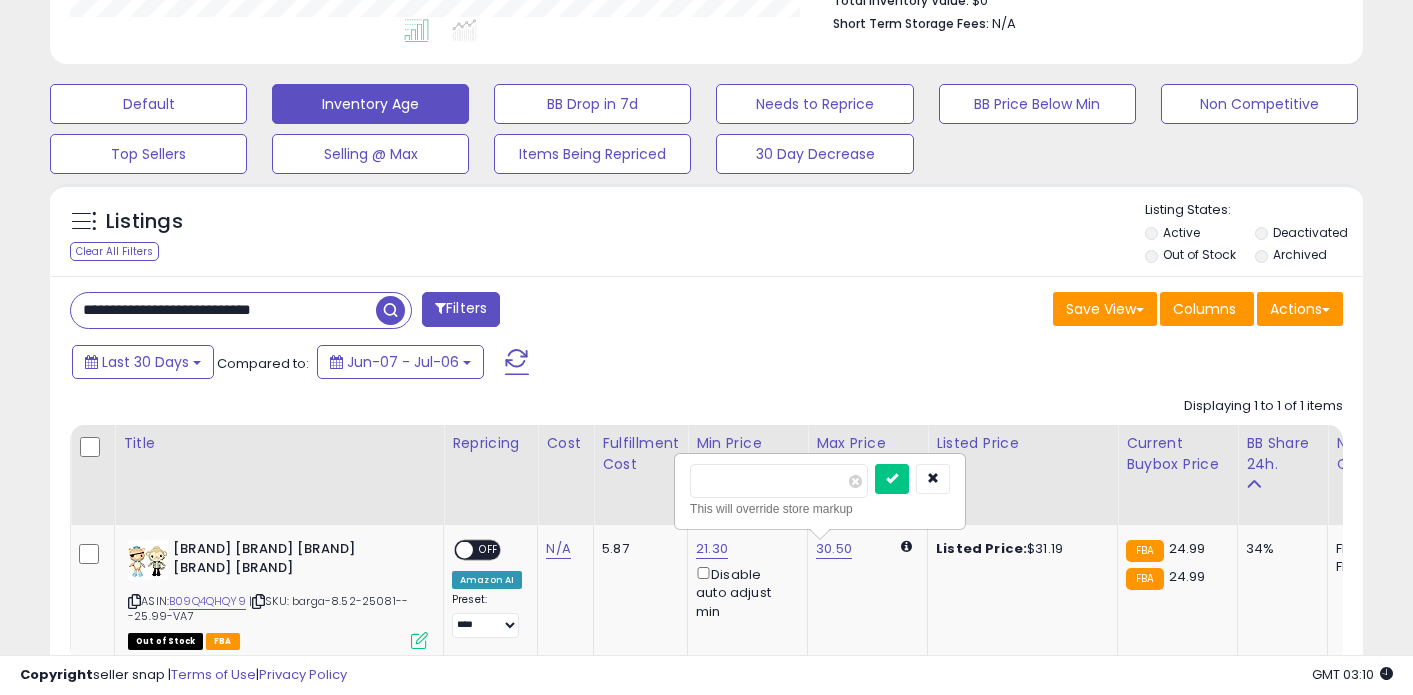 type on "**" 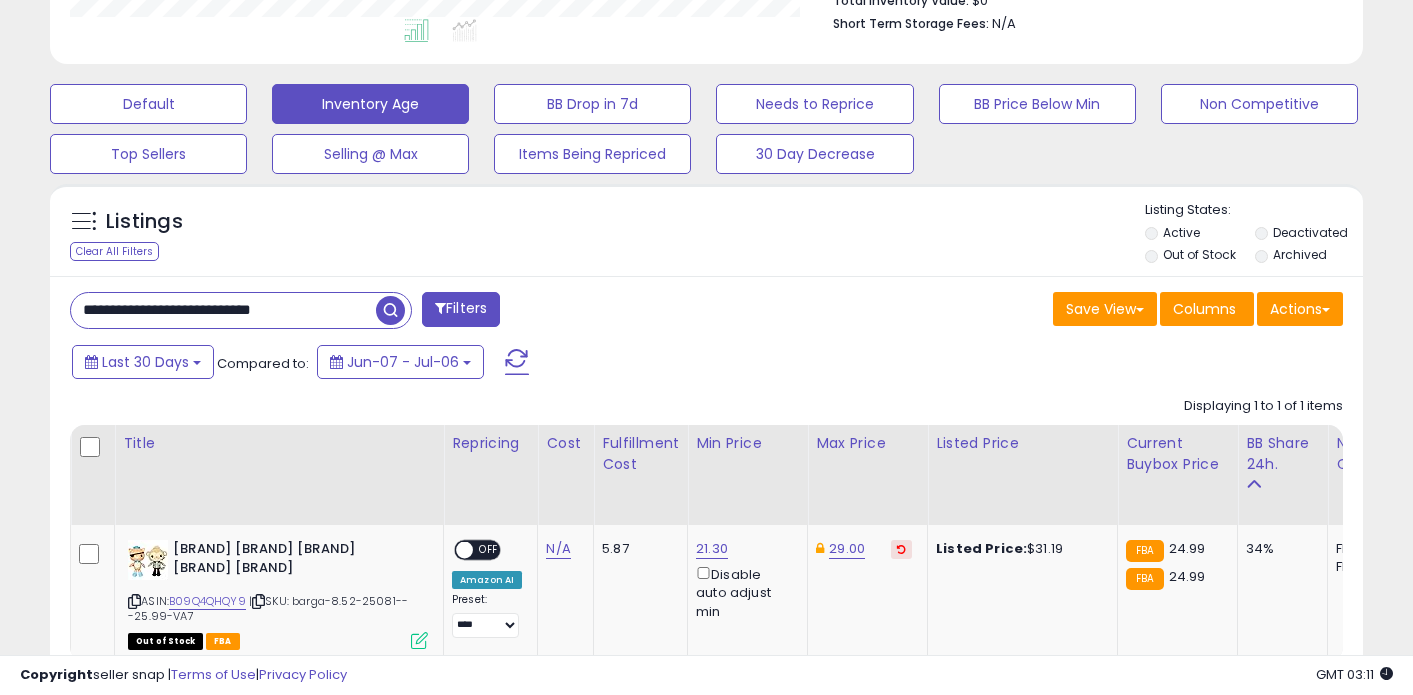 click on "**********" at bounding box center (223, 310) 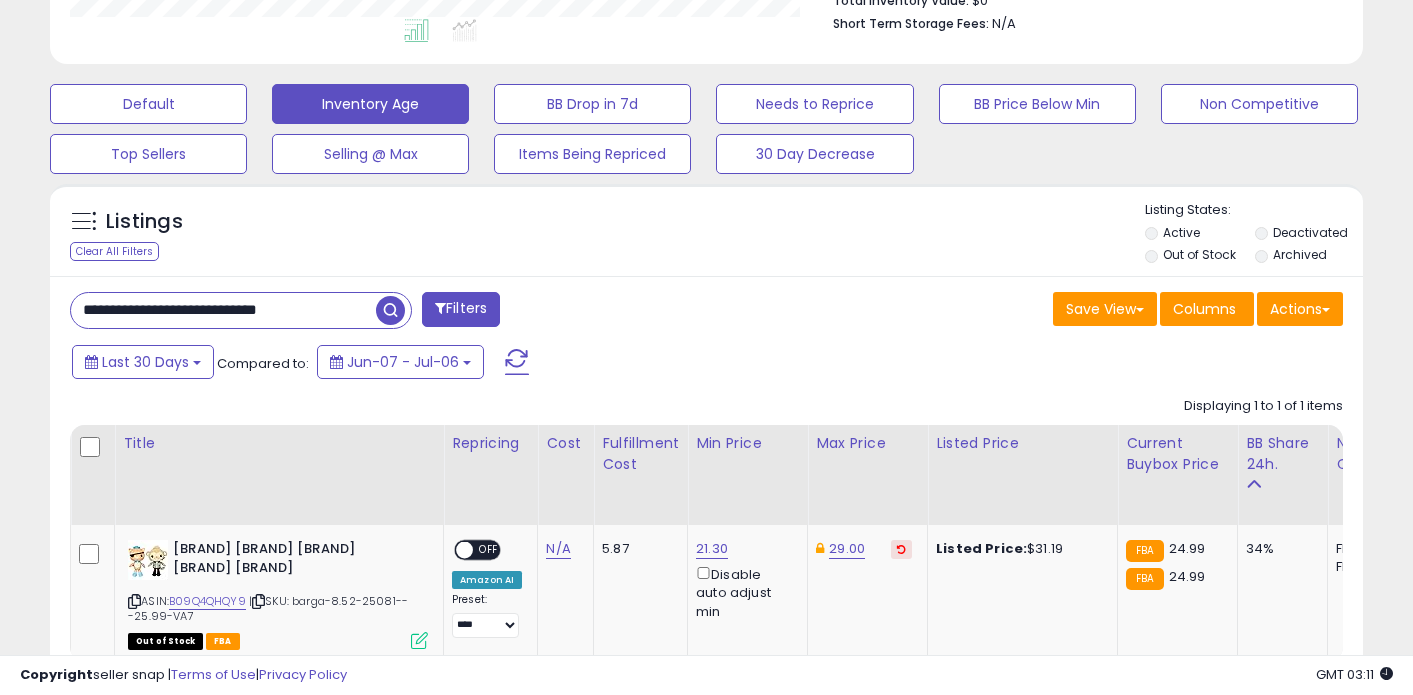 type on "**********" 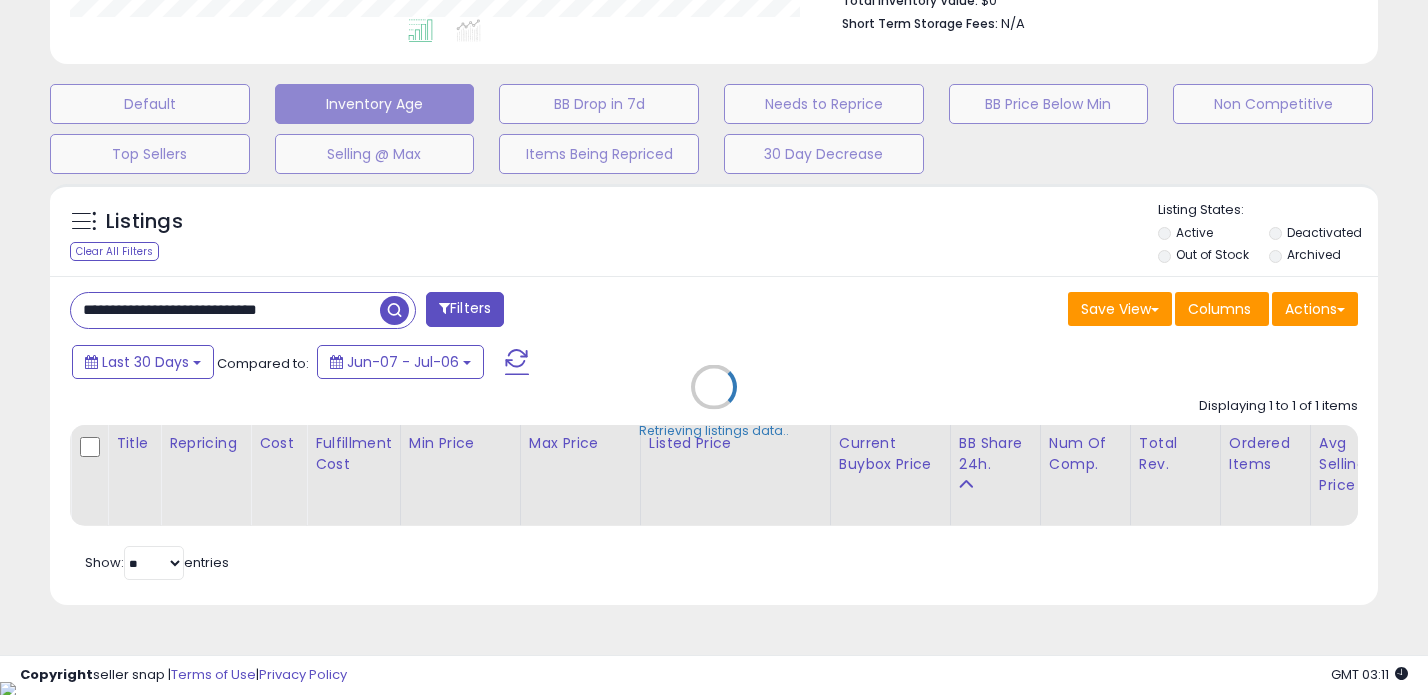scroll, scrollTop: 999590, scrollLeft: 999231, axis: both 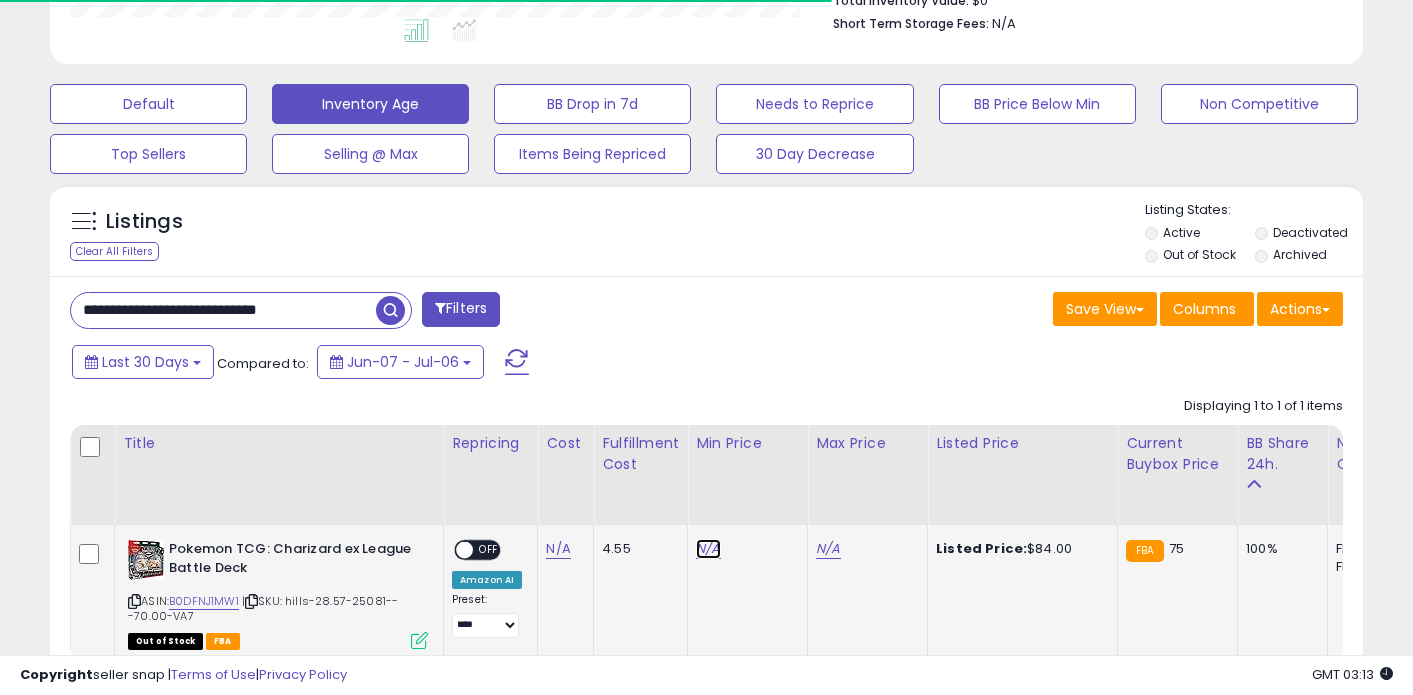 click on "N/A" at bounding box center [708, 549] 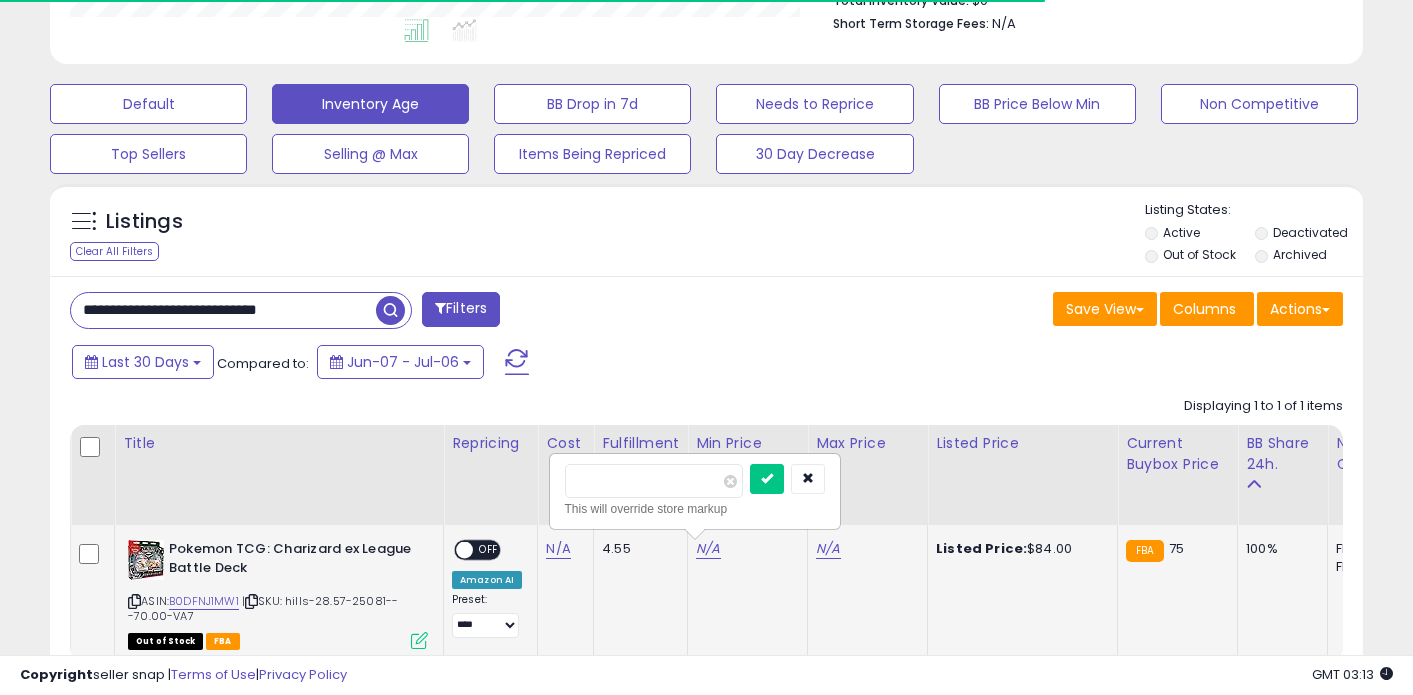 type on "**" 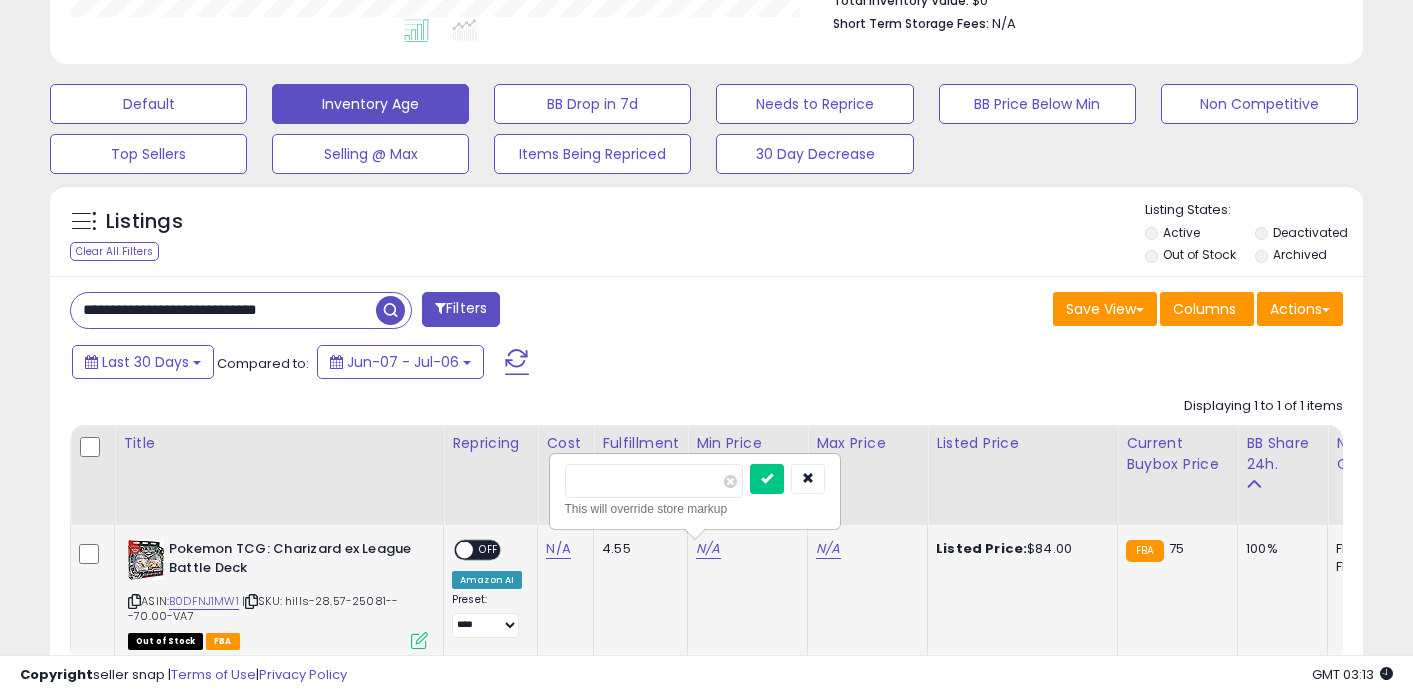 click at bounding box center [767, 479] 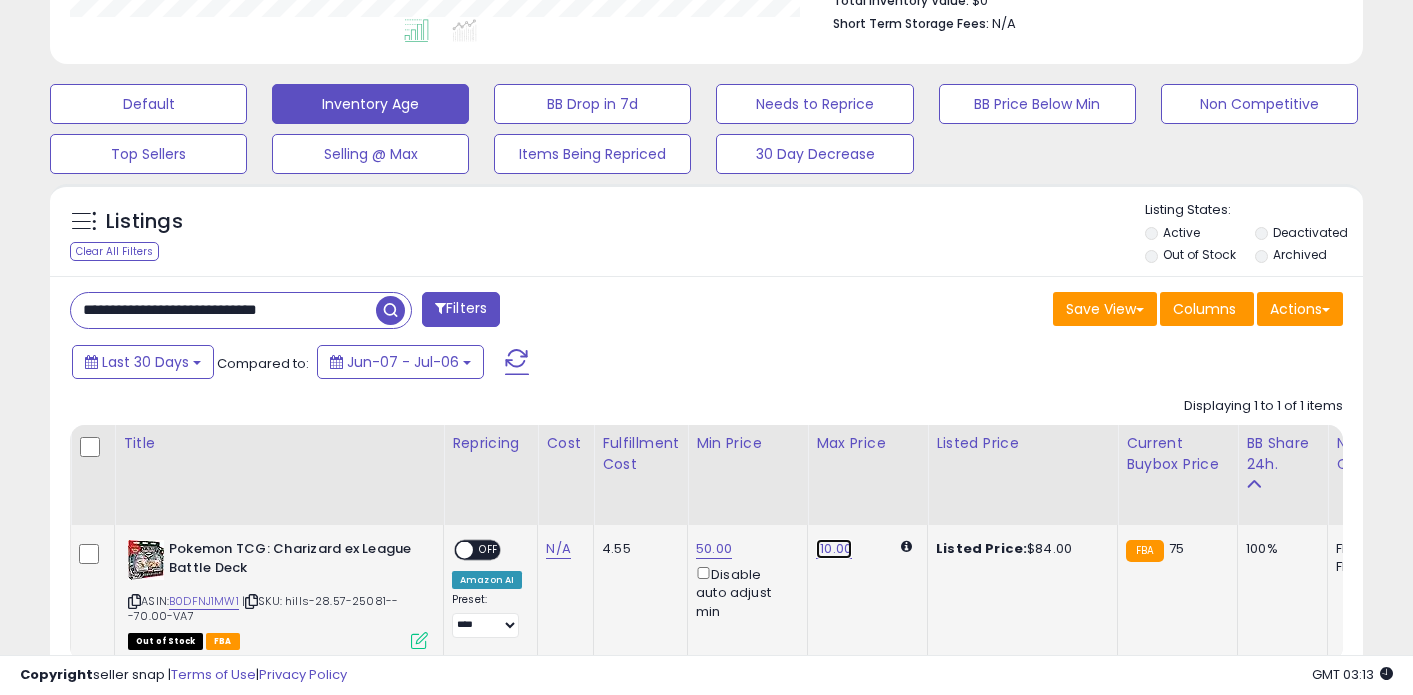 click on "110.00" at bounding box center [834, 549] 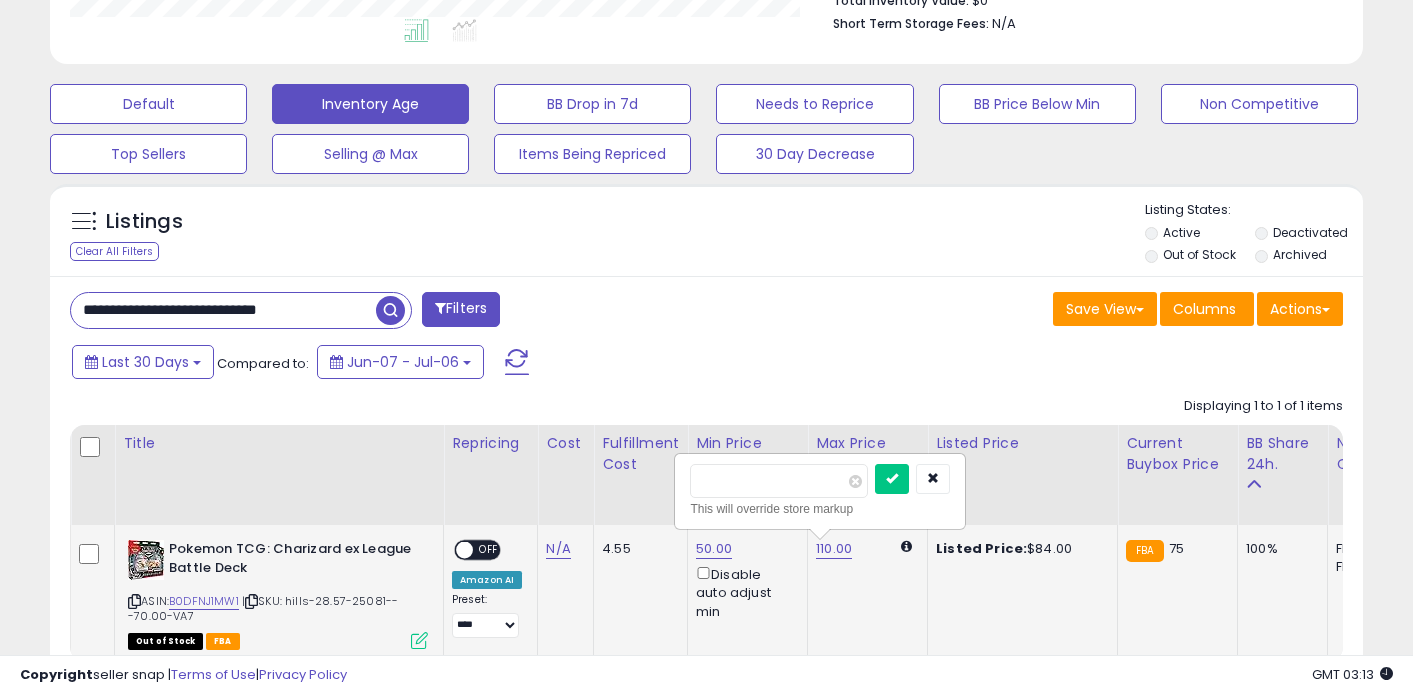 type on "**" 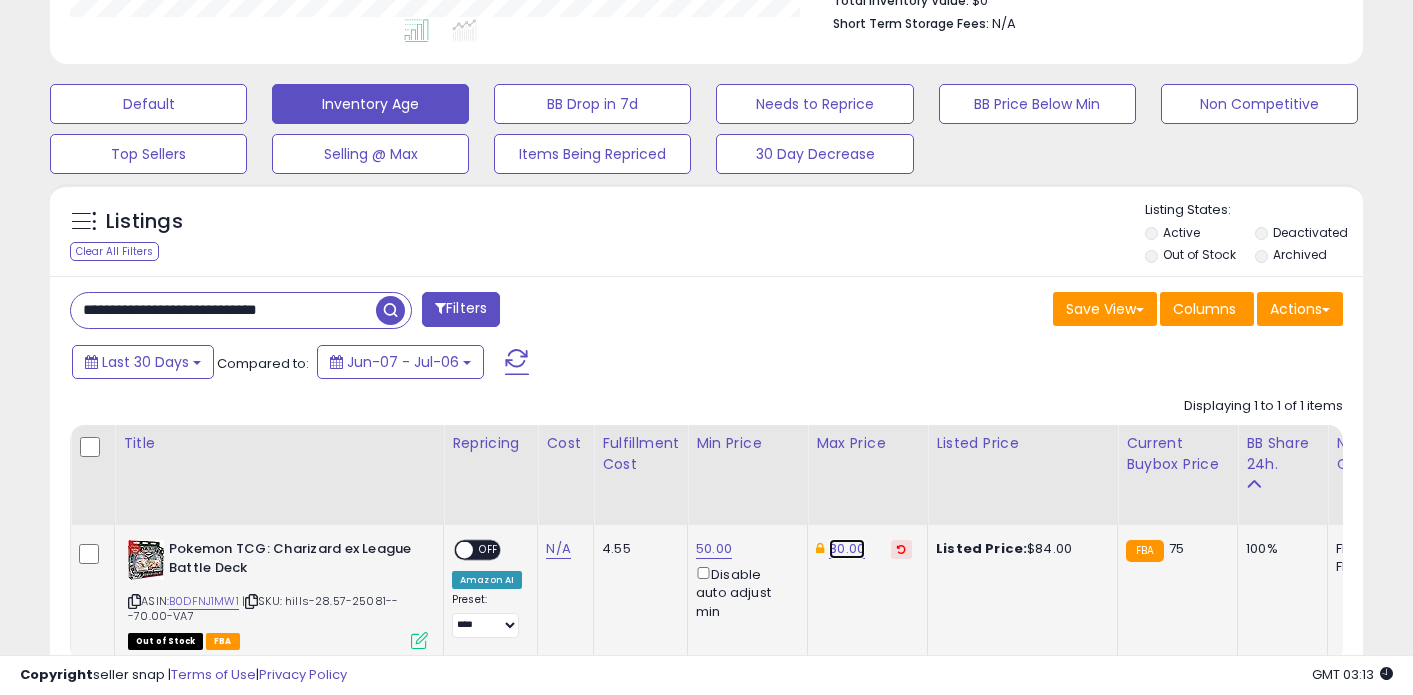 click on "80.00" at bounding box center (847, 549) 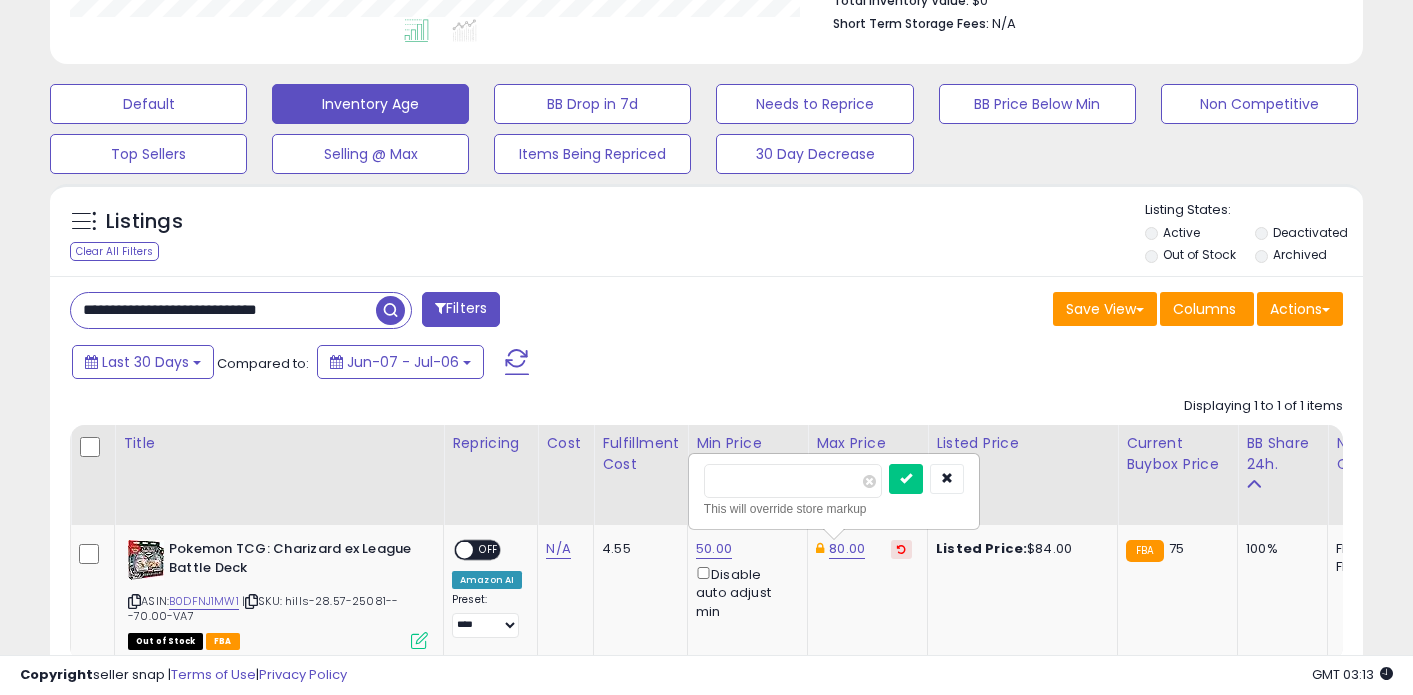 type on "**" 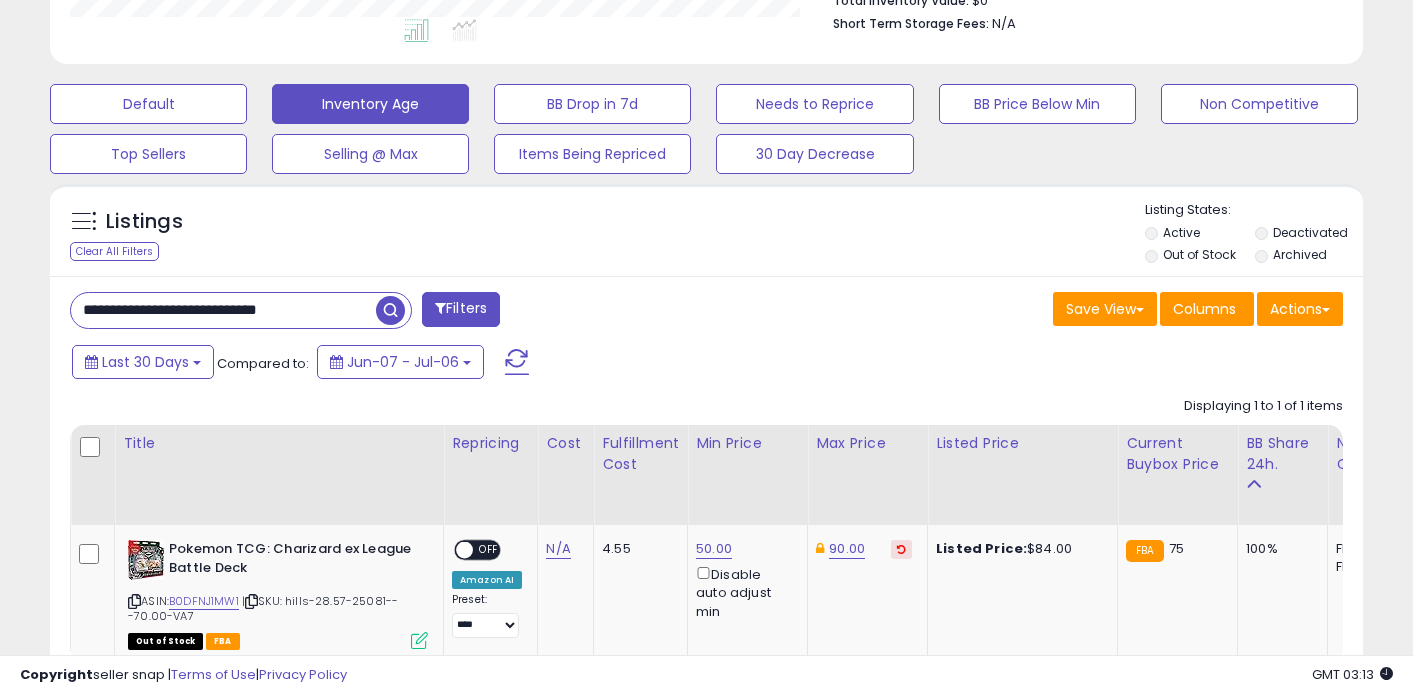 click on "**********" at bounding box center [223, 310] 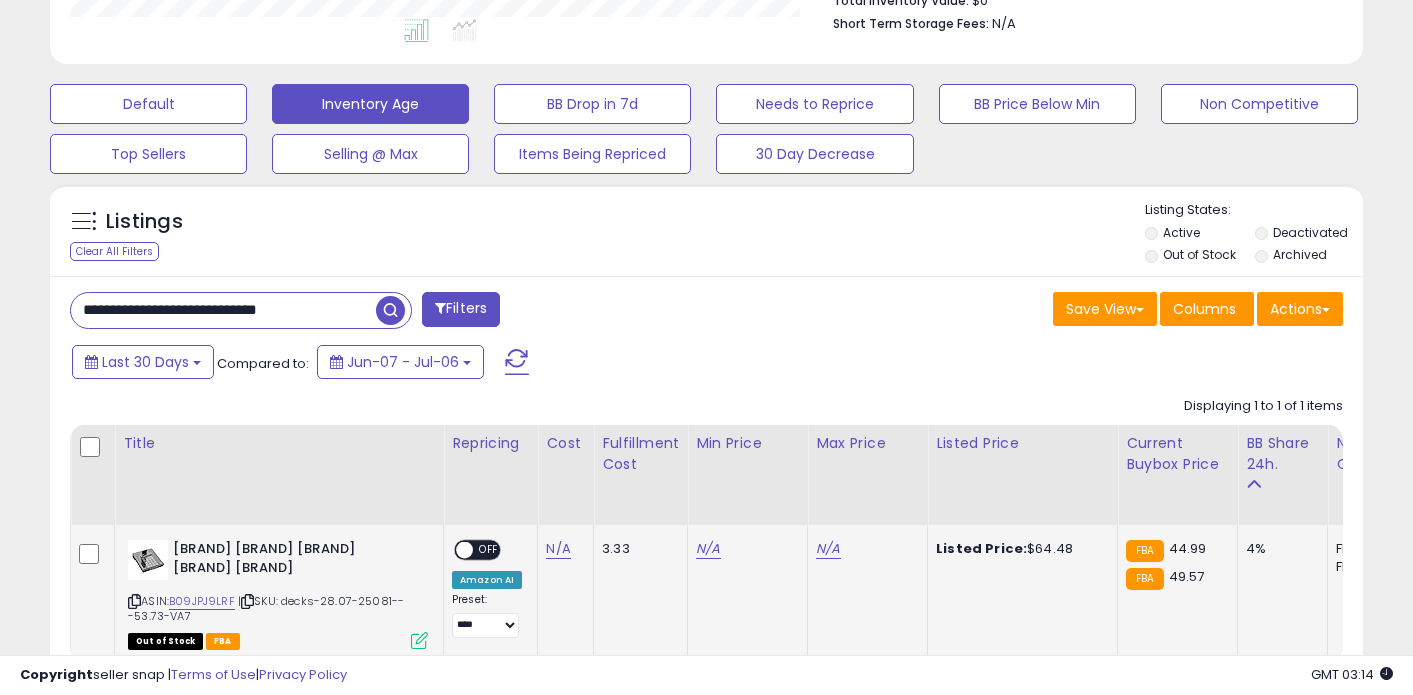 scroll, scrollTop: 999590, scrollLeft: 999240, axis: both 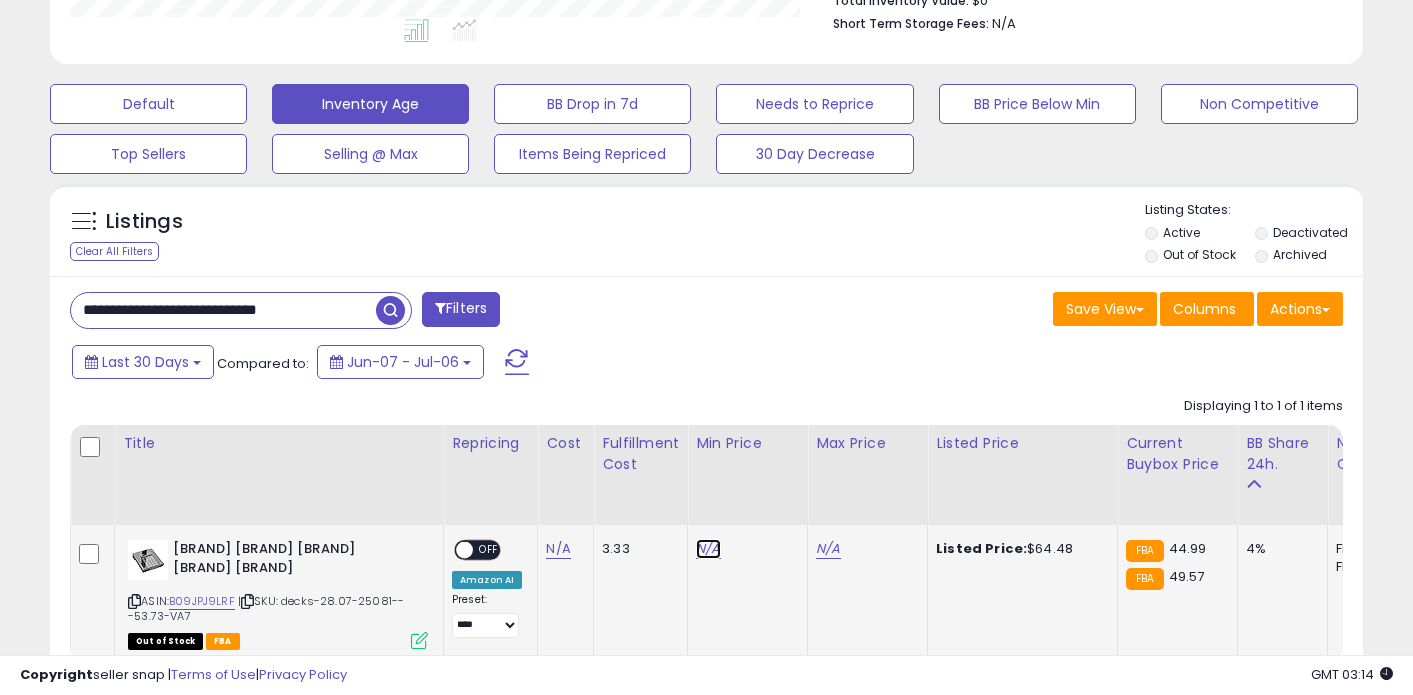 click on "N/A" at bounding box center (708, 549) 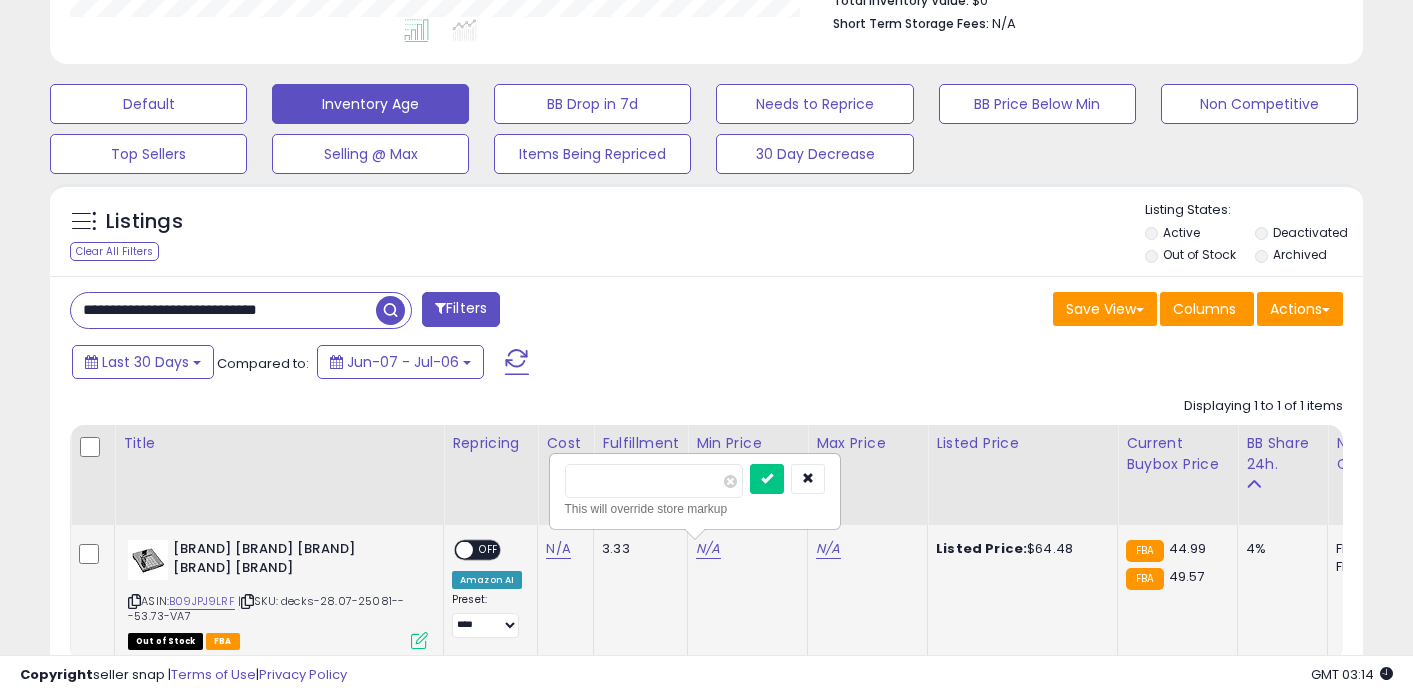 type on "*****" 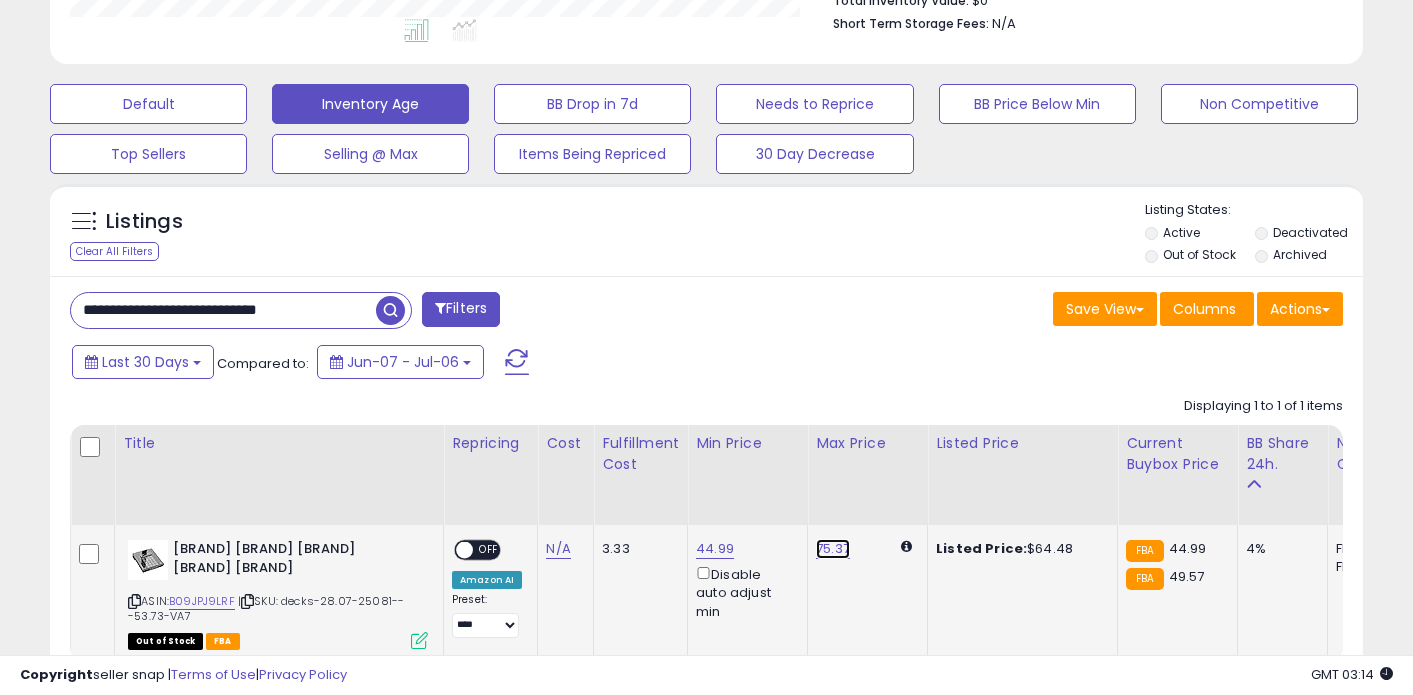 click on "75.37" at bounding box center (833, 549) 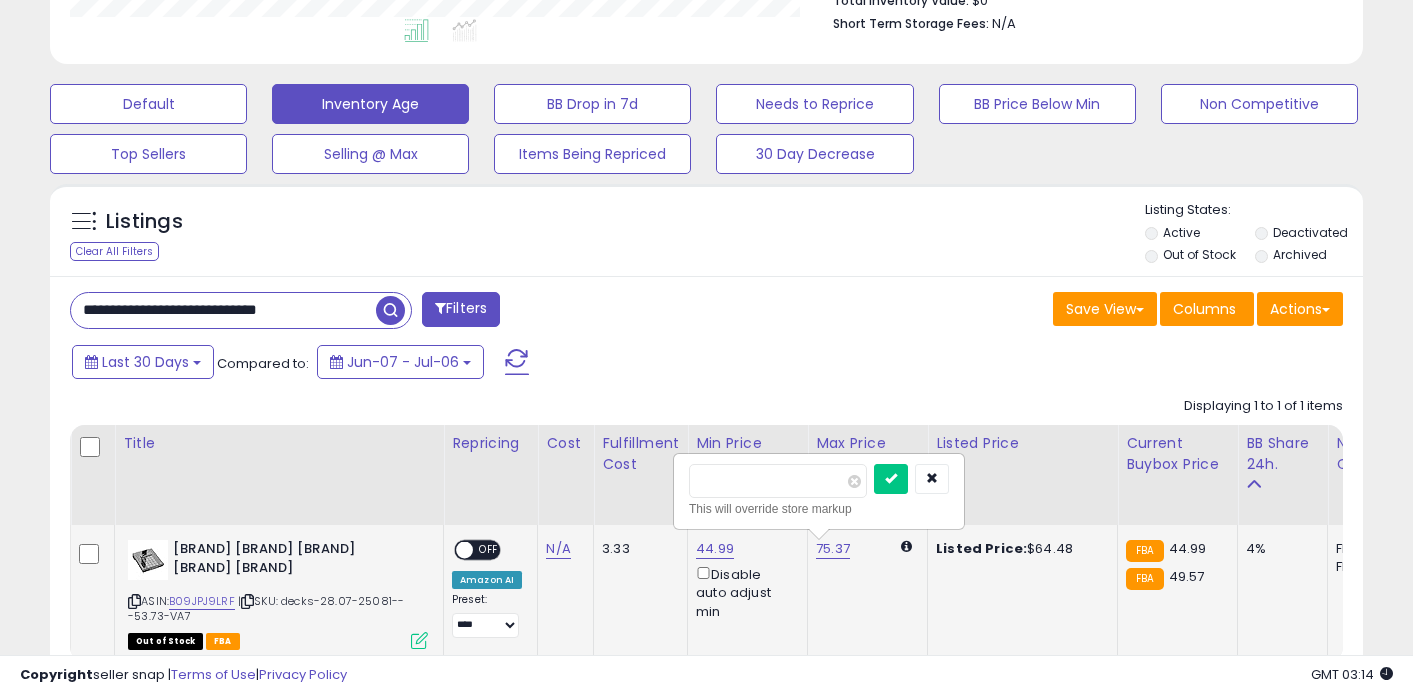 type on "**" 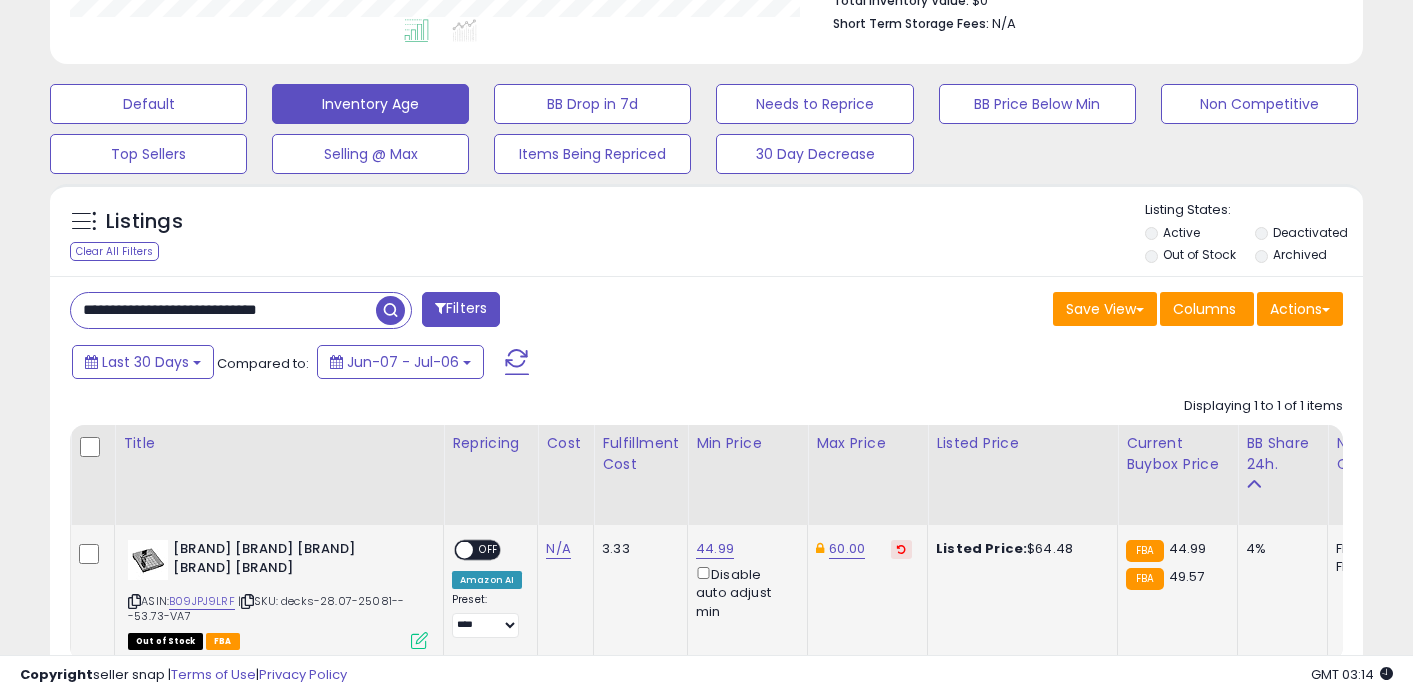 click on "**********" at bounding box center (223, 310) 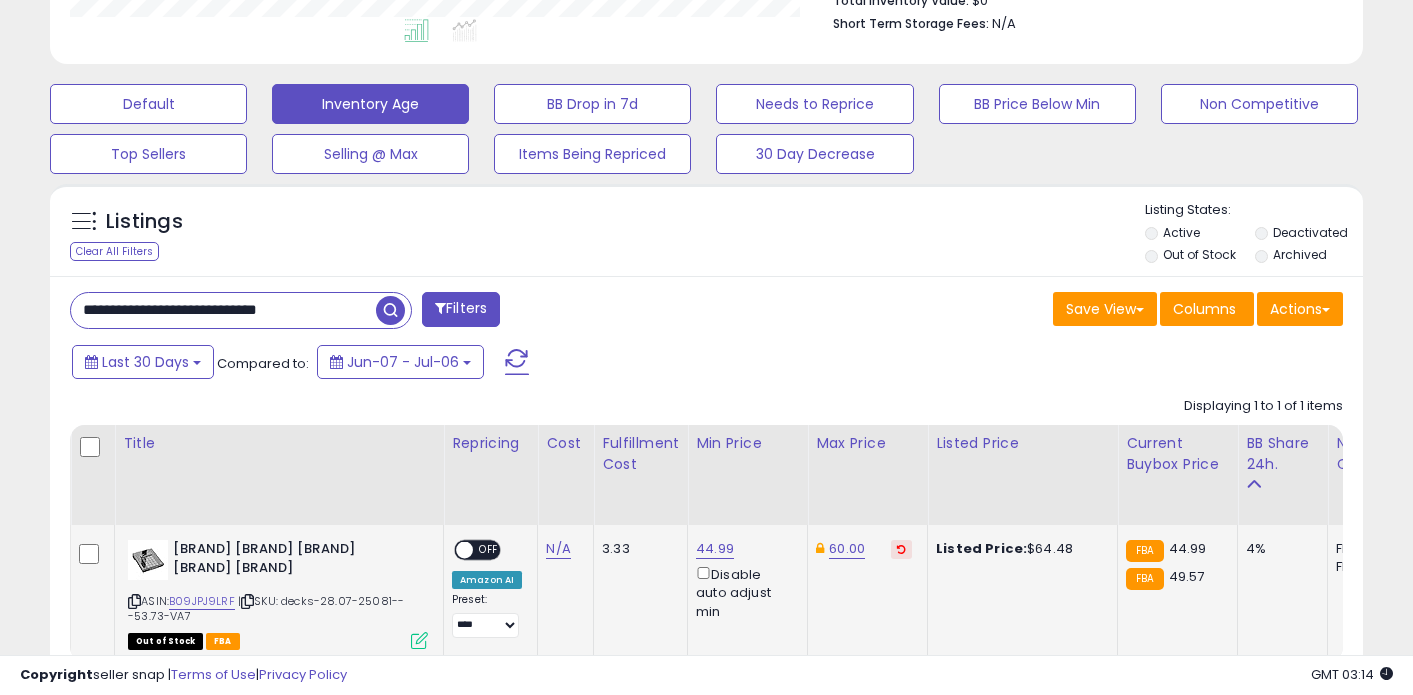 paste 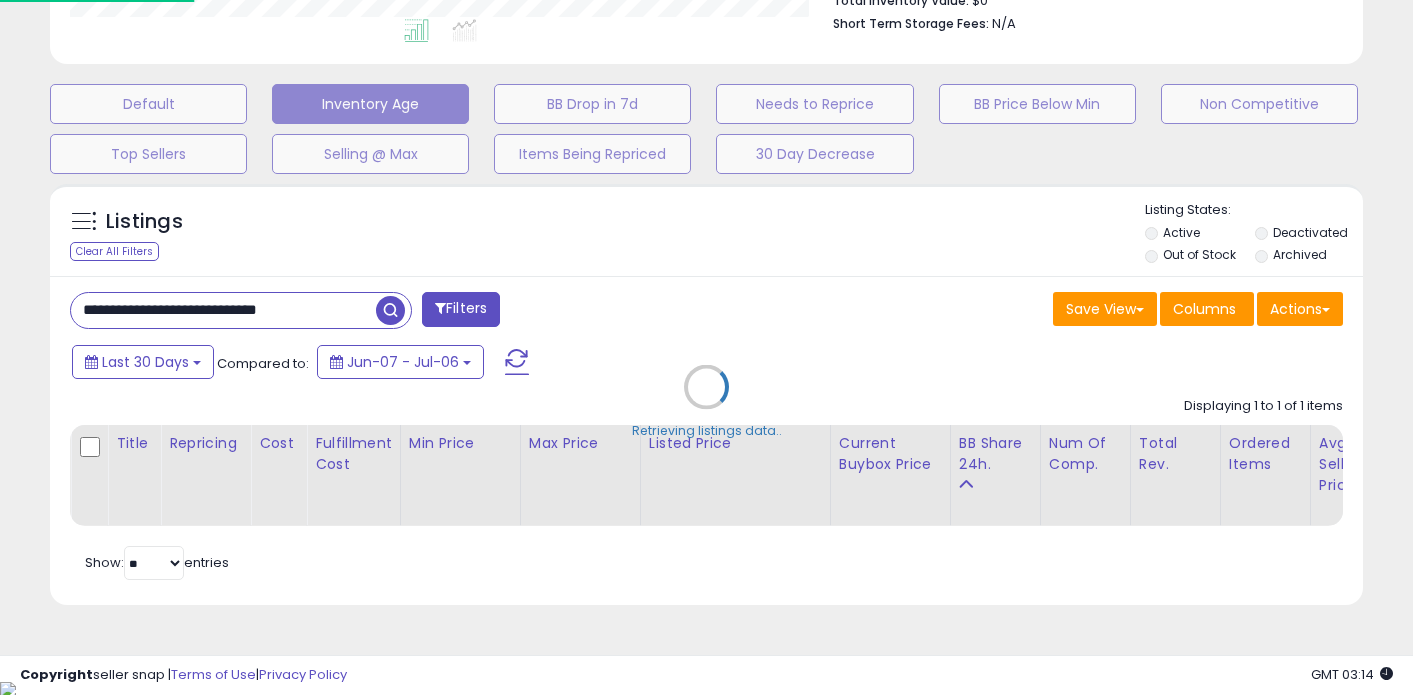 scroll, scrollTop: 999590, scrollLeft: 999231, axis: both 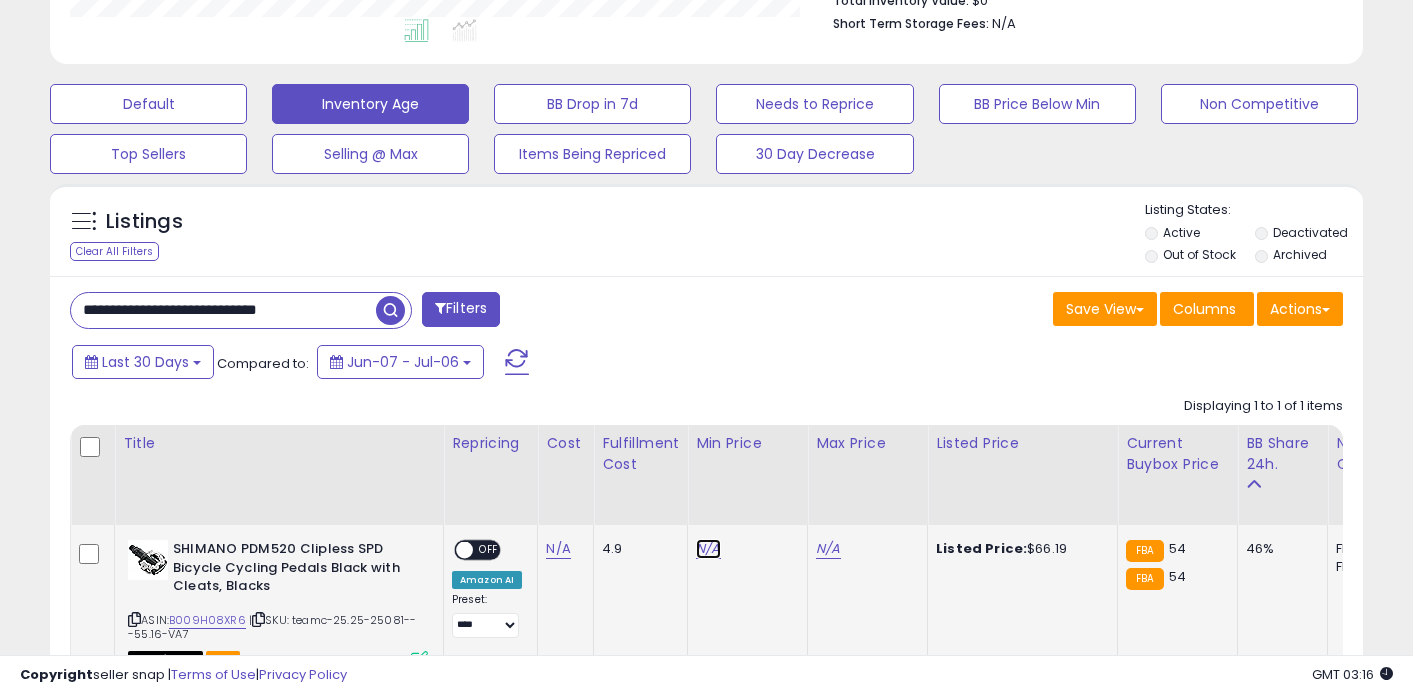 click on "N/A" at bounding box center [708, 549] 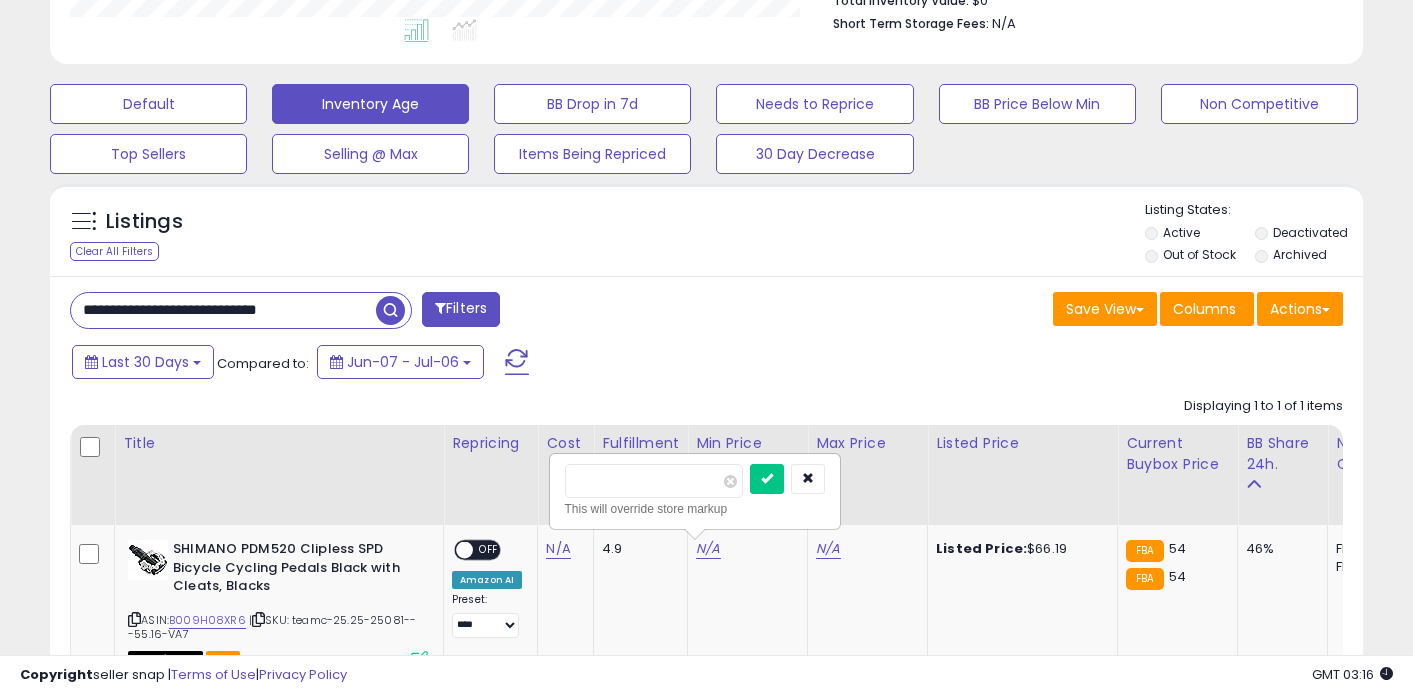 type on "**" 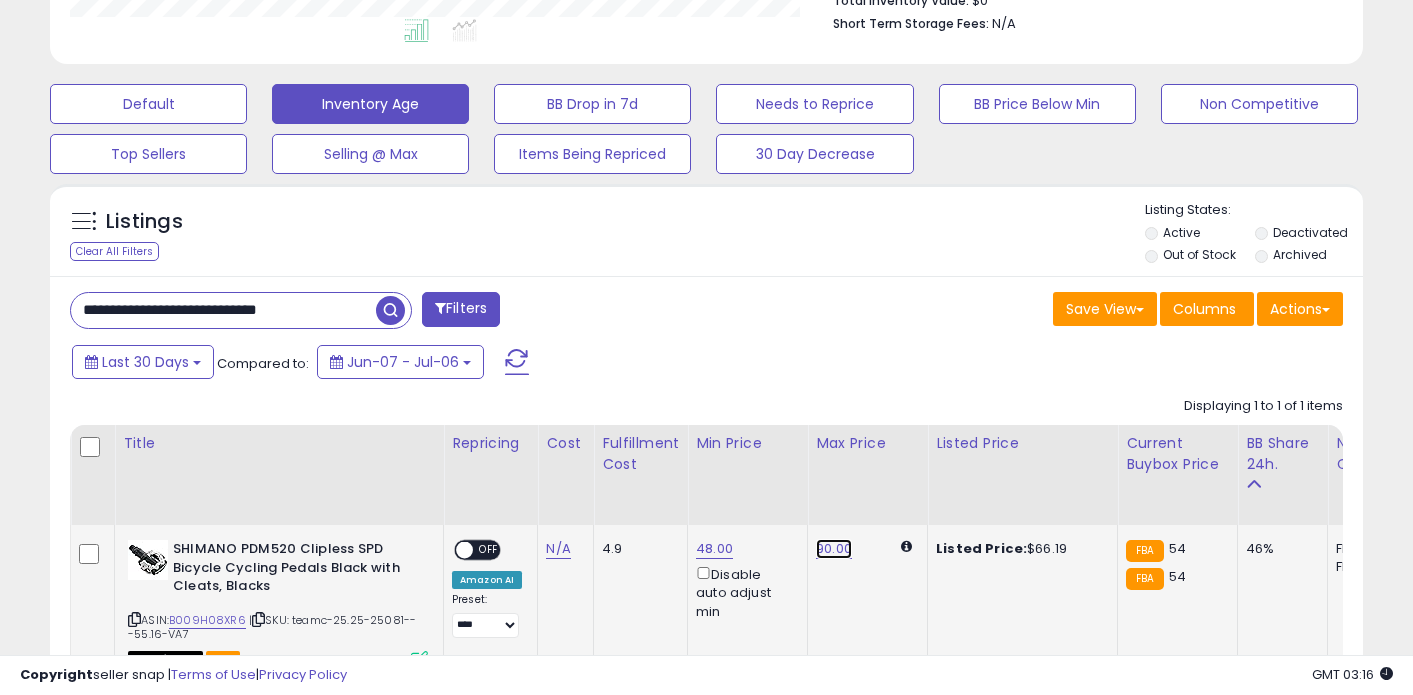 click on "90.00" at bounding box center (834, 549) 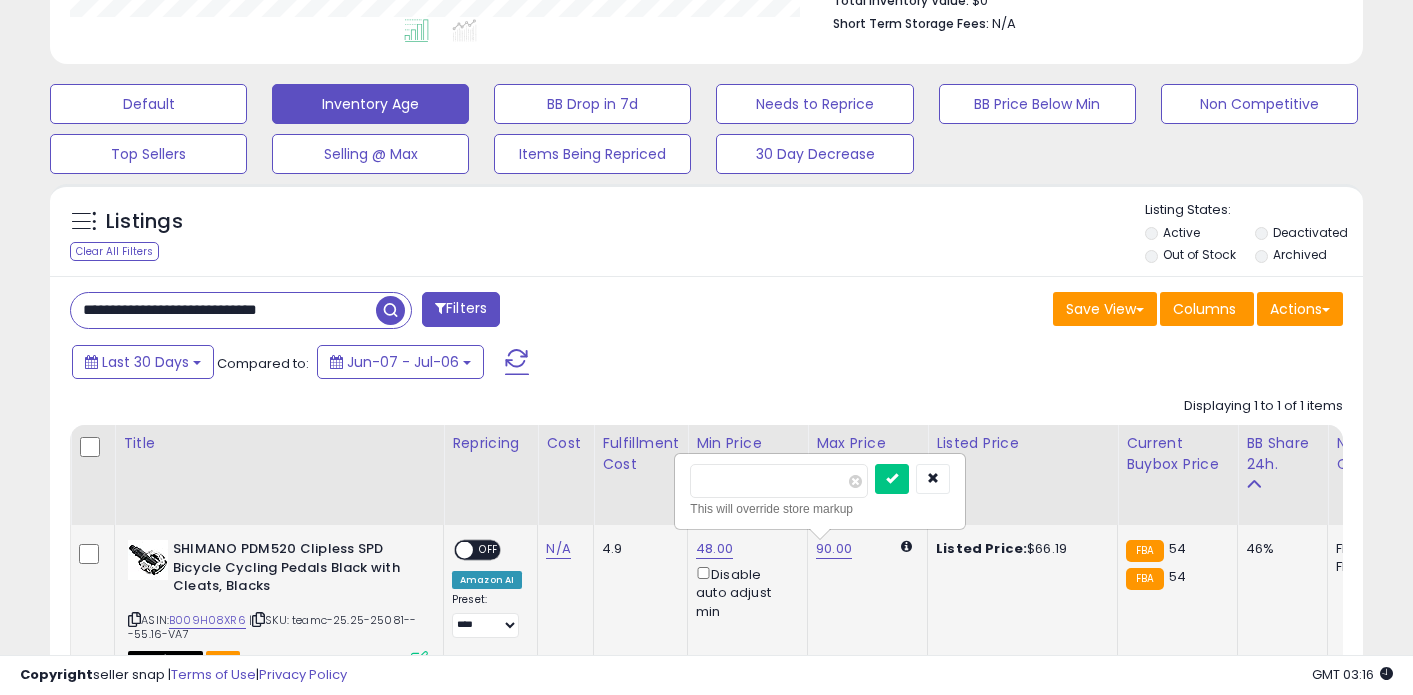 type on "**" 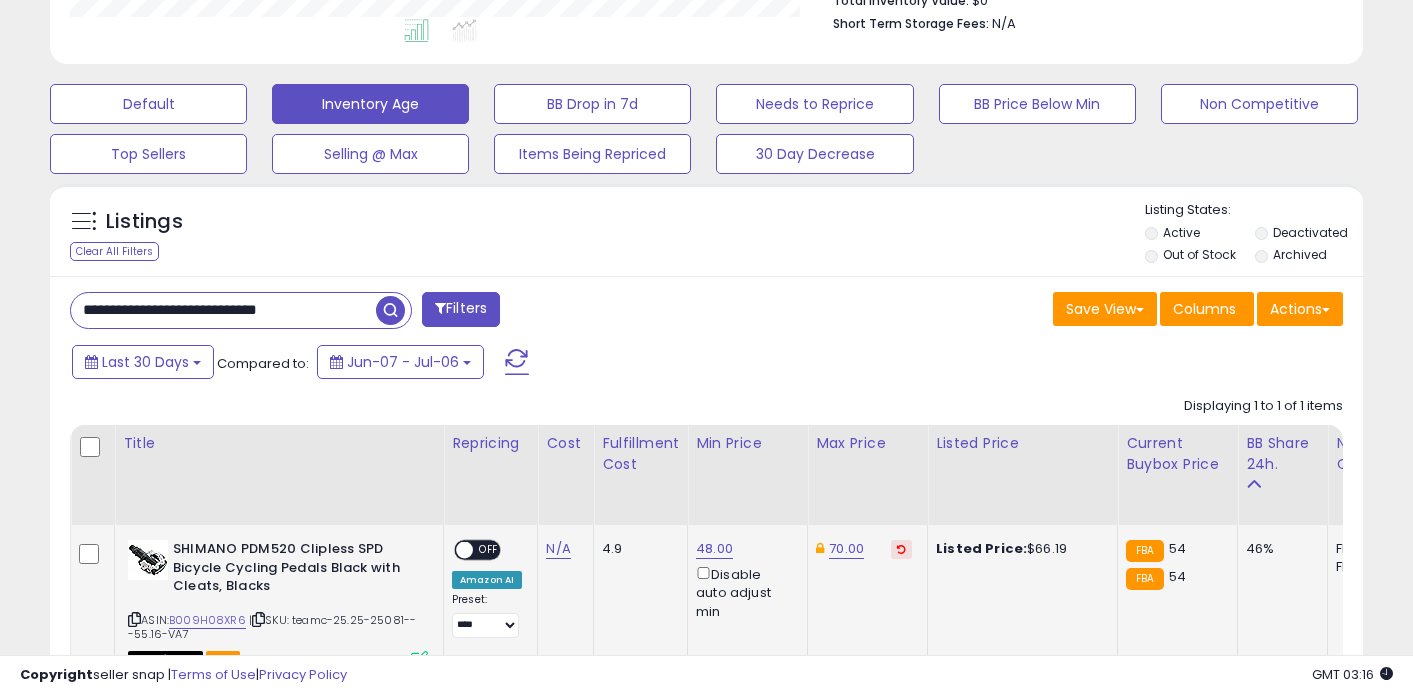 click on "**********" at bounding box center (223, 310) 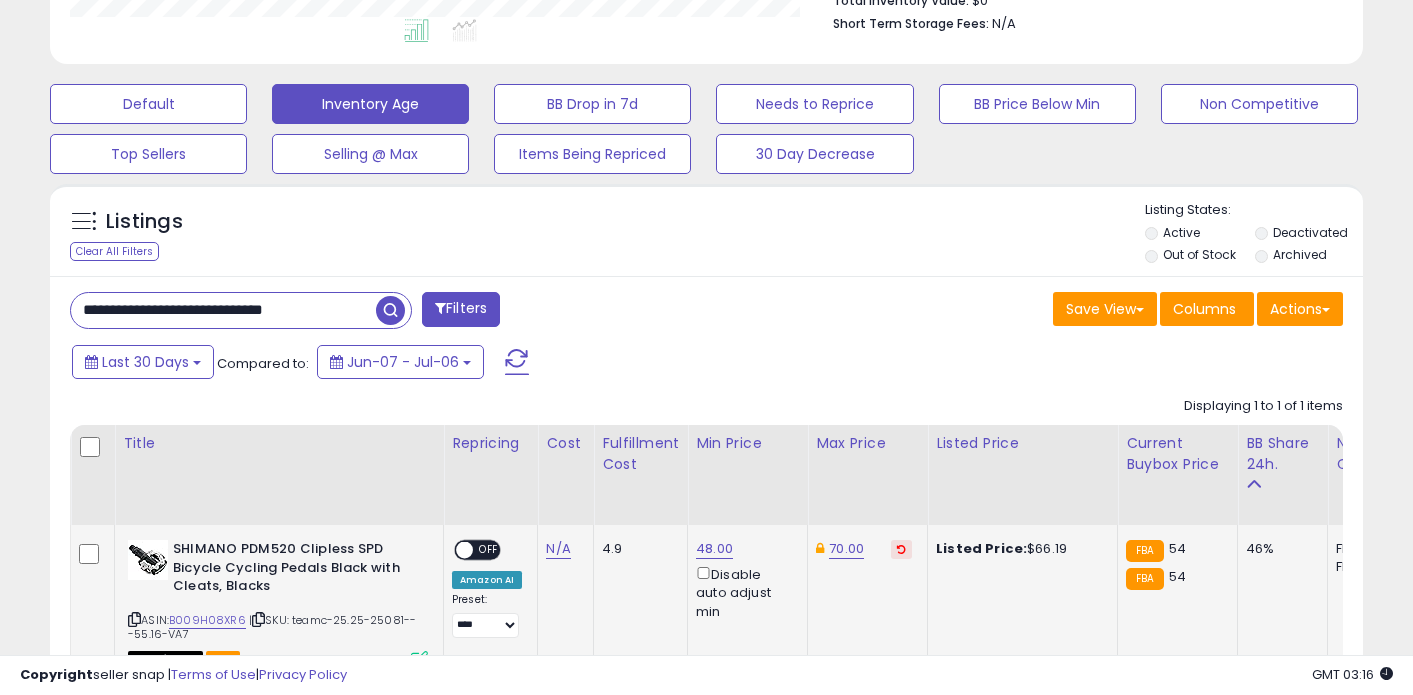 type on "**********" 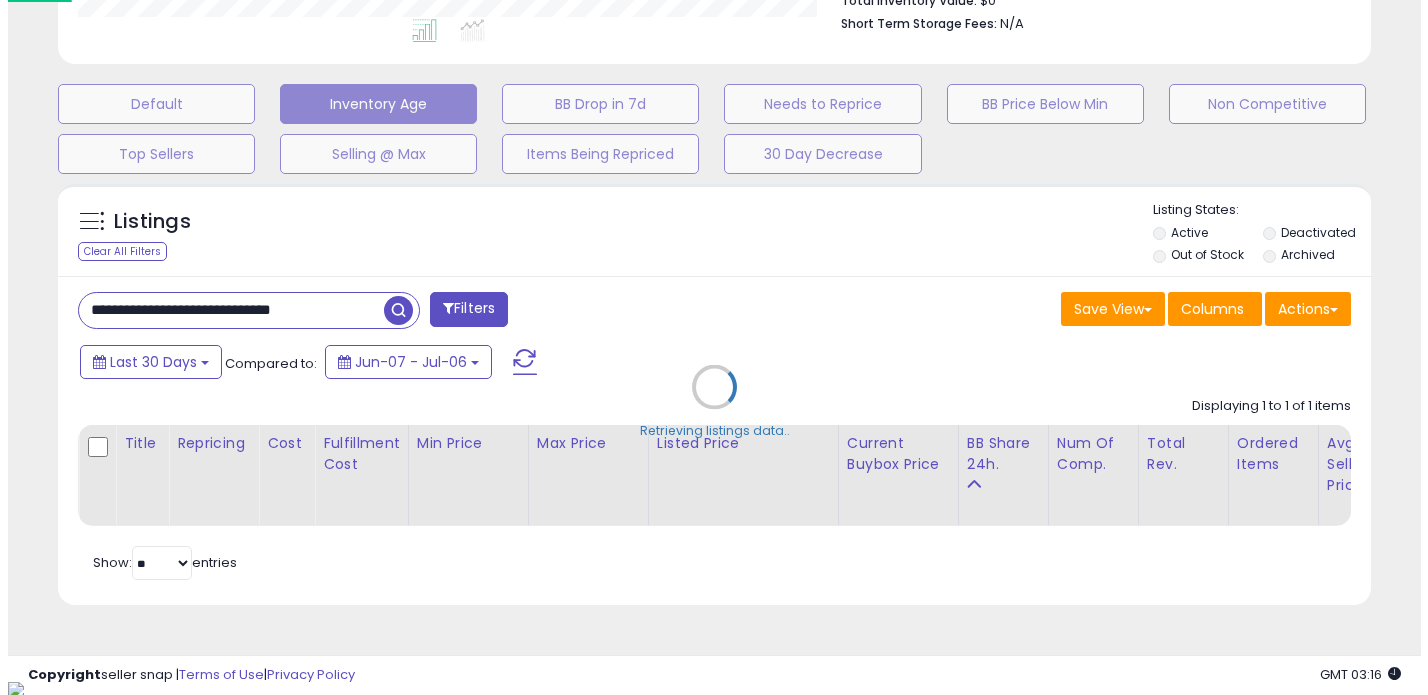 scroll, scrollTop: 999590, scrollLeft: 999231, axis: both 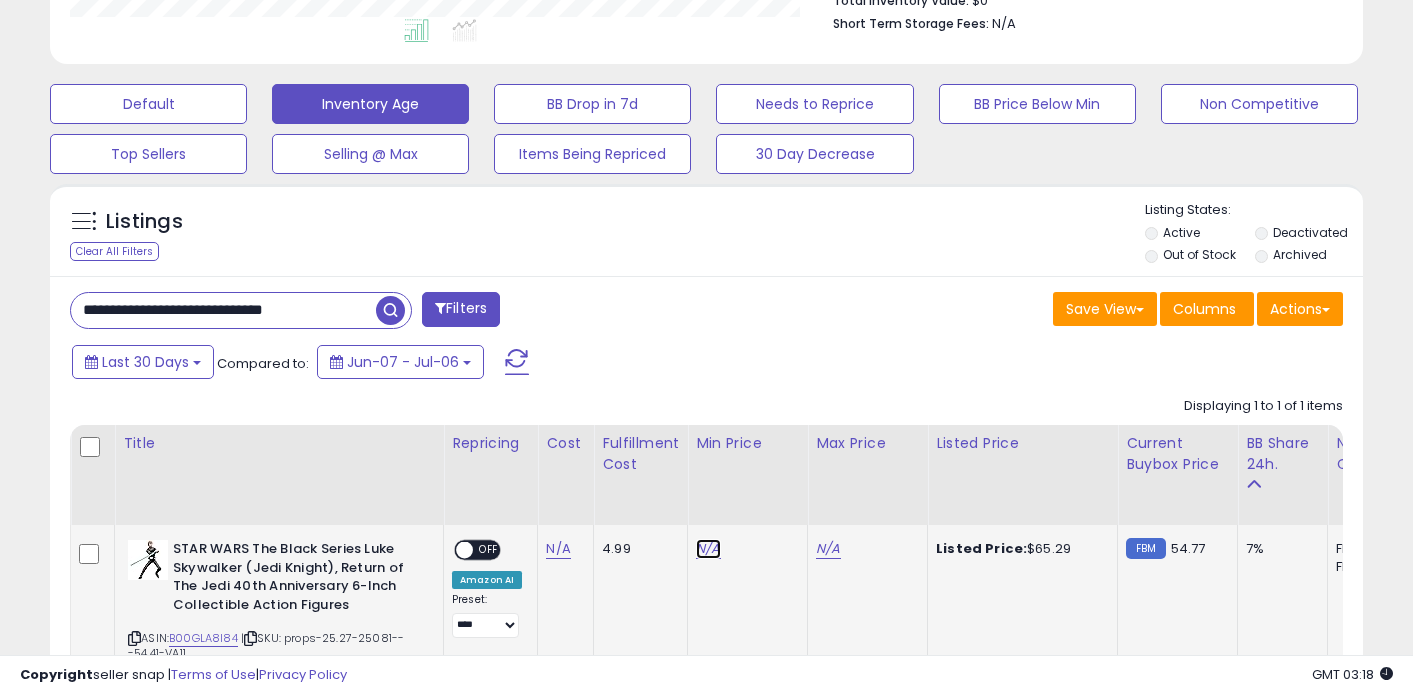 click on "N/A" at bounding box center (708, 549) 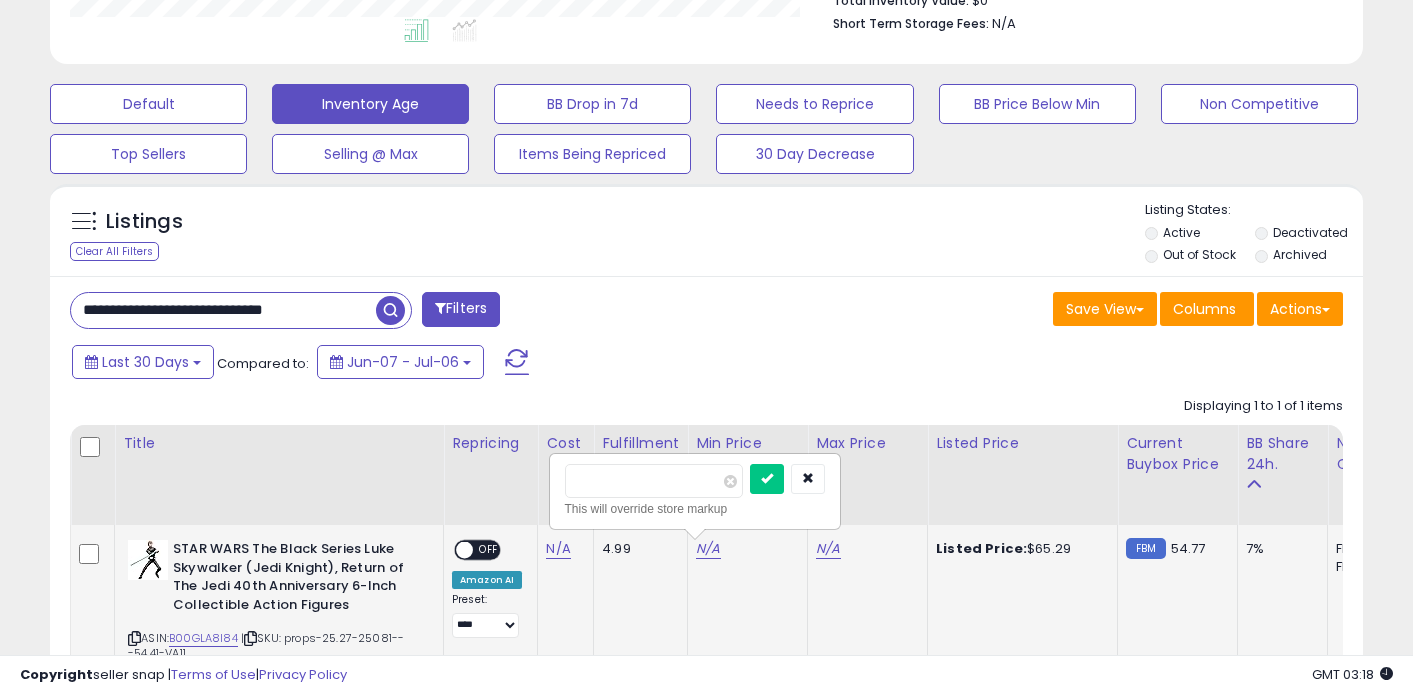 type on "**" 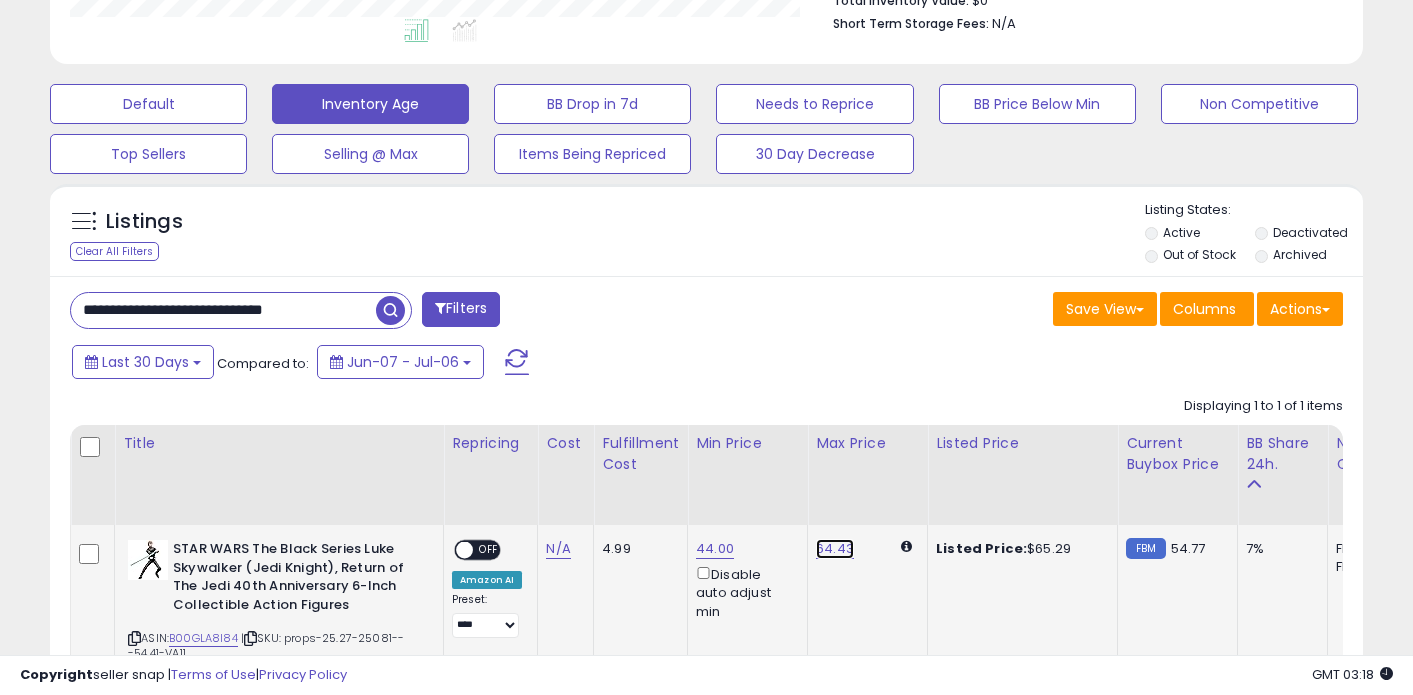 click on "64.43" at bounding box center (835, 549) 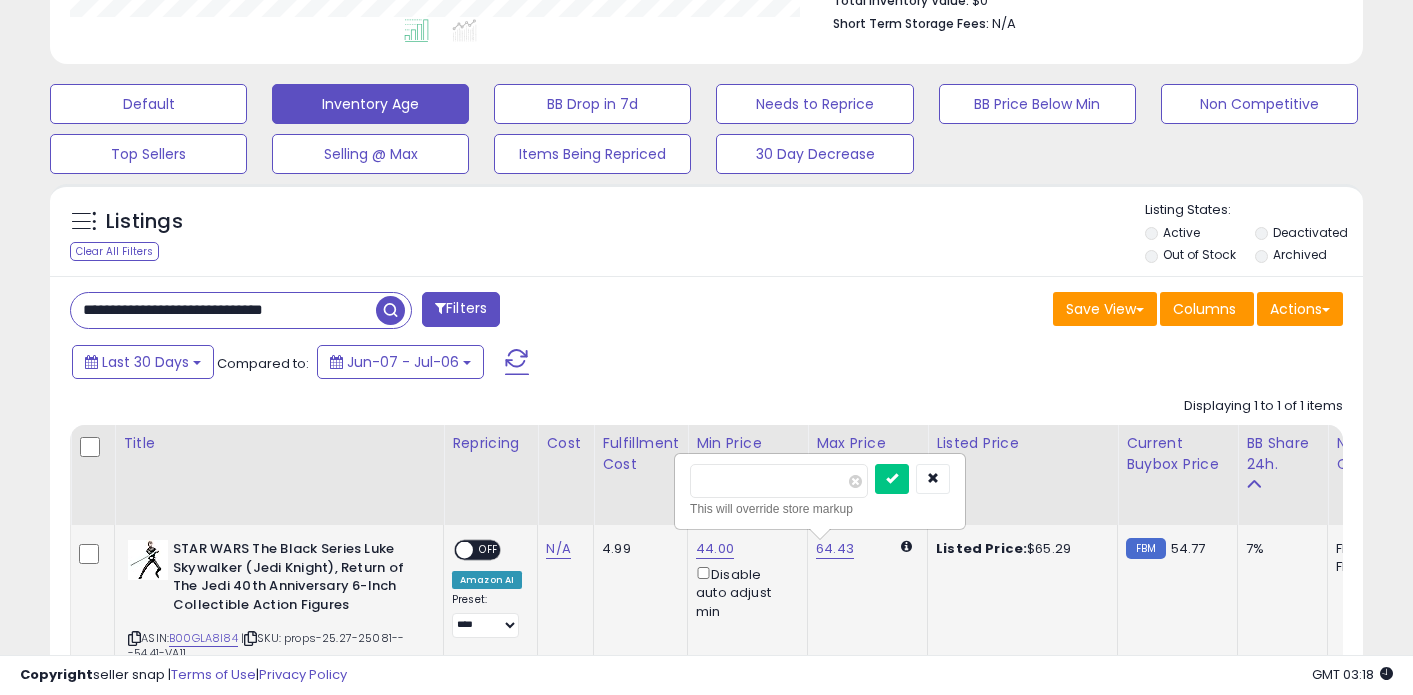 type on "**" 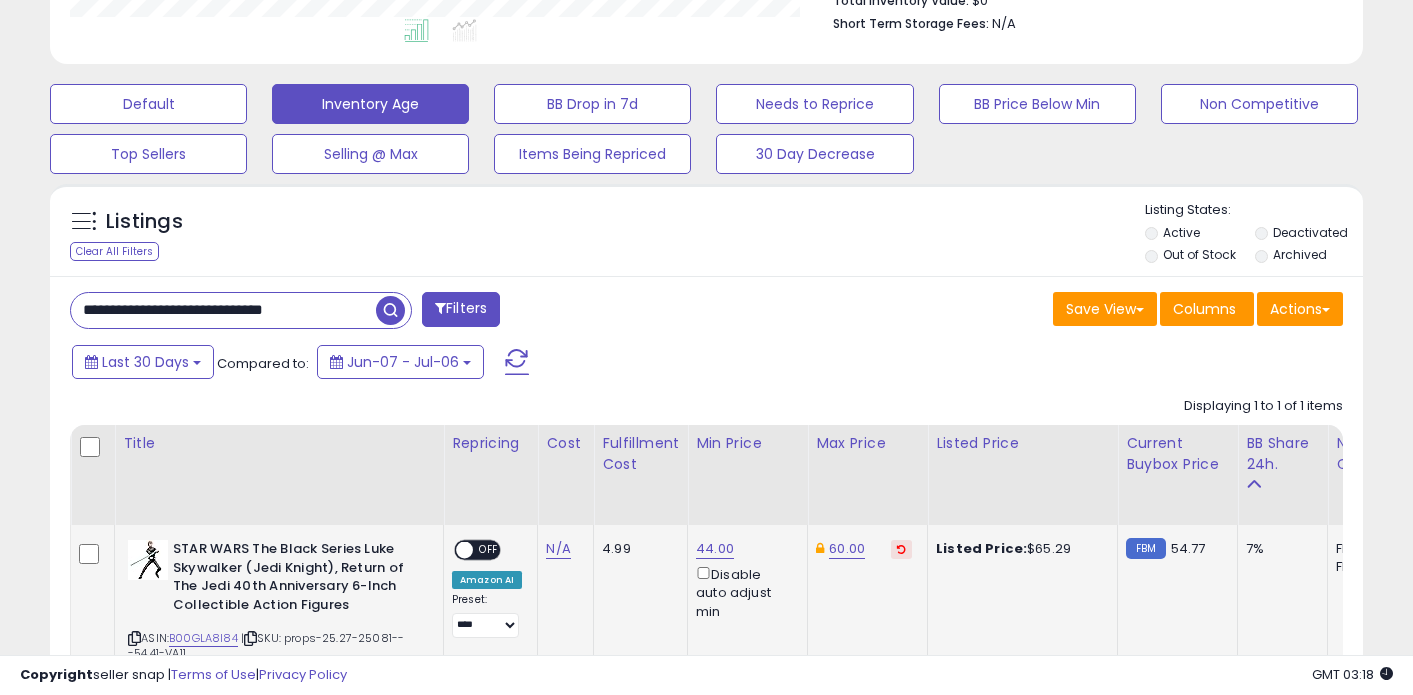 click on "**********" at bounding box center [223, 310] 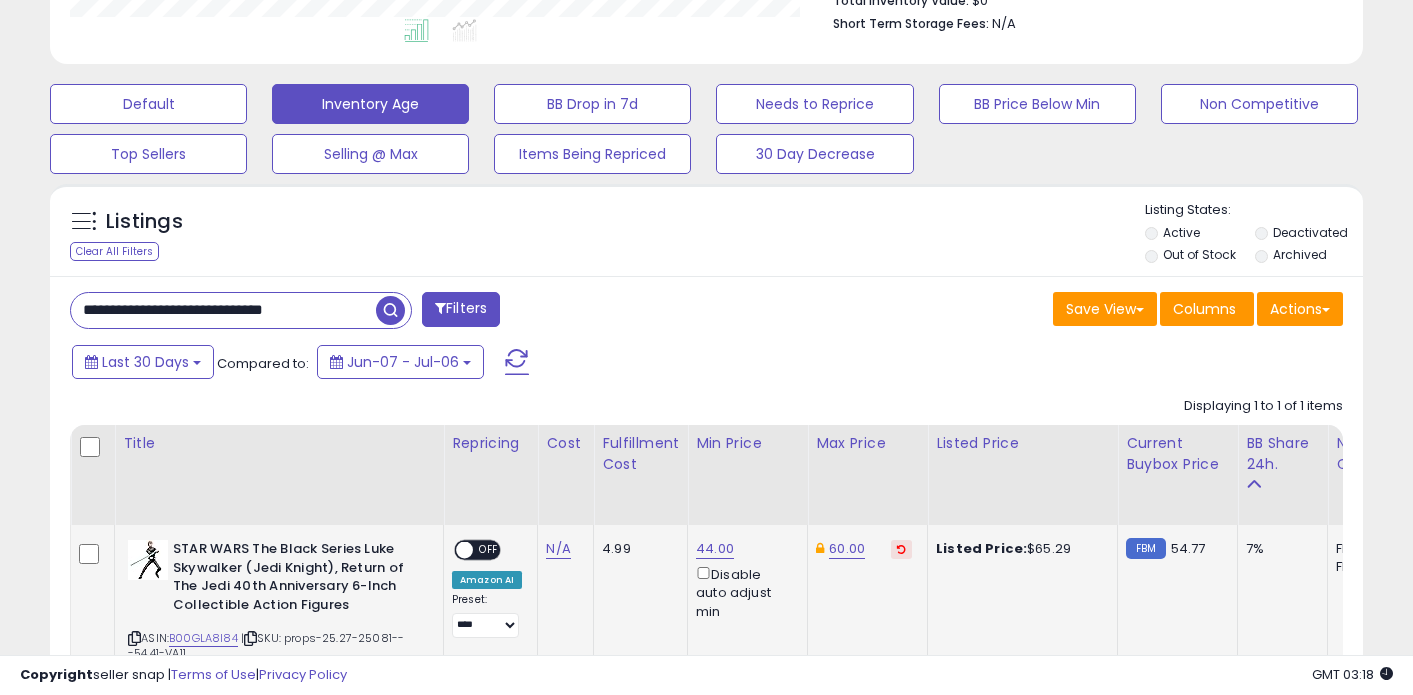 paste 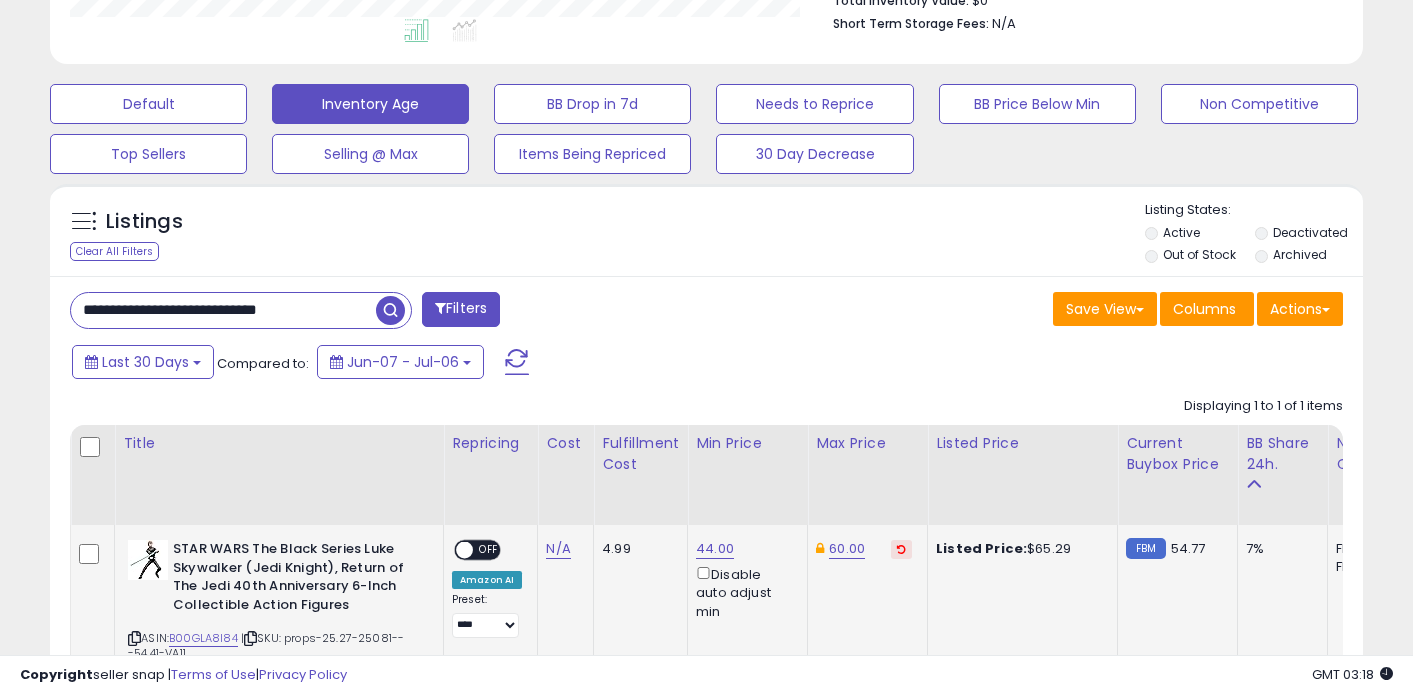 type on "**********" 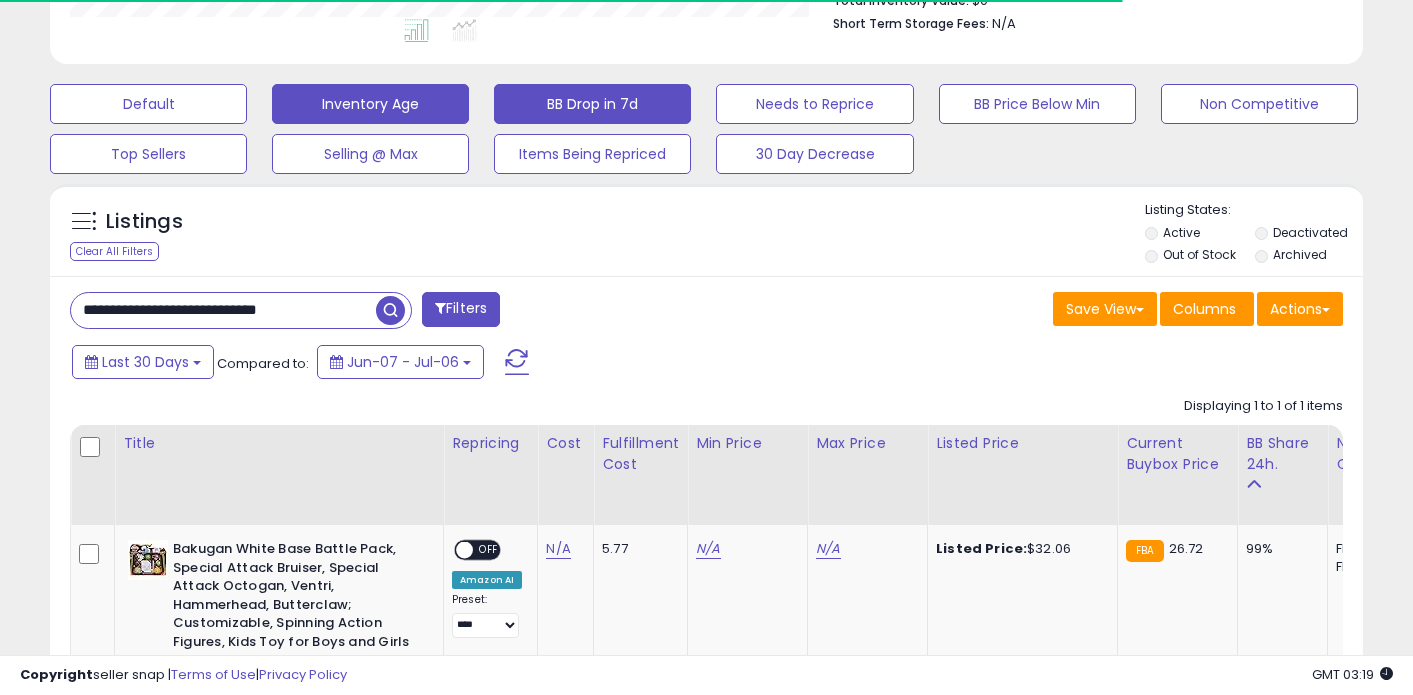 scroll, scrollTop: 999590, scrollLeft: 999240, axis: both 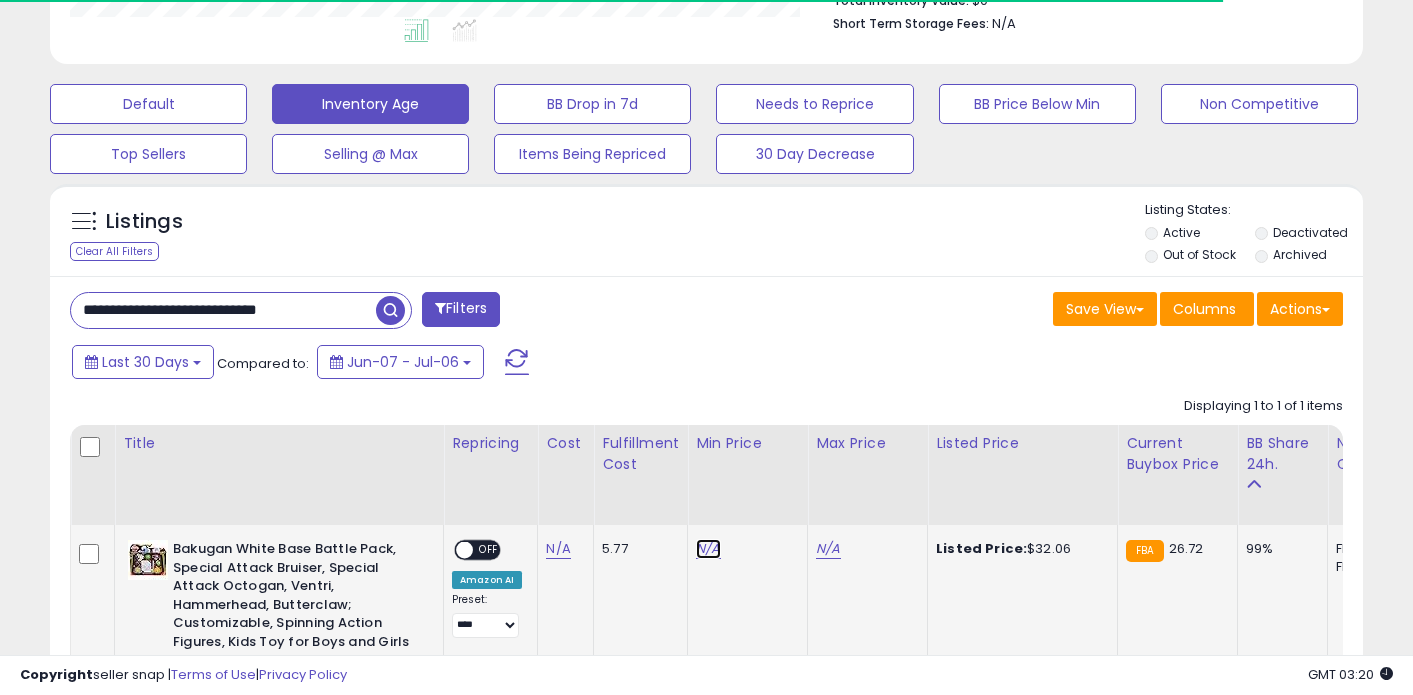 click on "N/A" at bounding box center (708, 549) 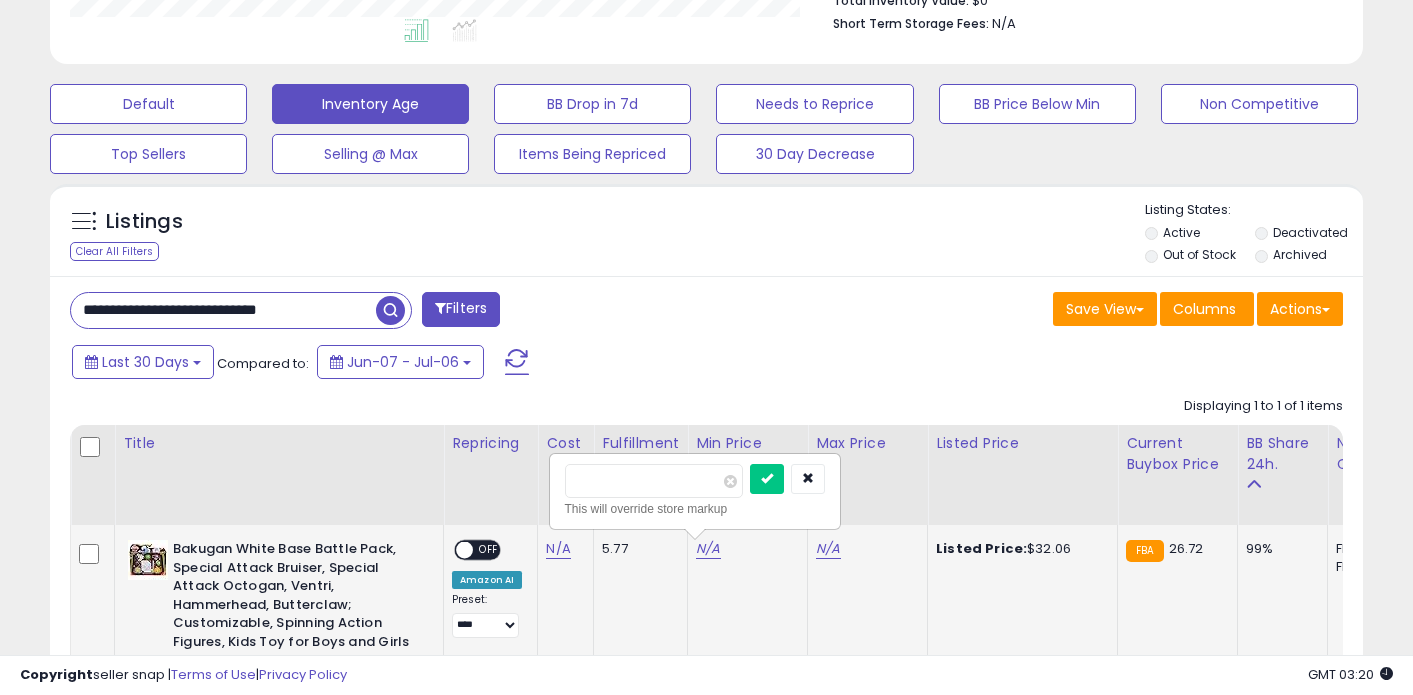 type on "*****" 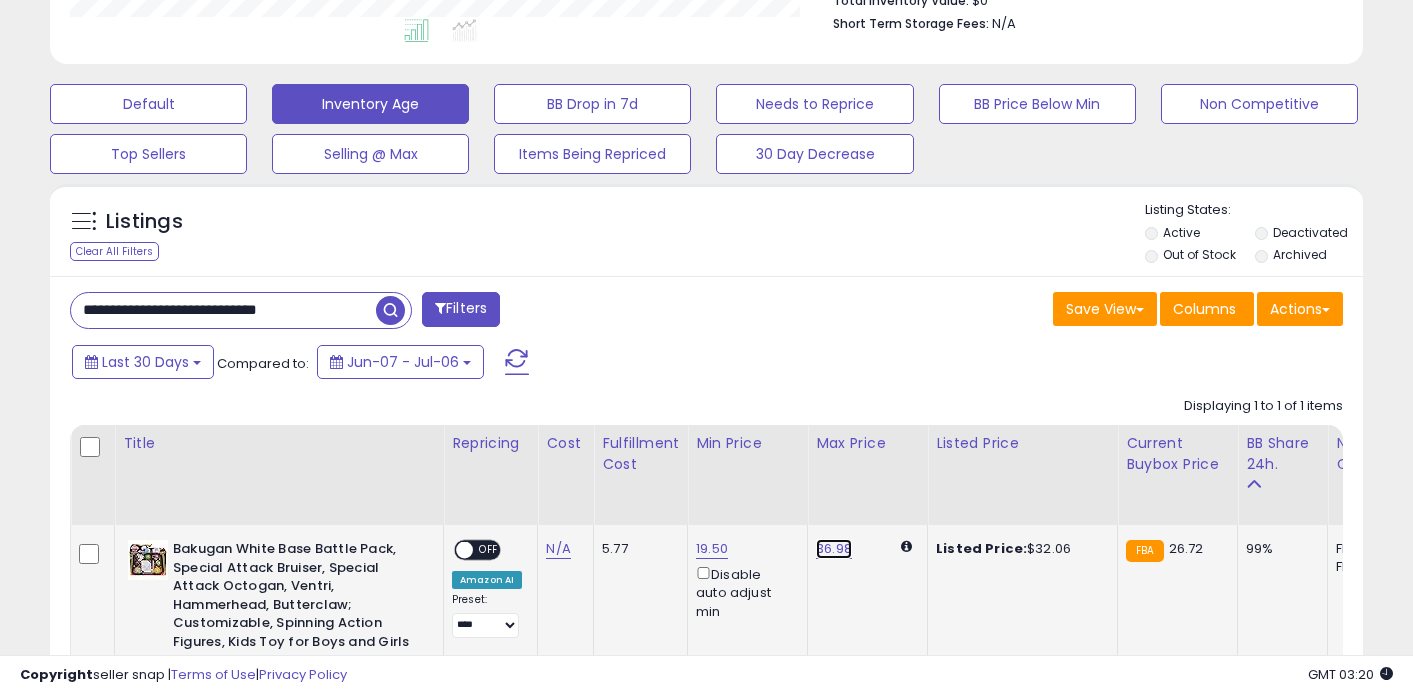 click on "36.98" at bounding box center (834, 549) 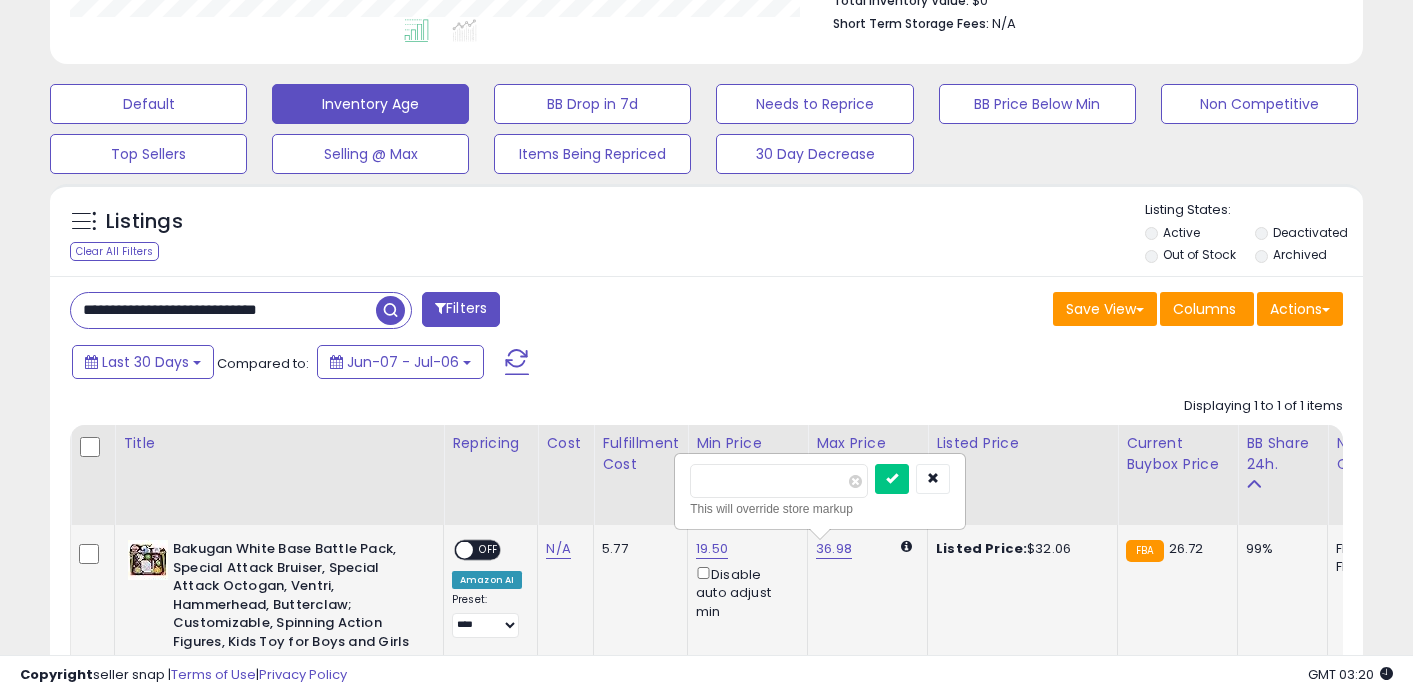 type on "**" 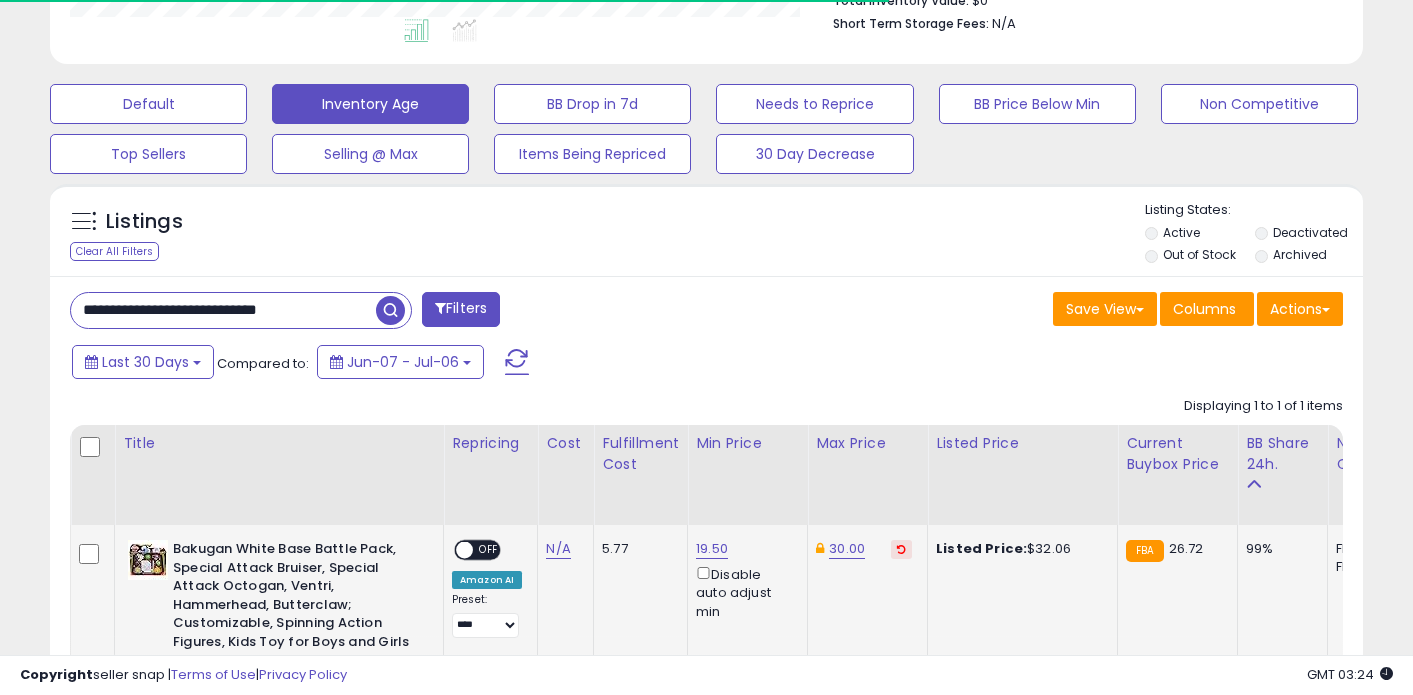 scroll, scrollTop: 572, scrollLeft: 0, axis: vertical 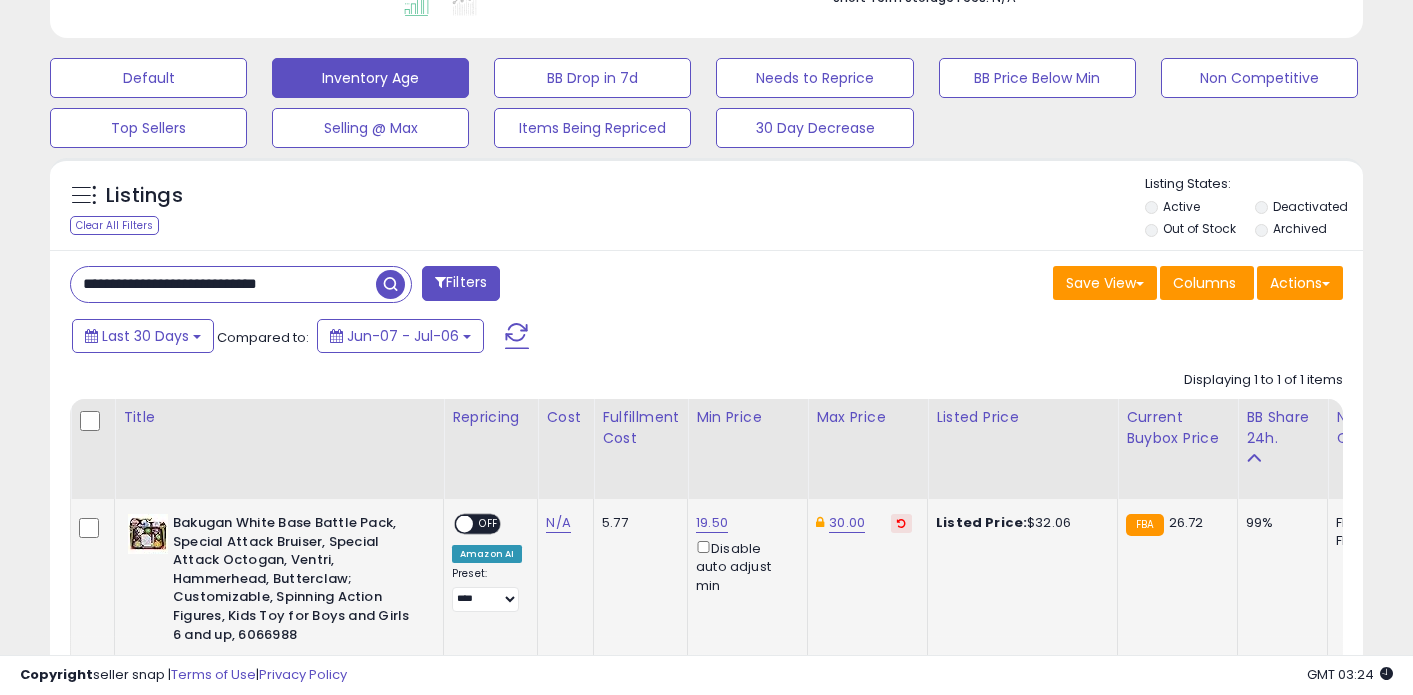 click on "**********" at bounding box center (223, 284) 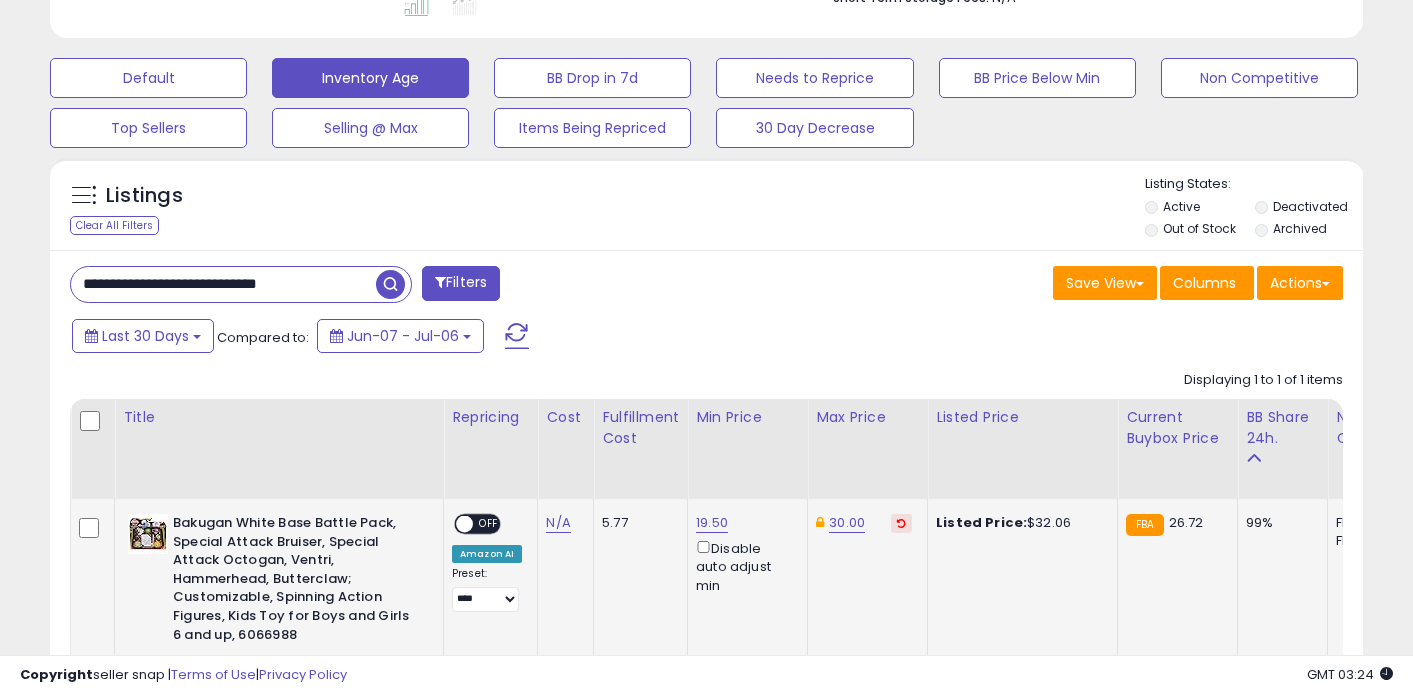 paste on "*" 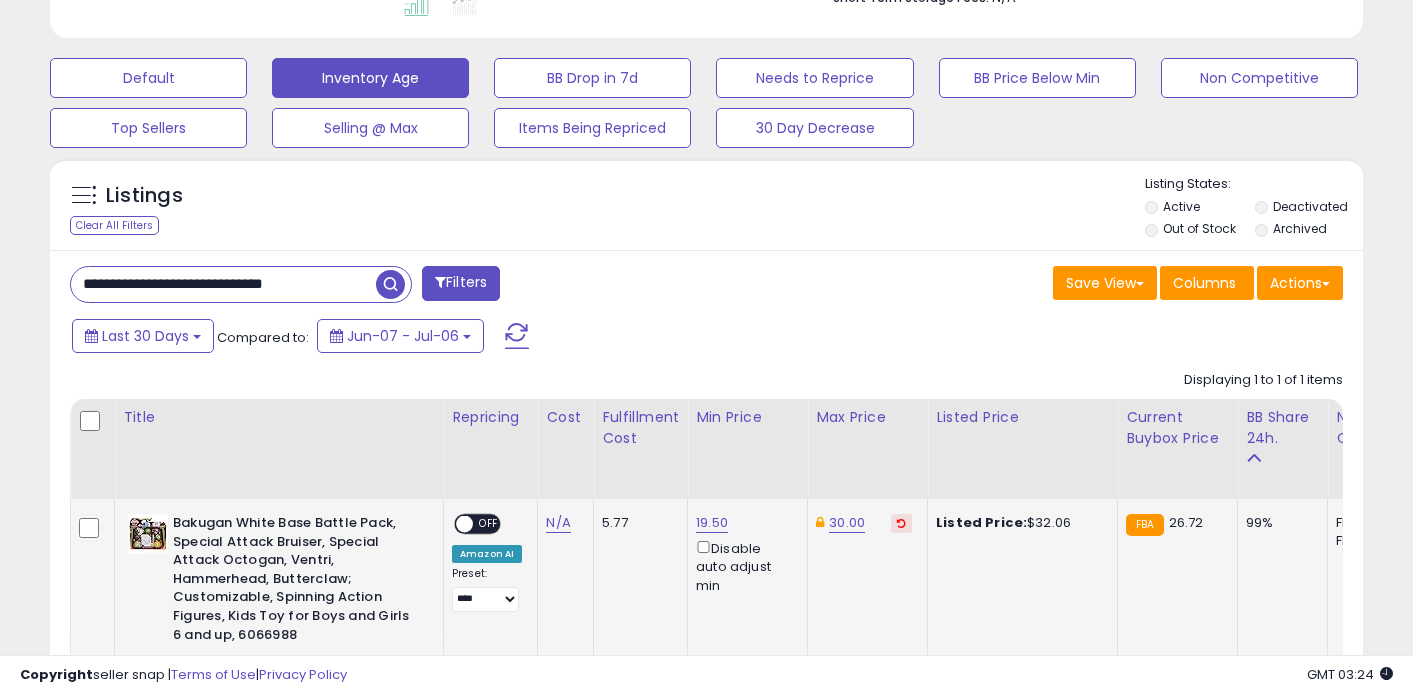 type on "**********" 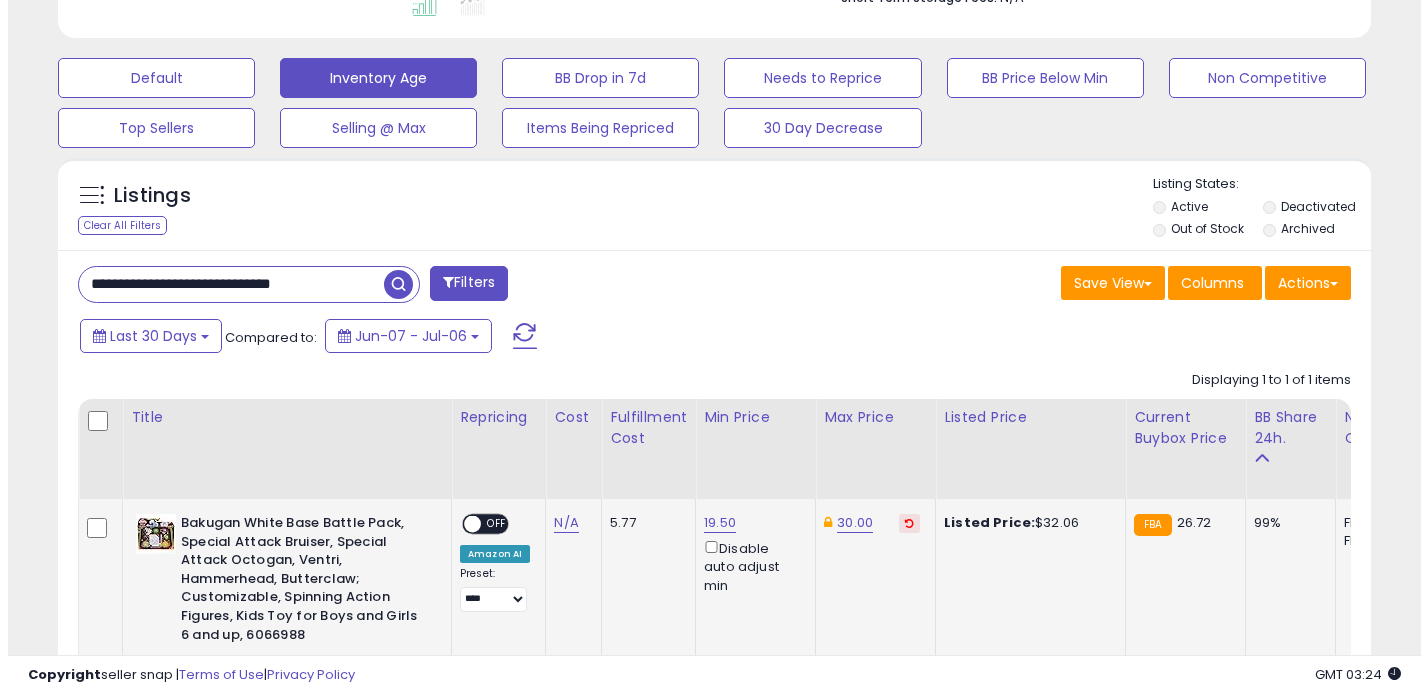 scroll, scrollTop: 546, scrollLeft: 0, axis: vertical 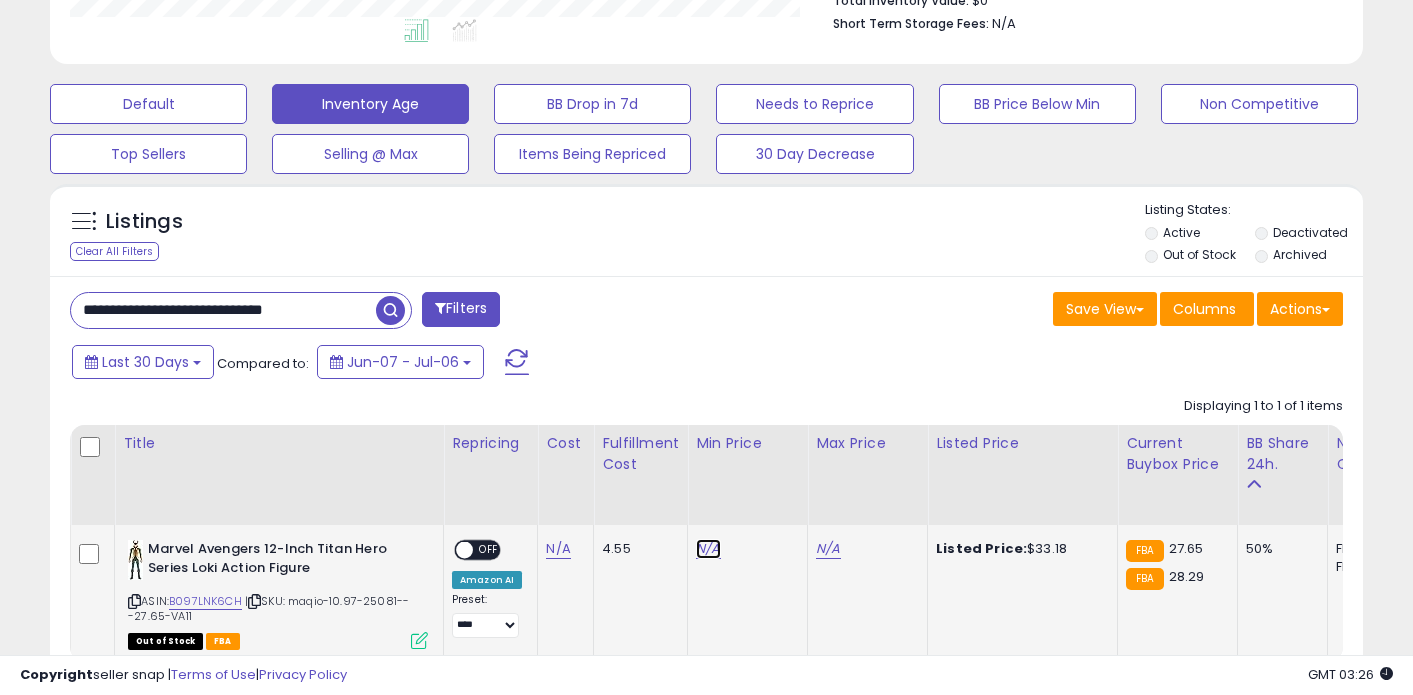 click on "N/A" at bounding box center (708, 549) 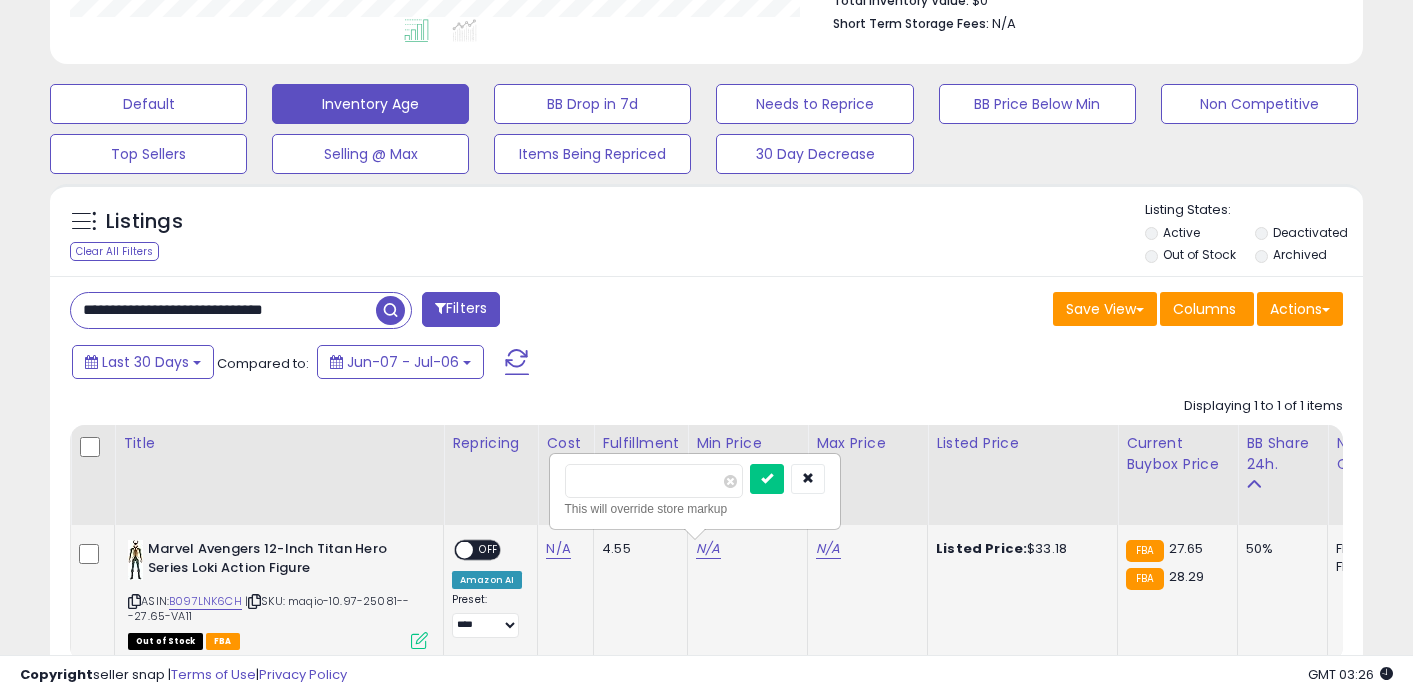 type on "**" 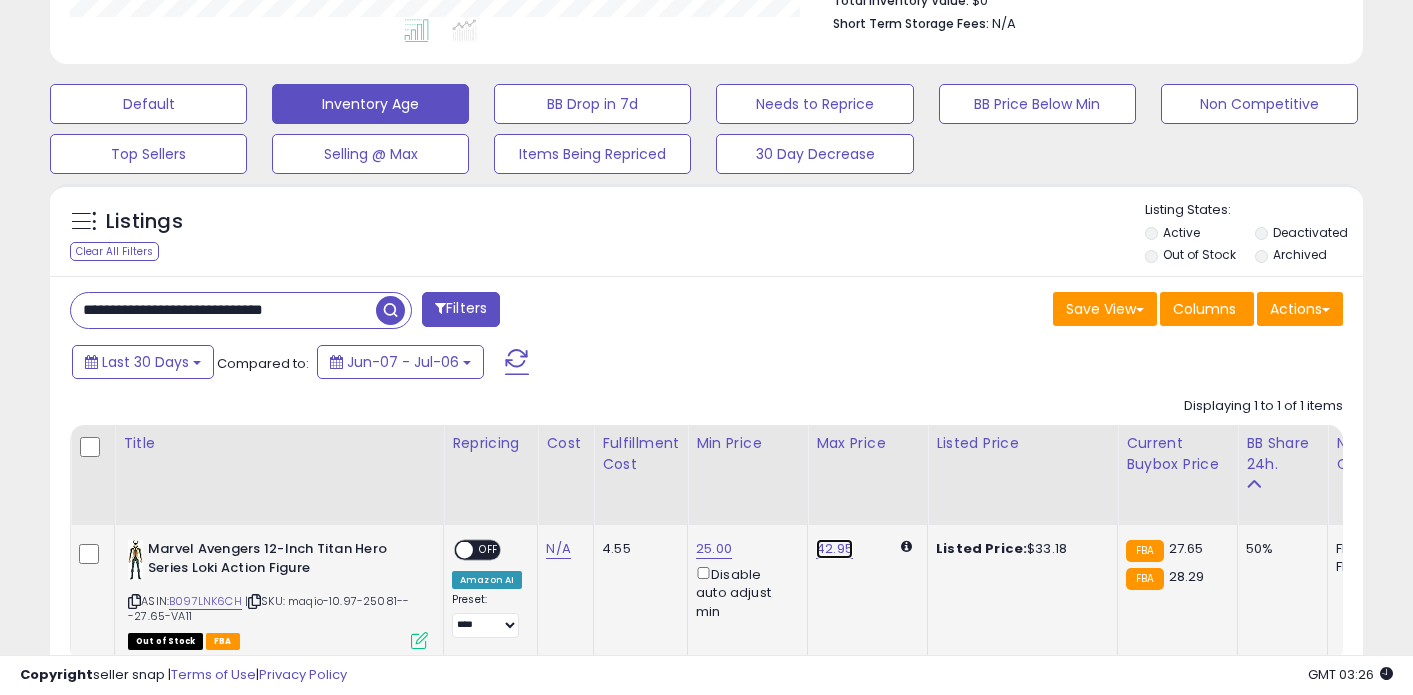 click on "42.95" at bounding box center (834, 549) 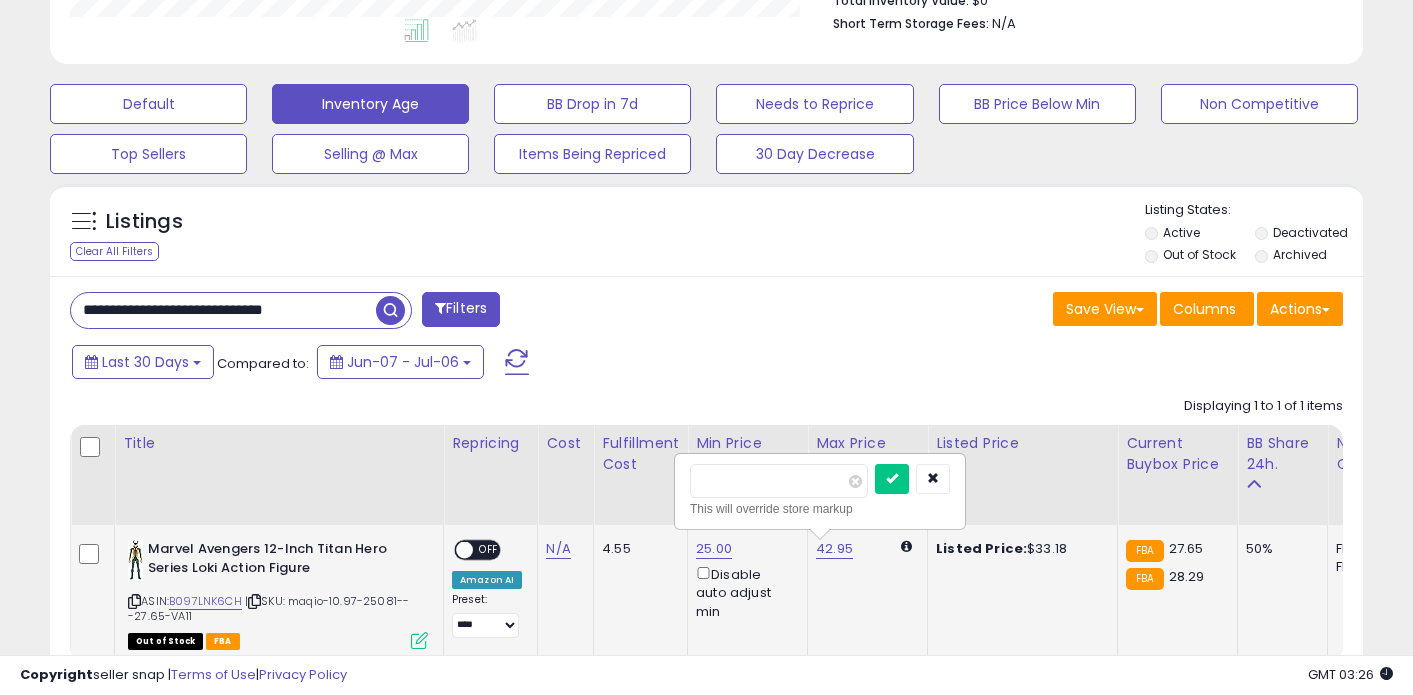 type on "*****" 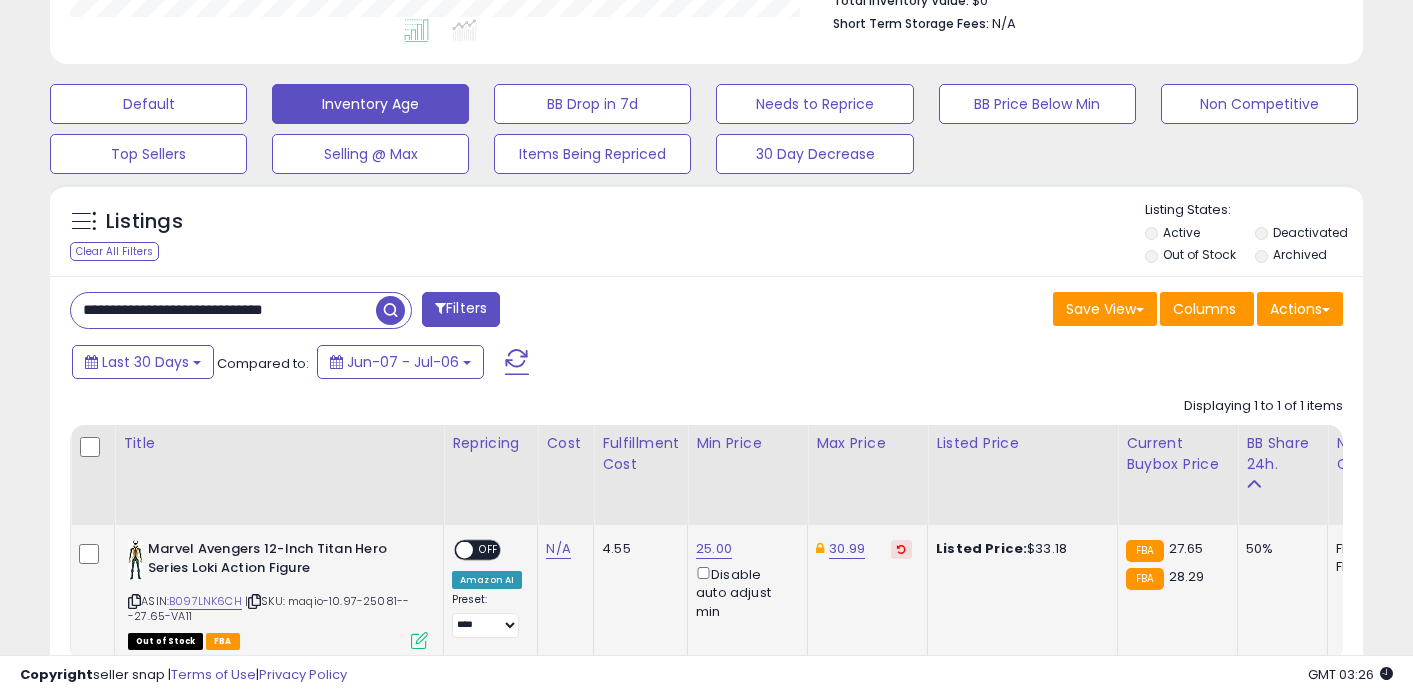 click on "**********" at bounding box center [223, 310] 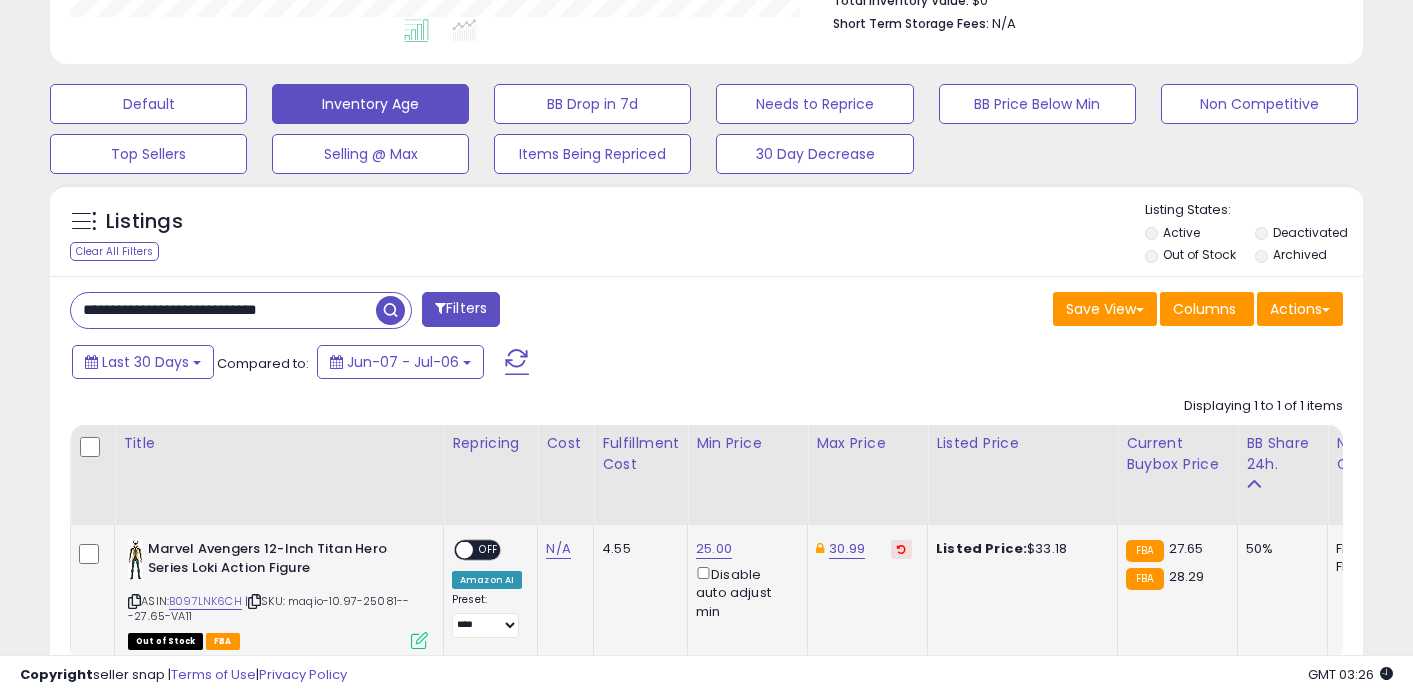 type on "**********" 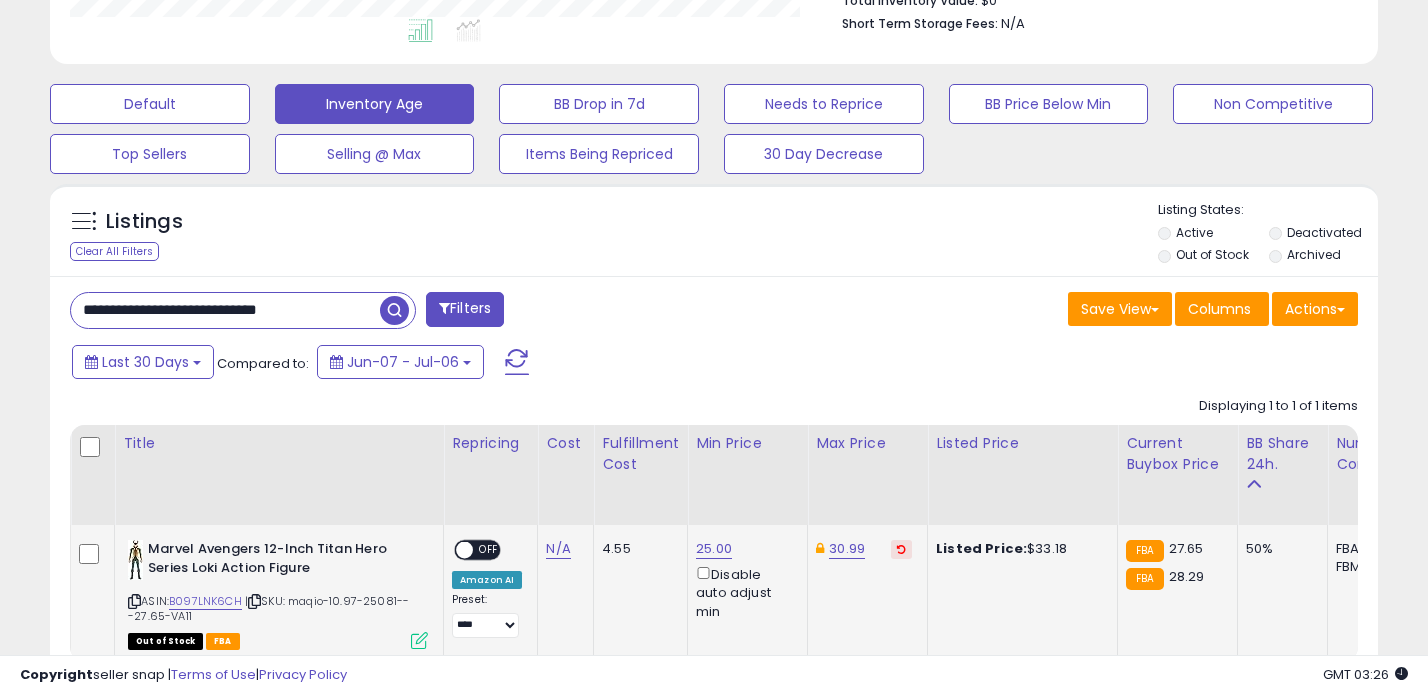 scroll, scrollTop: 999590, scrollLeft: 999231, axis: both 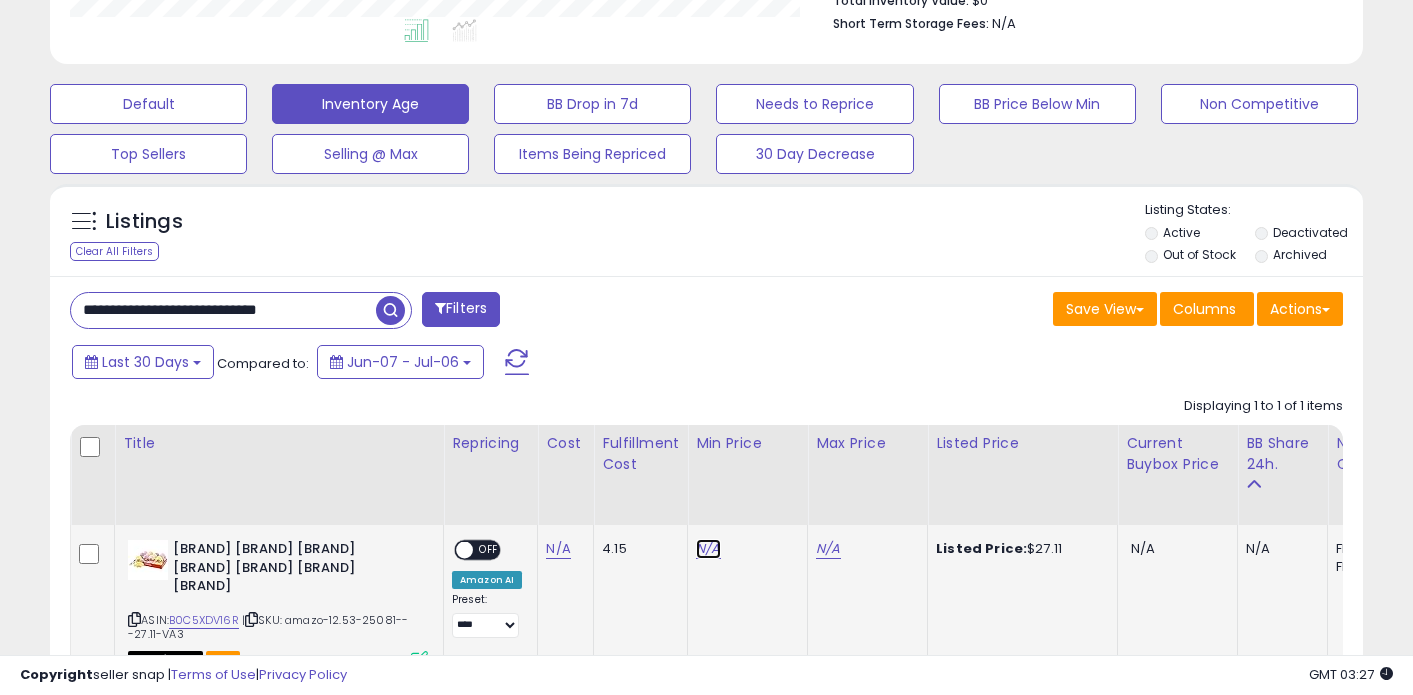 click on "N/A" at bounding box center (708, 549) 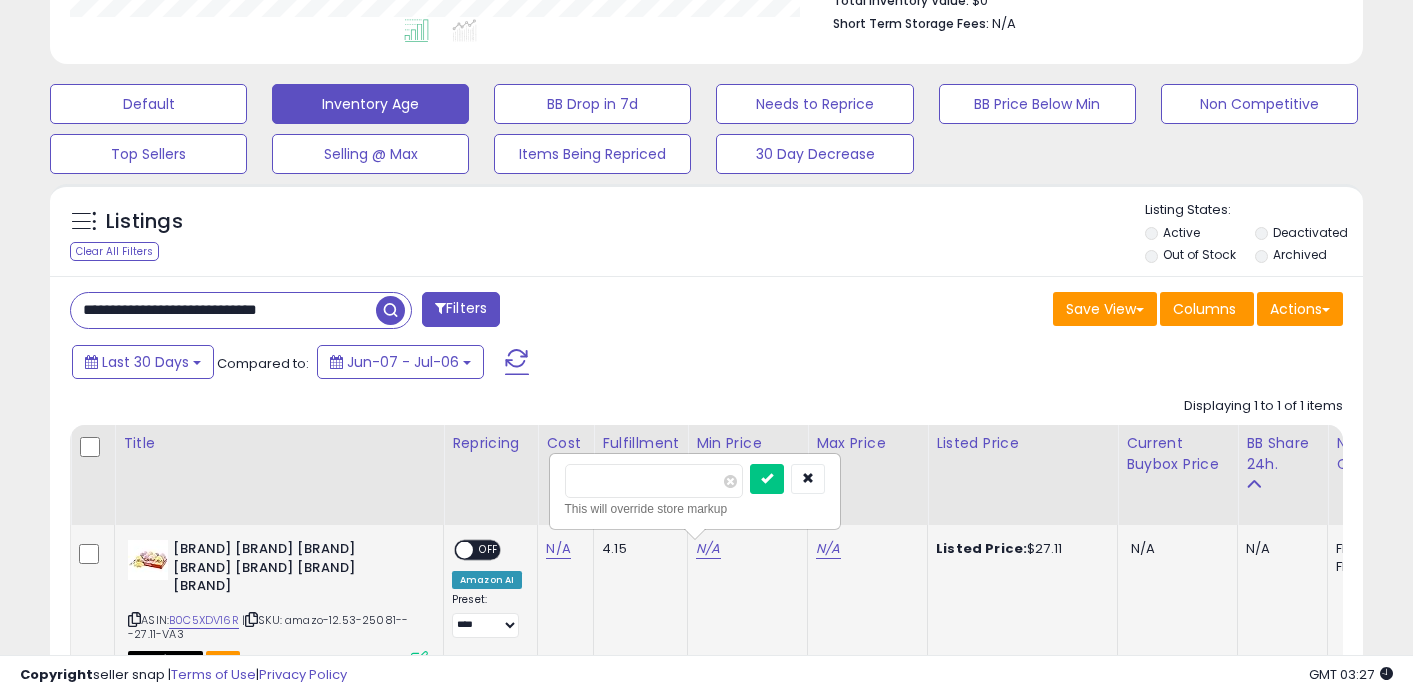 type on "**" 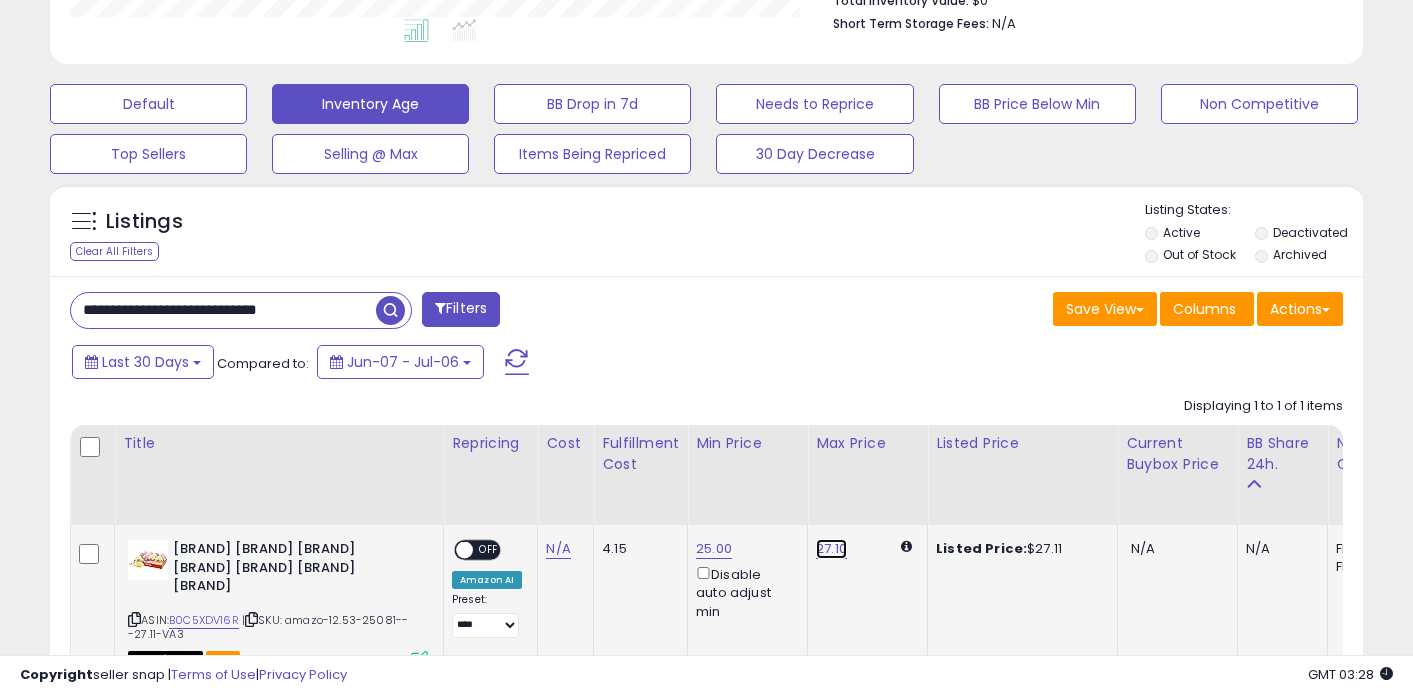 click on "27.10" at bounding box center (831, 549) 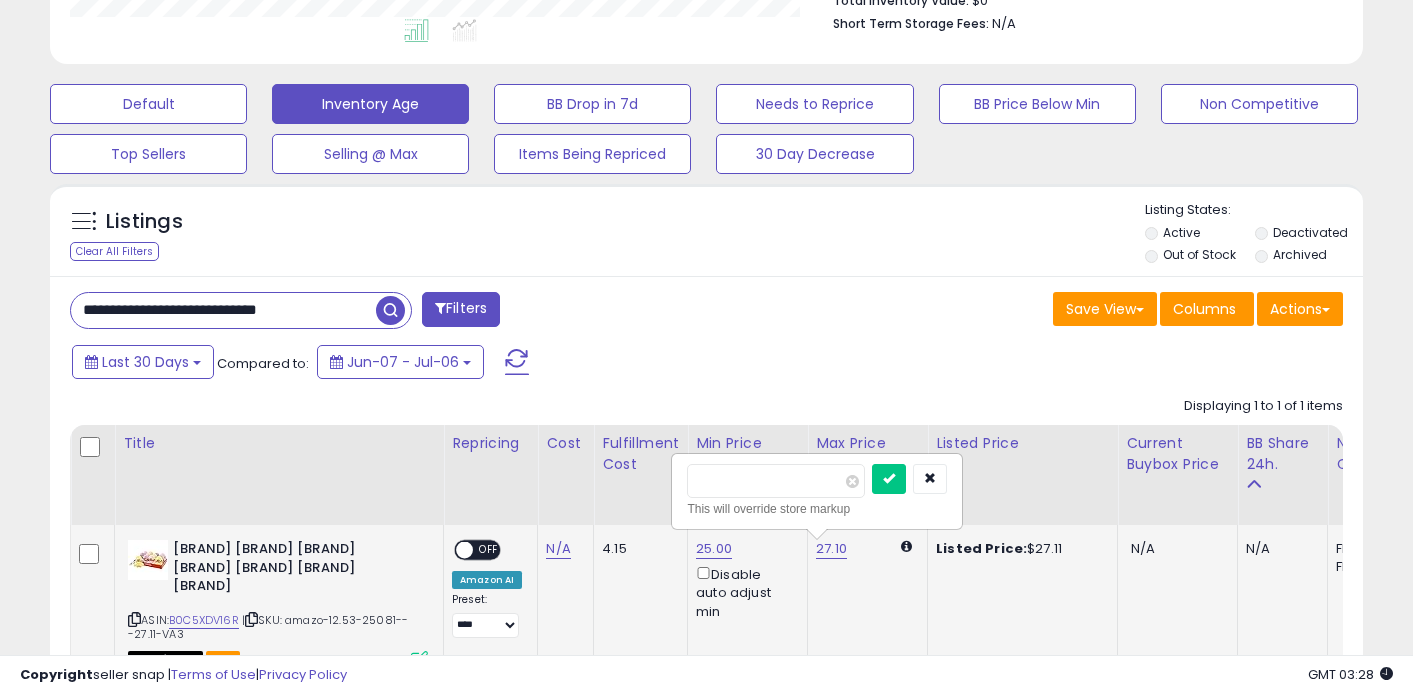 type on "**" 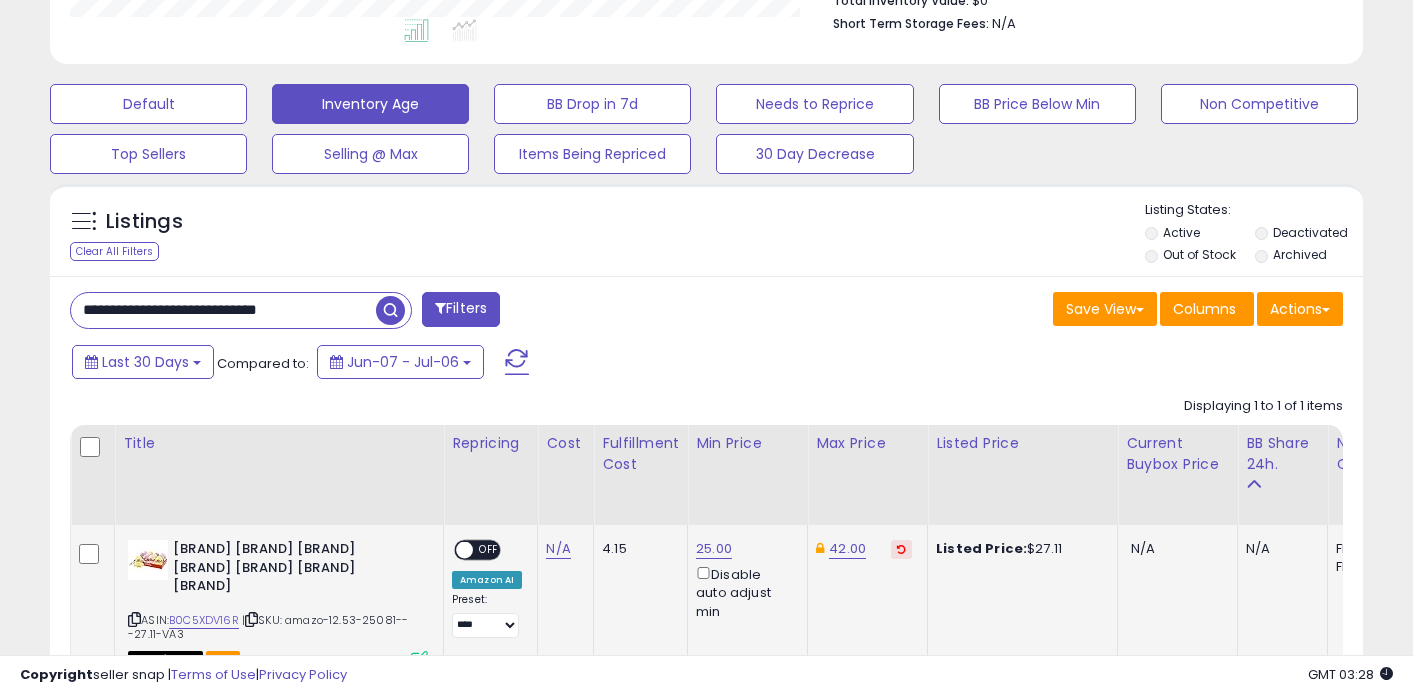 click on "**********" at bounding box center [223, 310] 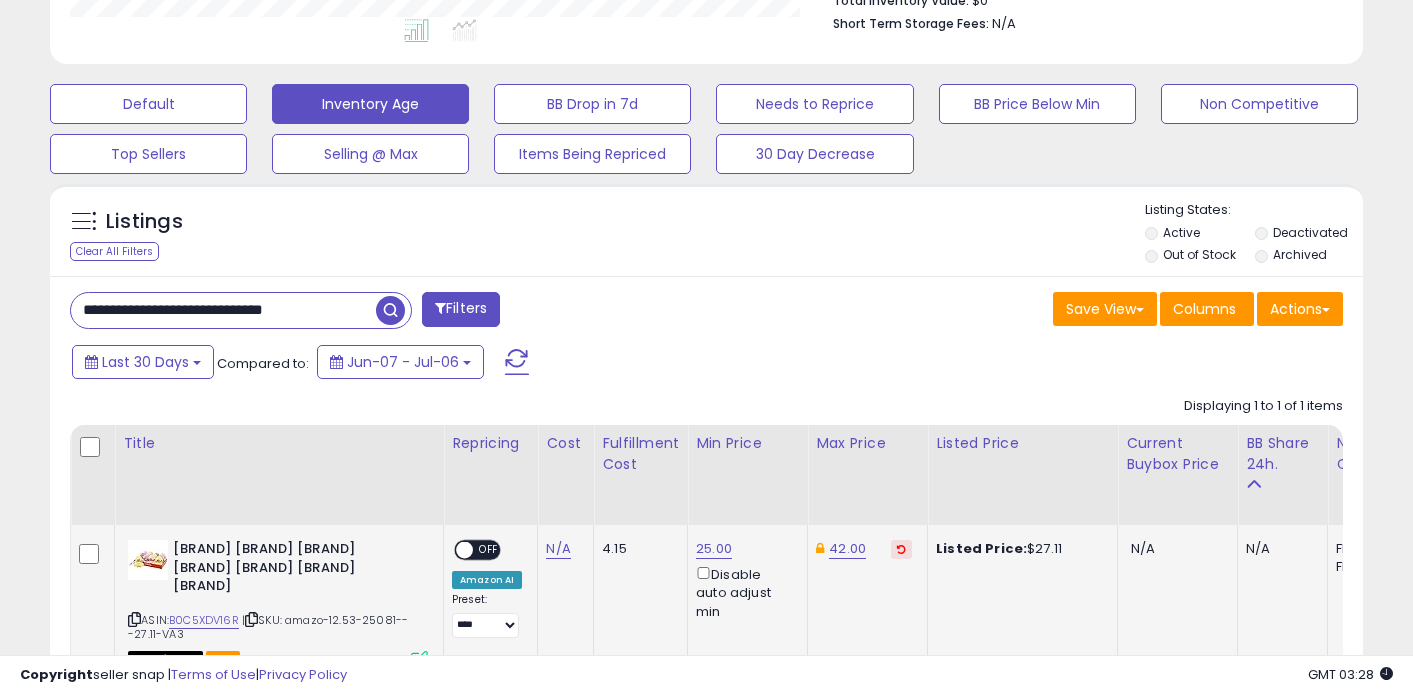 type on "**********" 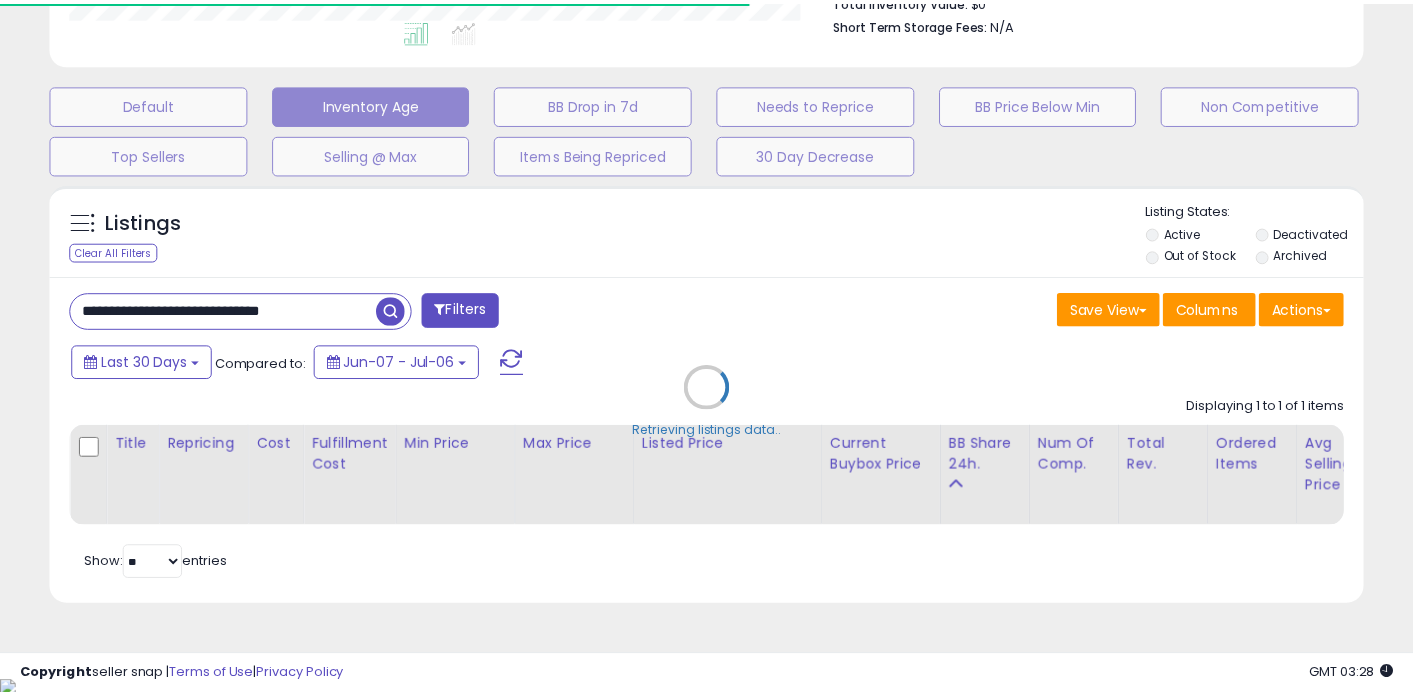 scroll, scrollTop: 410, scrollLeft: 760, axis: both 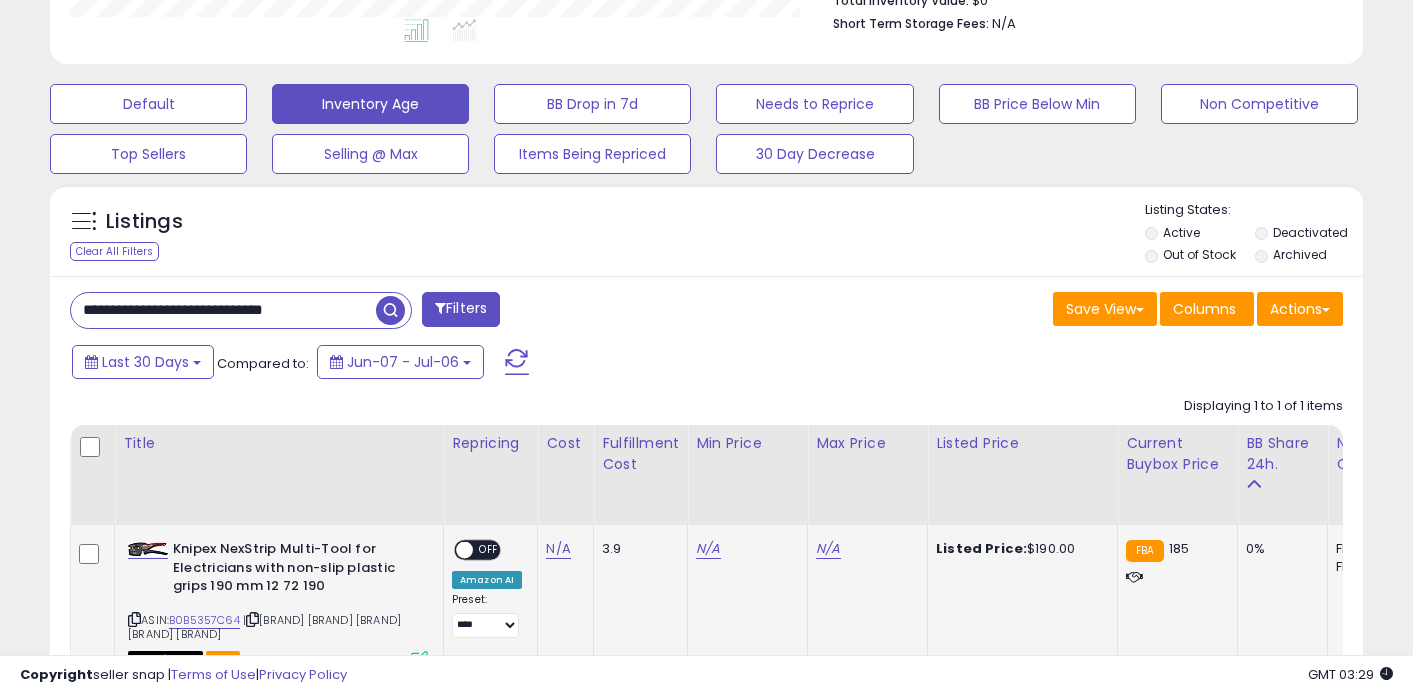 click on "N/A" 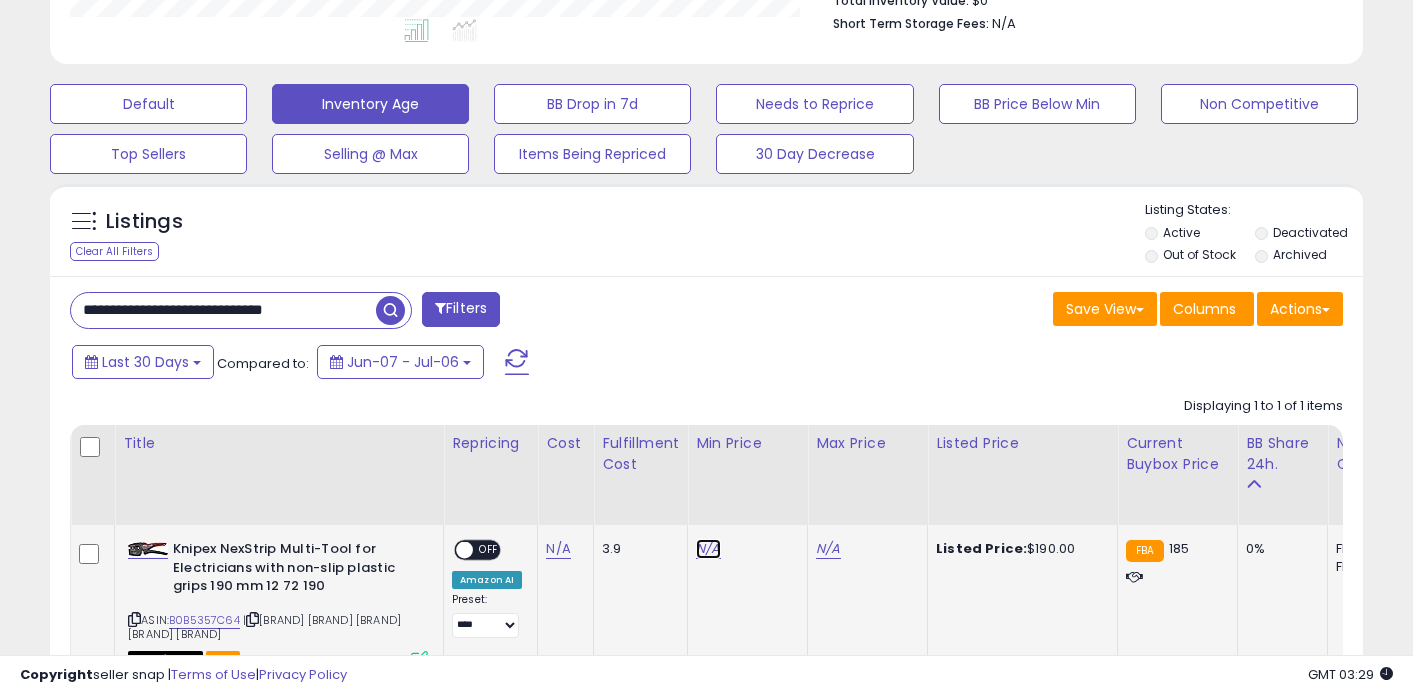 click on "N/A" at bounding box center (708, 549) 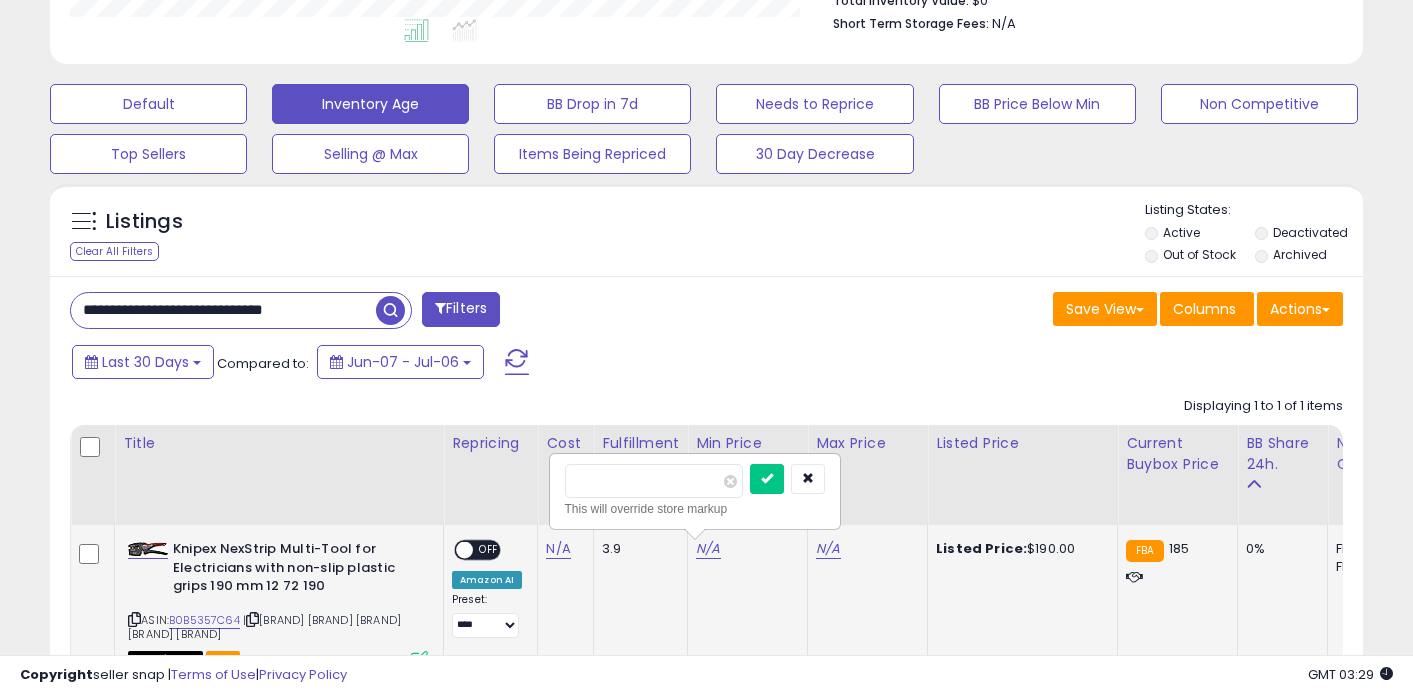 type on "***" 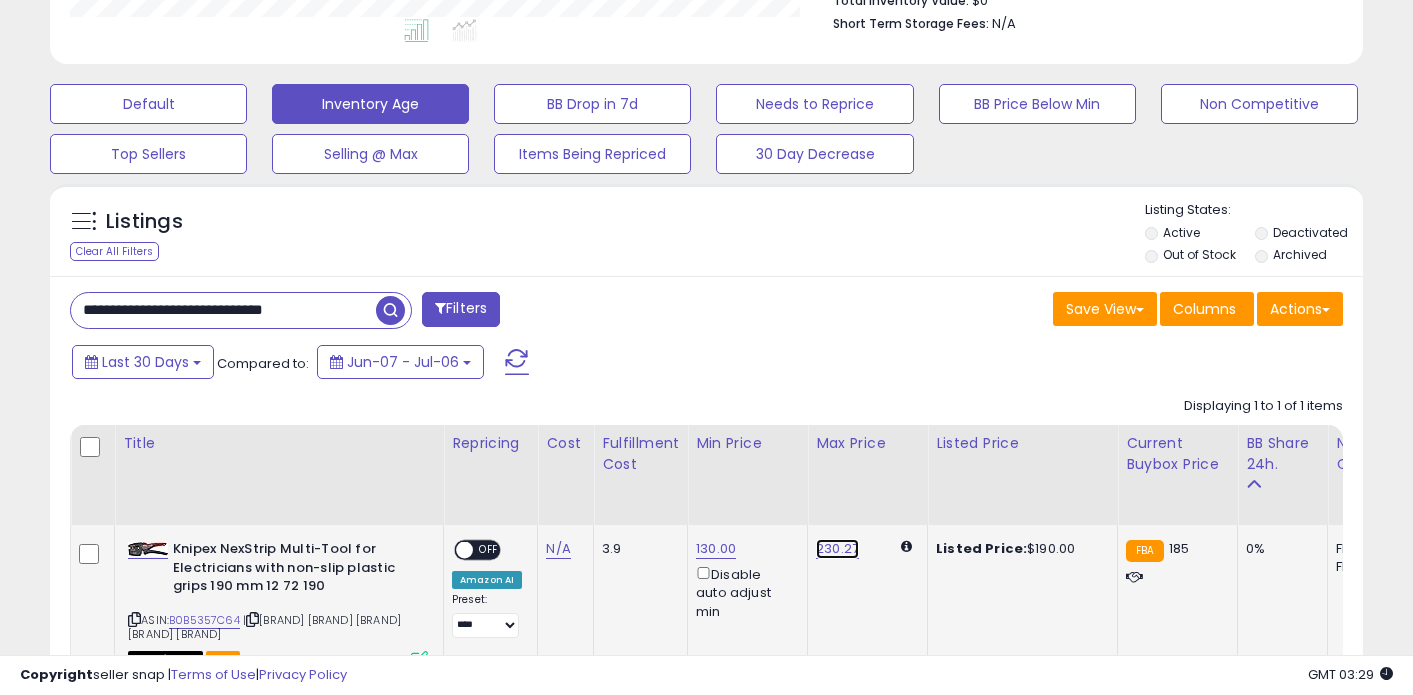 click on "230.27" at bounding box center (837, 549) 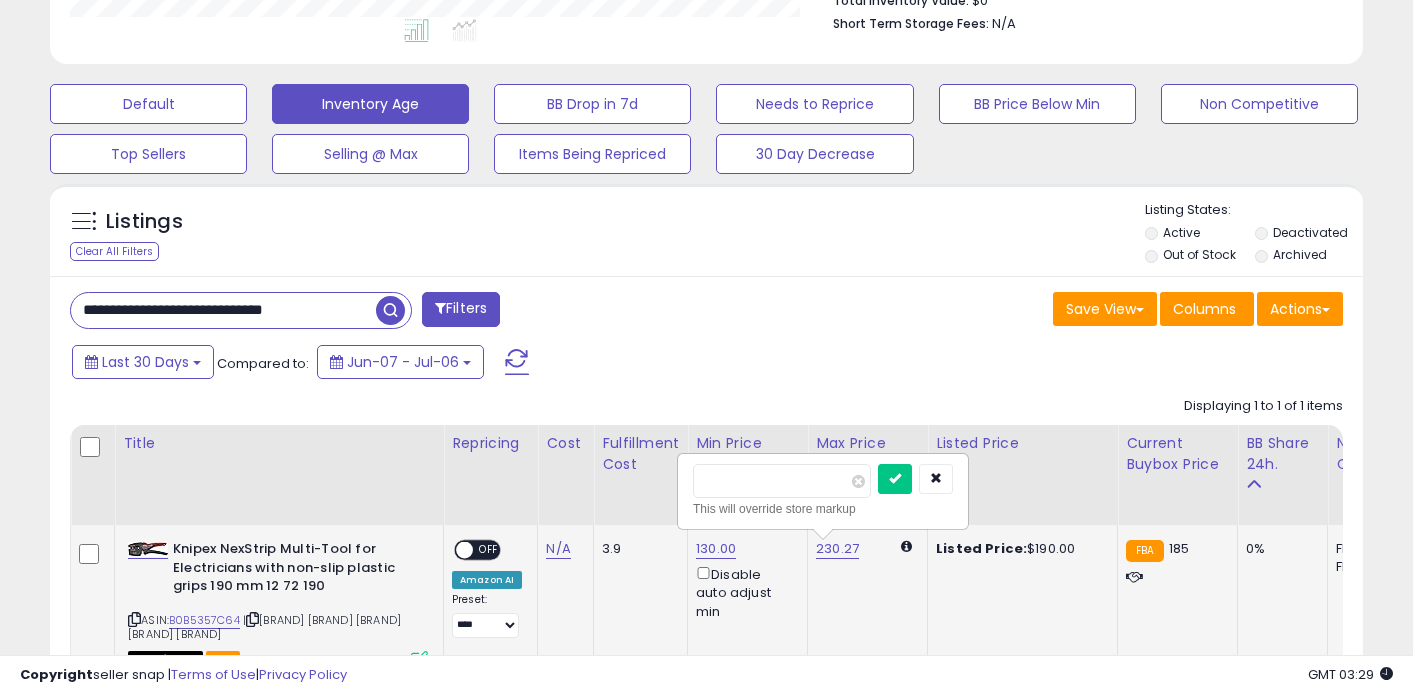type on "***" 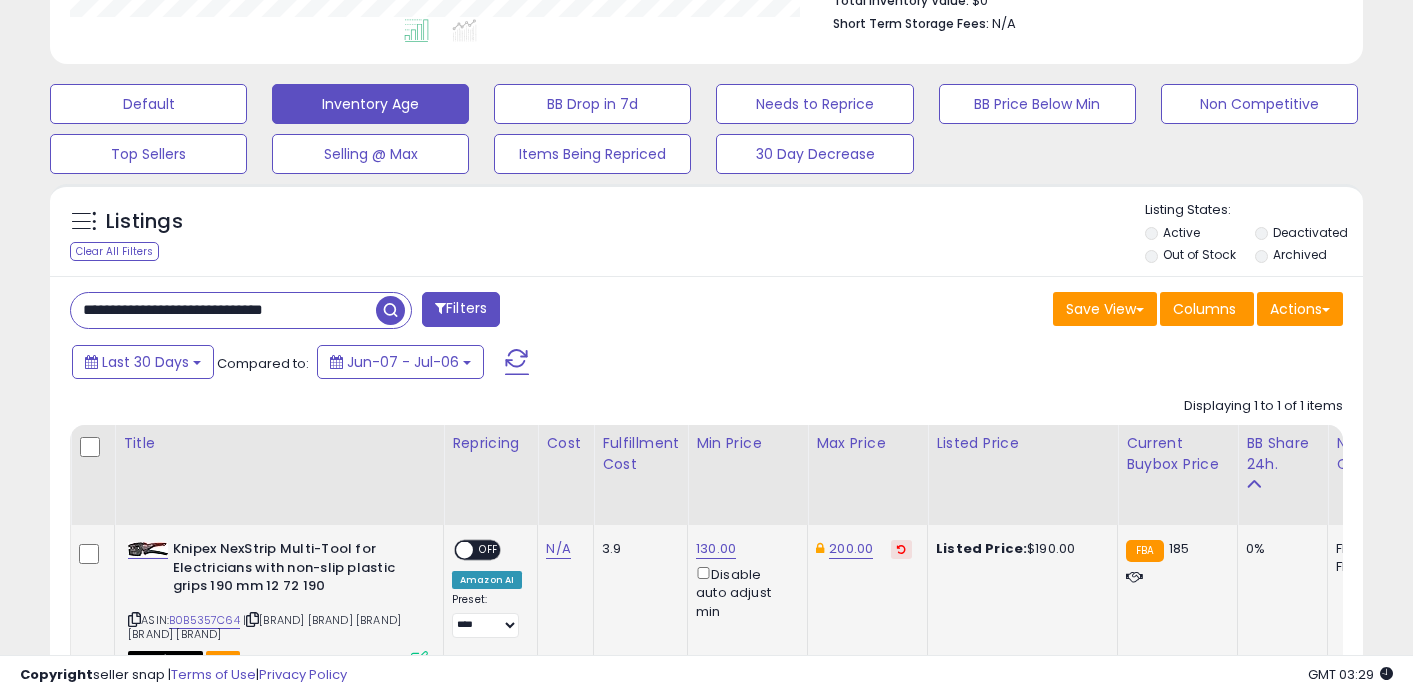 scroll, scrollTop: 572, scrollLeft: 0, axis: vertical 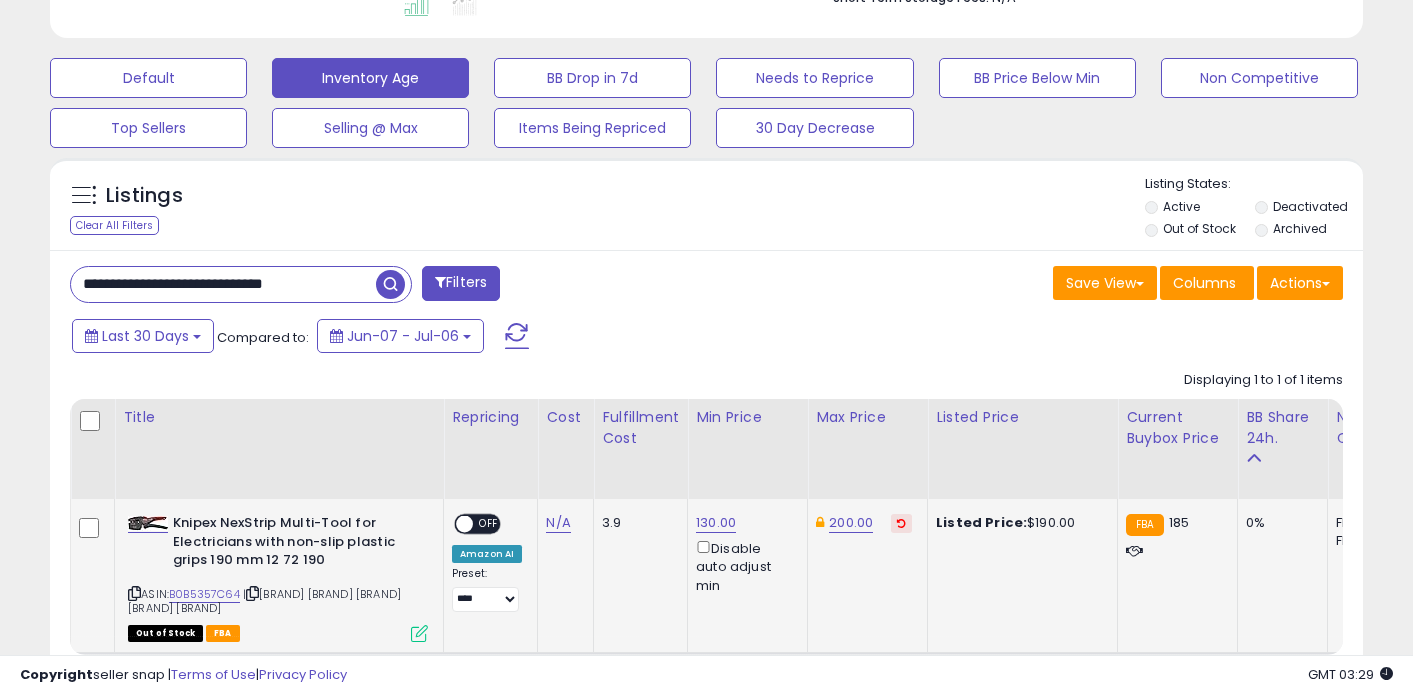 click on "**********" at bounding box center (223, 284) 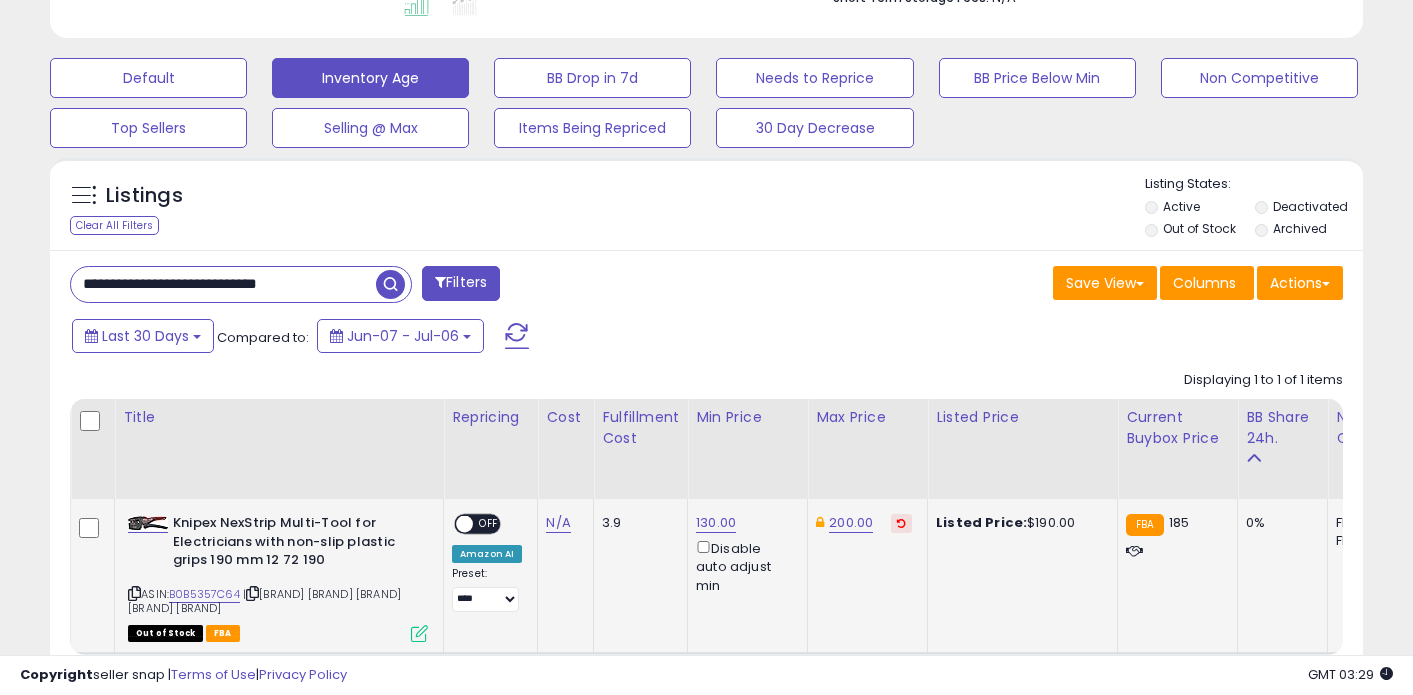 type on "**********" 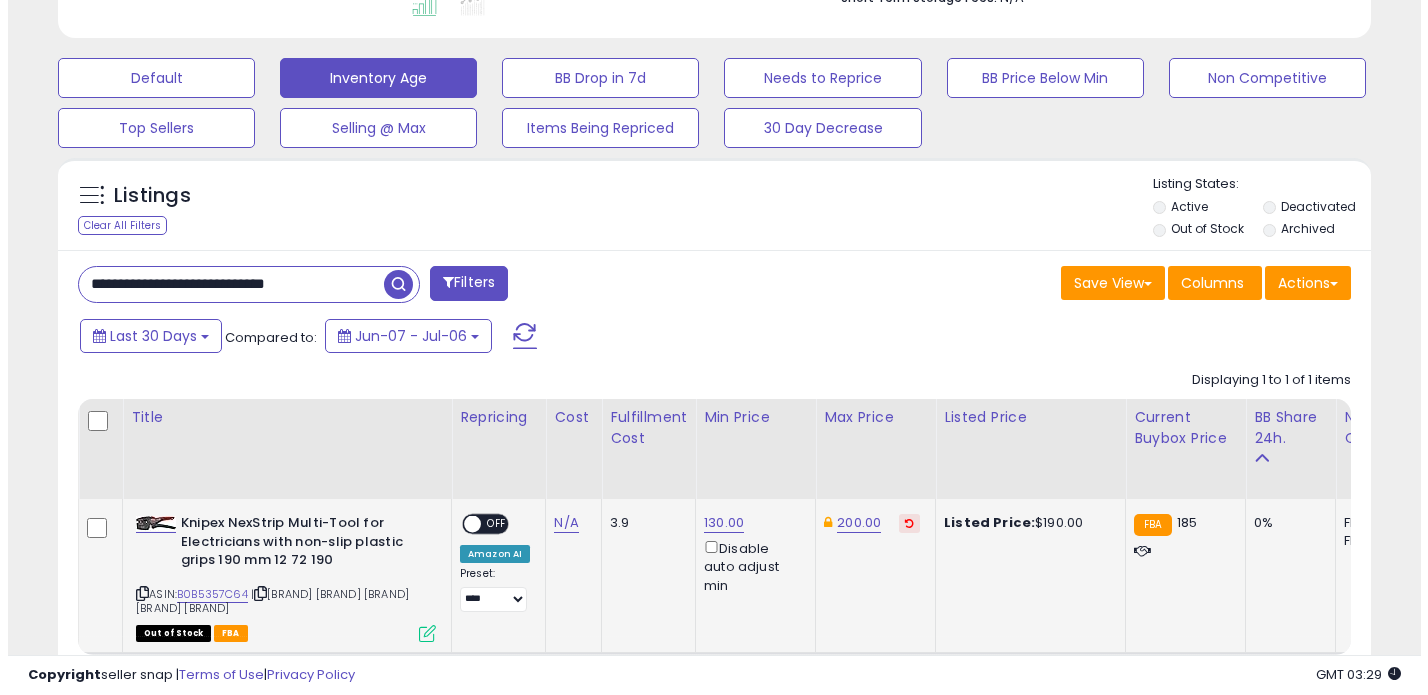 scroll, scrollTop: 546, scrollLeft: 0, axis: vertical 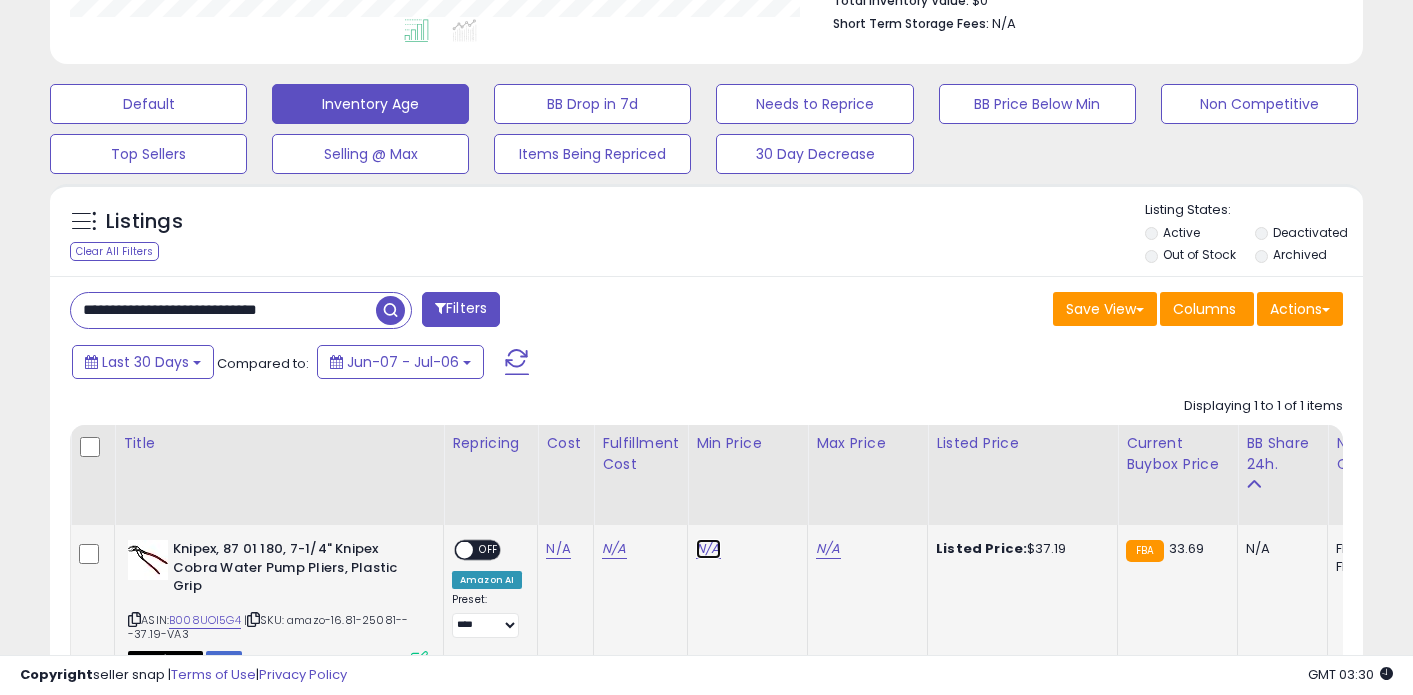 click on "N/A" at bounding box center (708, 549) 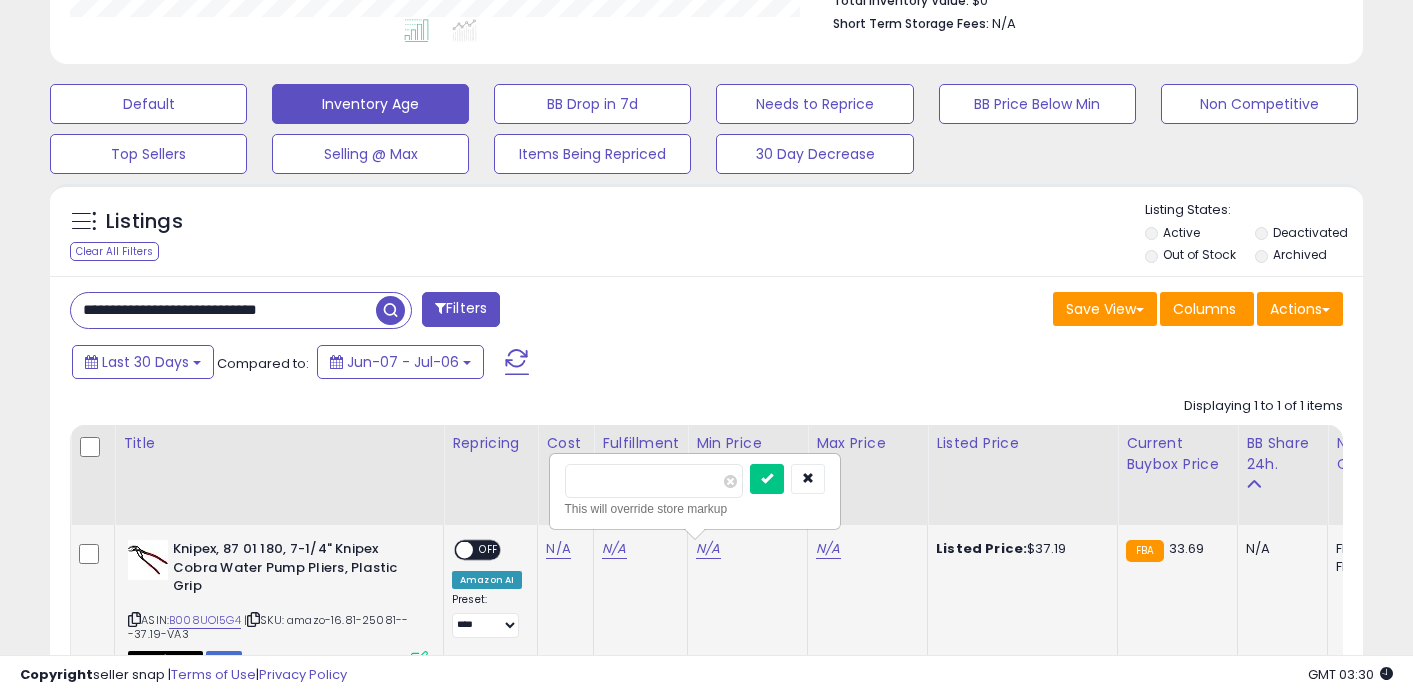 type on "**" 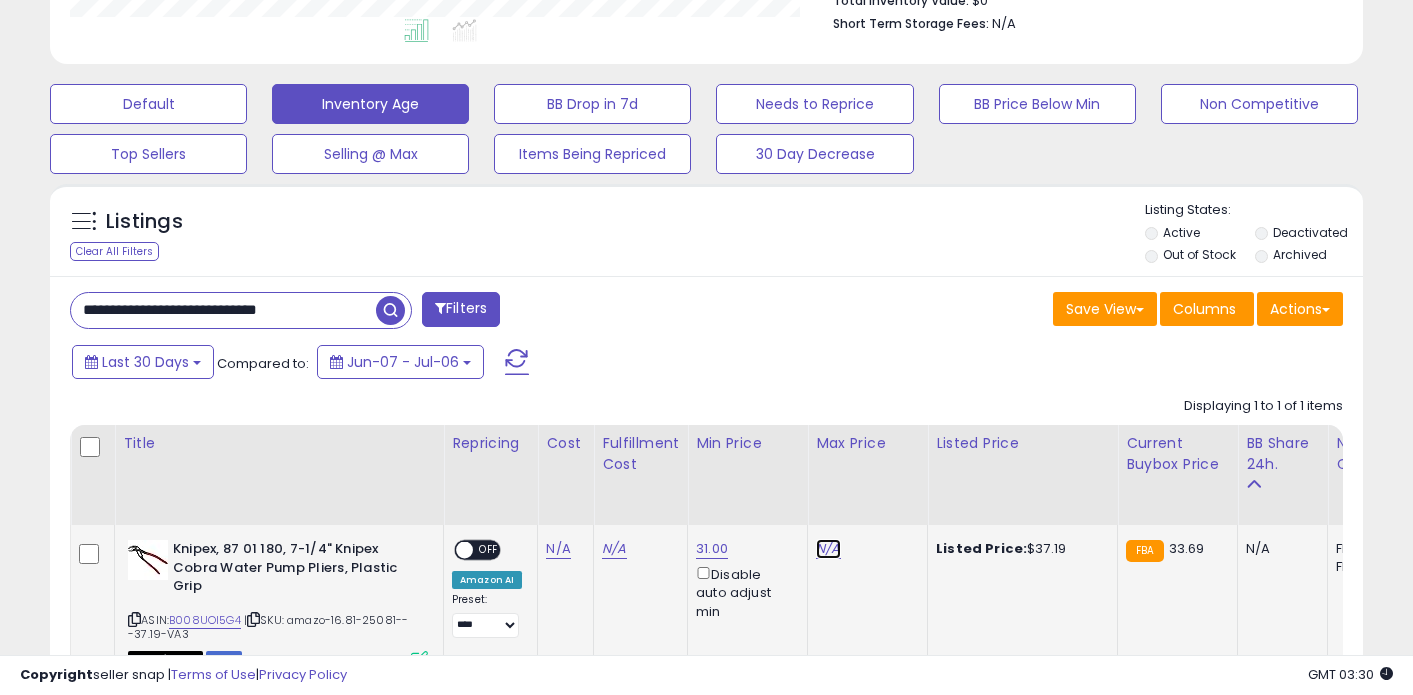 click on "N/A" at bounding box center [828, 549] 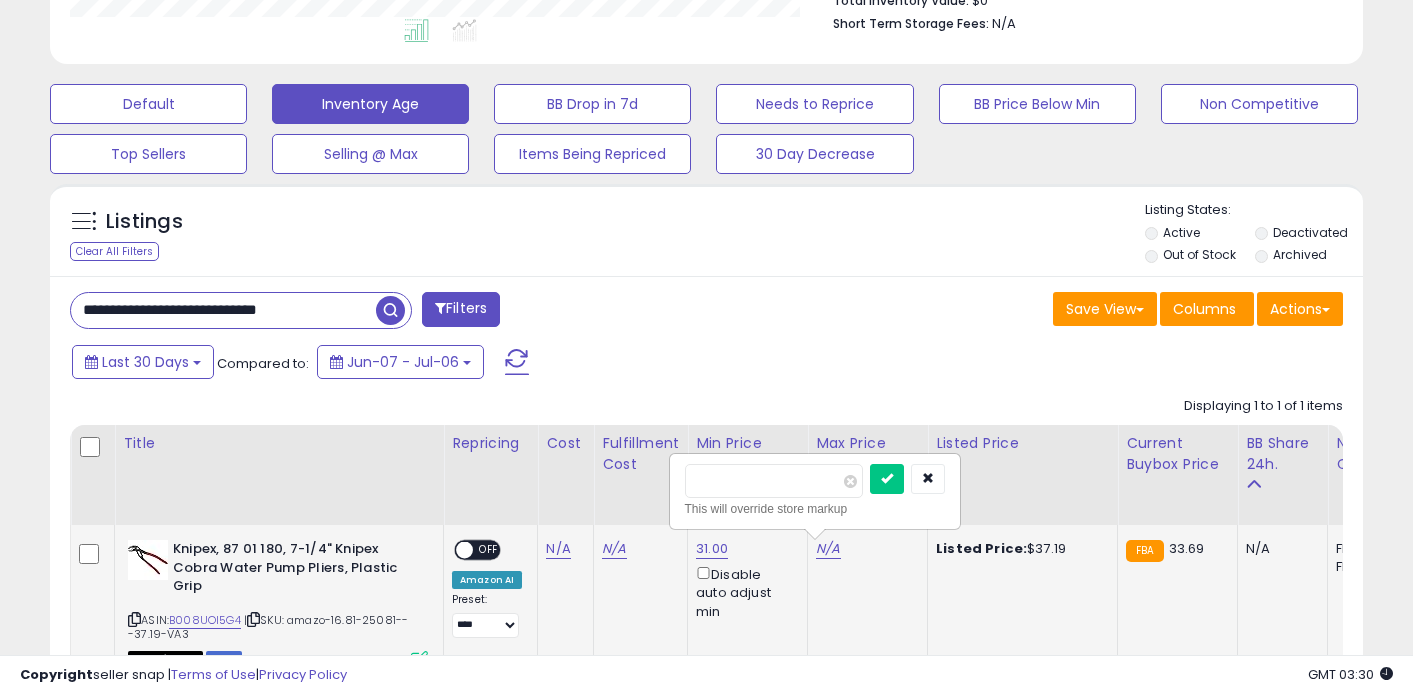 type on "*****" 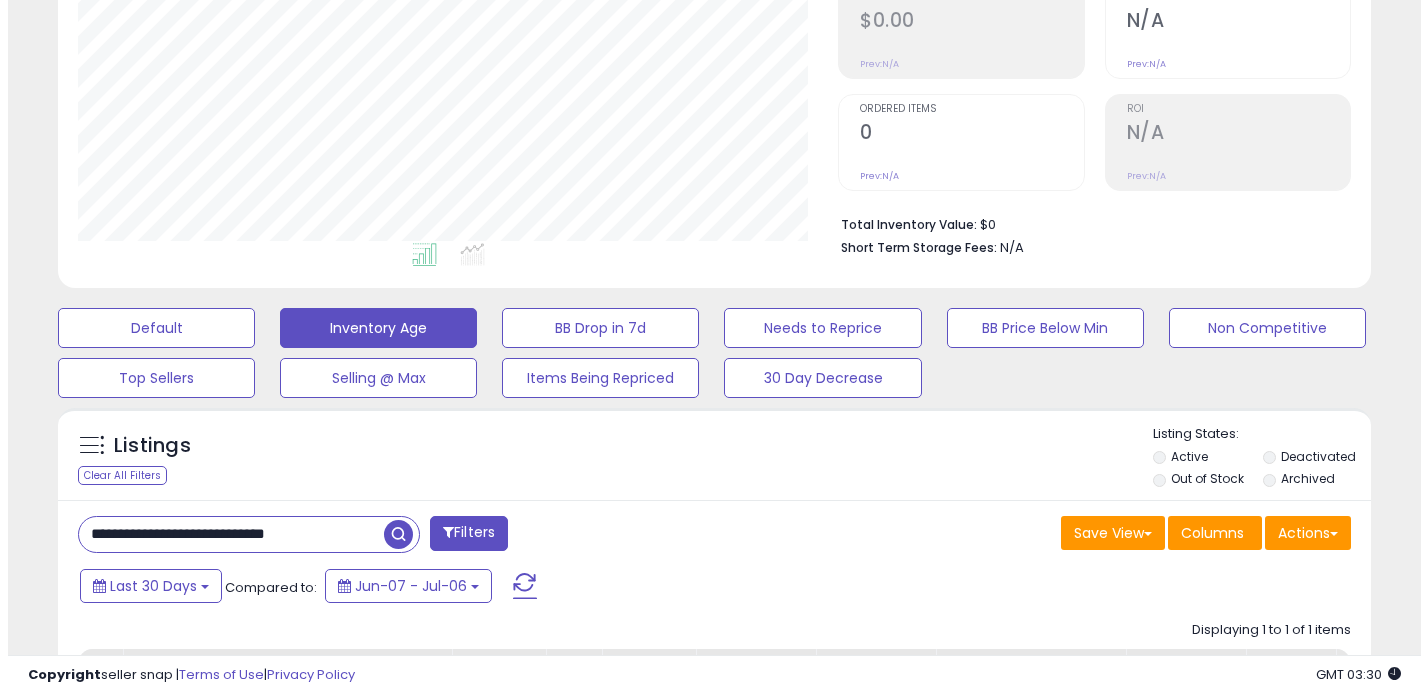 scroll, scrollTop: 407, scrollLeft: 0, axis: vertical 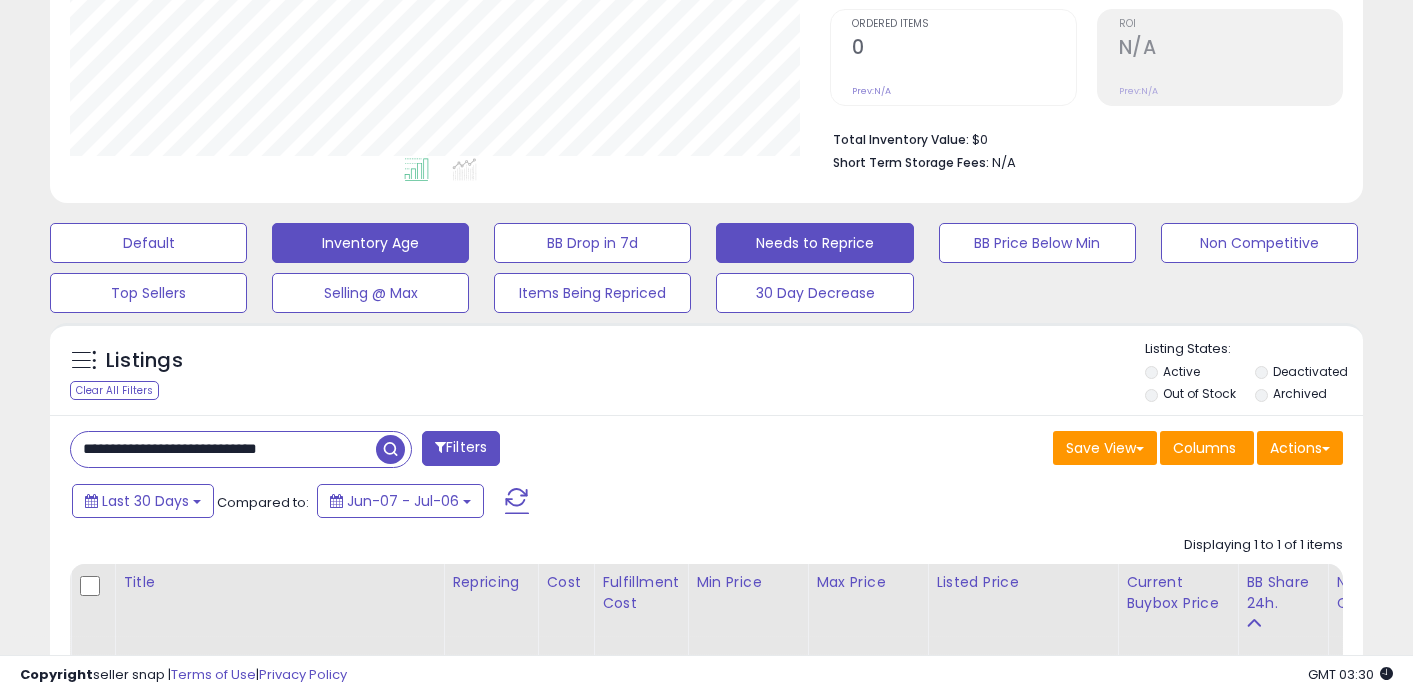 click on "Needs to Reprice" at bounding box center (148, 243) 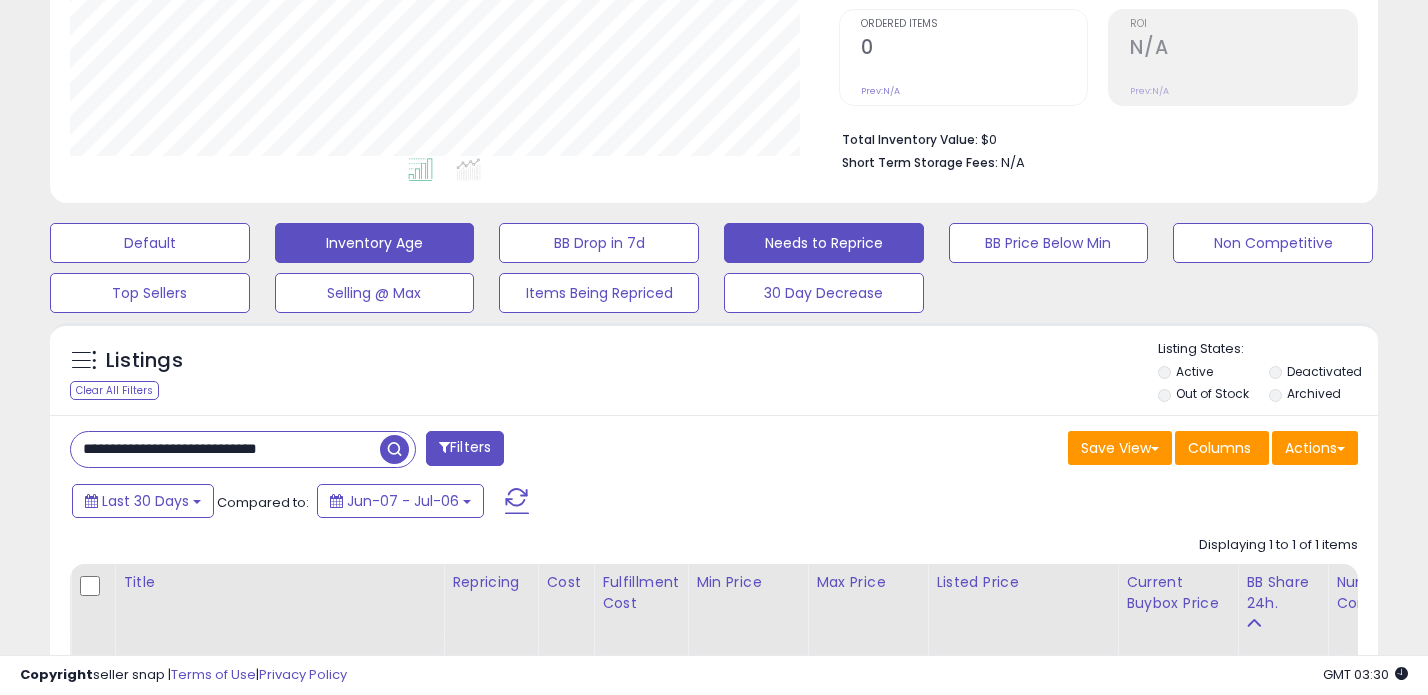 scroll, scrollTop: 999590, scrollLeft: 999231, axis: both 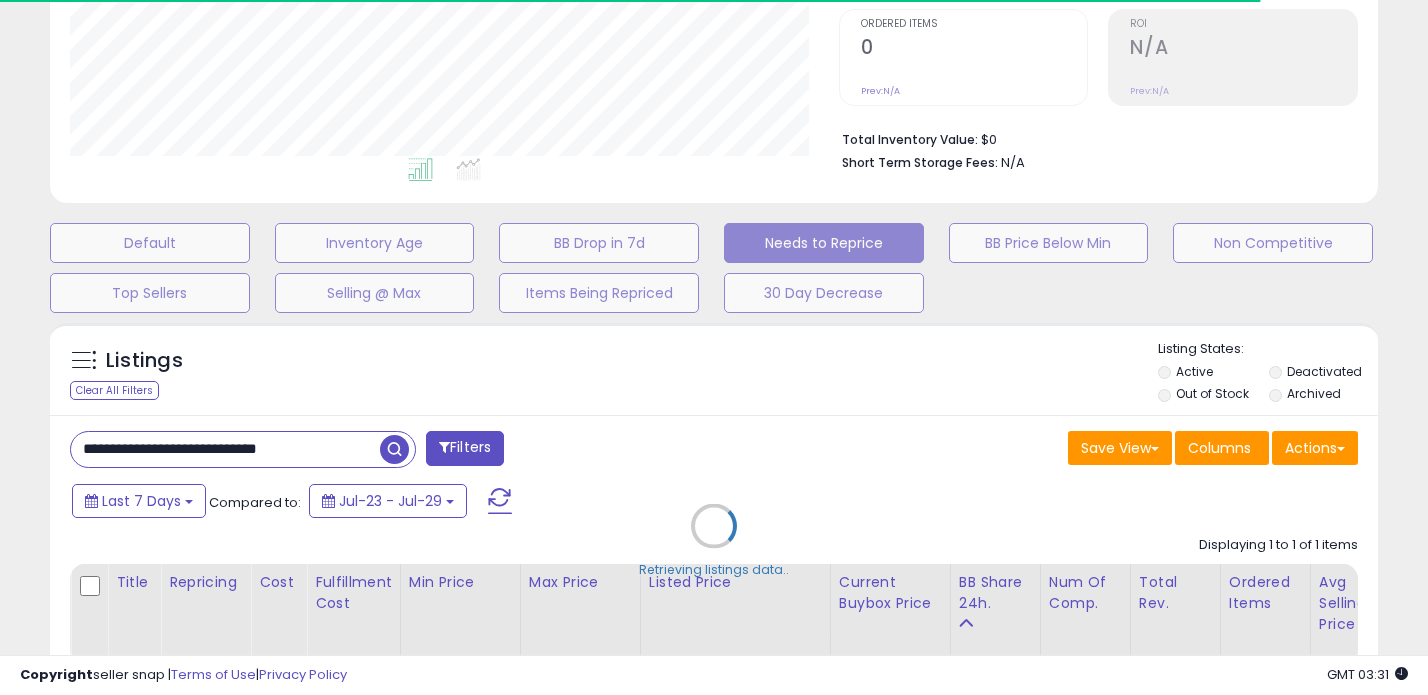 click on "Retrieving listings data.." at bounding box center [714, 541] 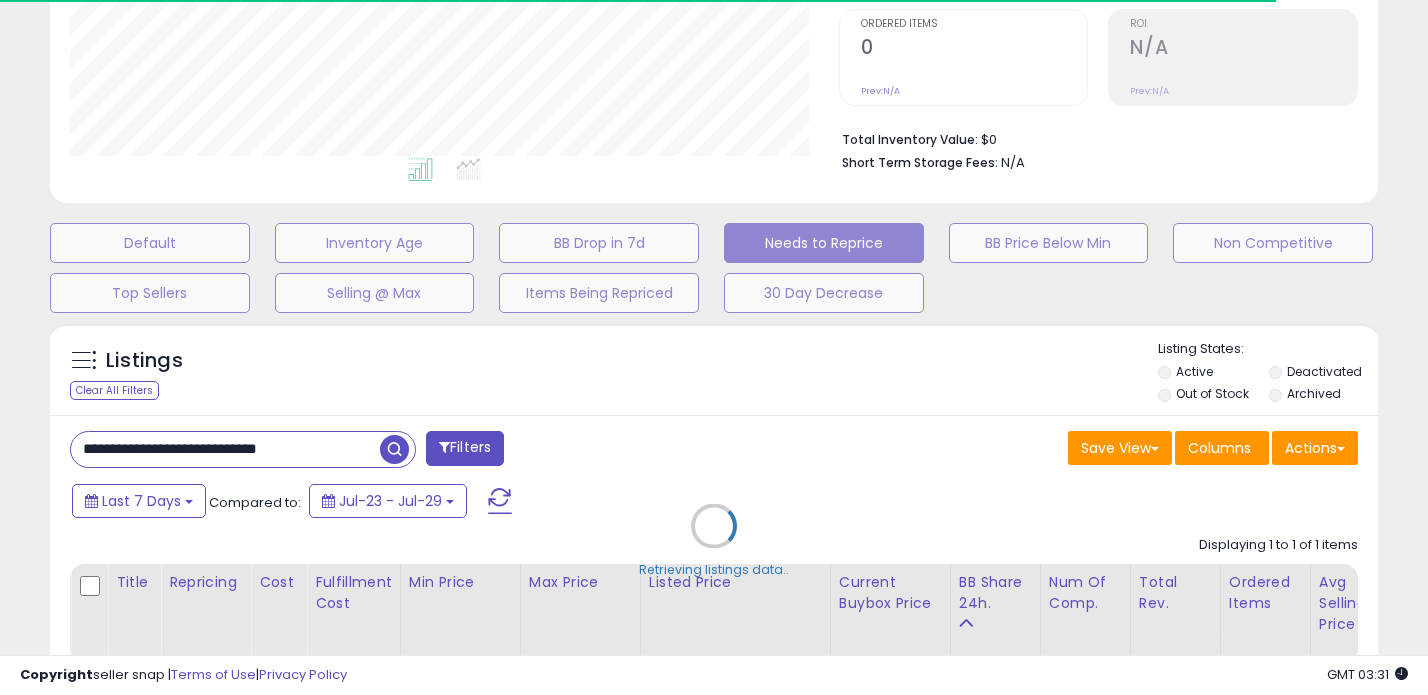 click on "Retrieving listings data.." at bounding box center [714, 541] 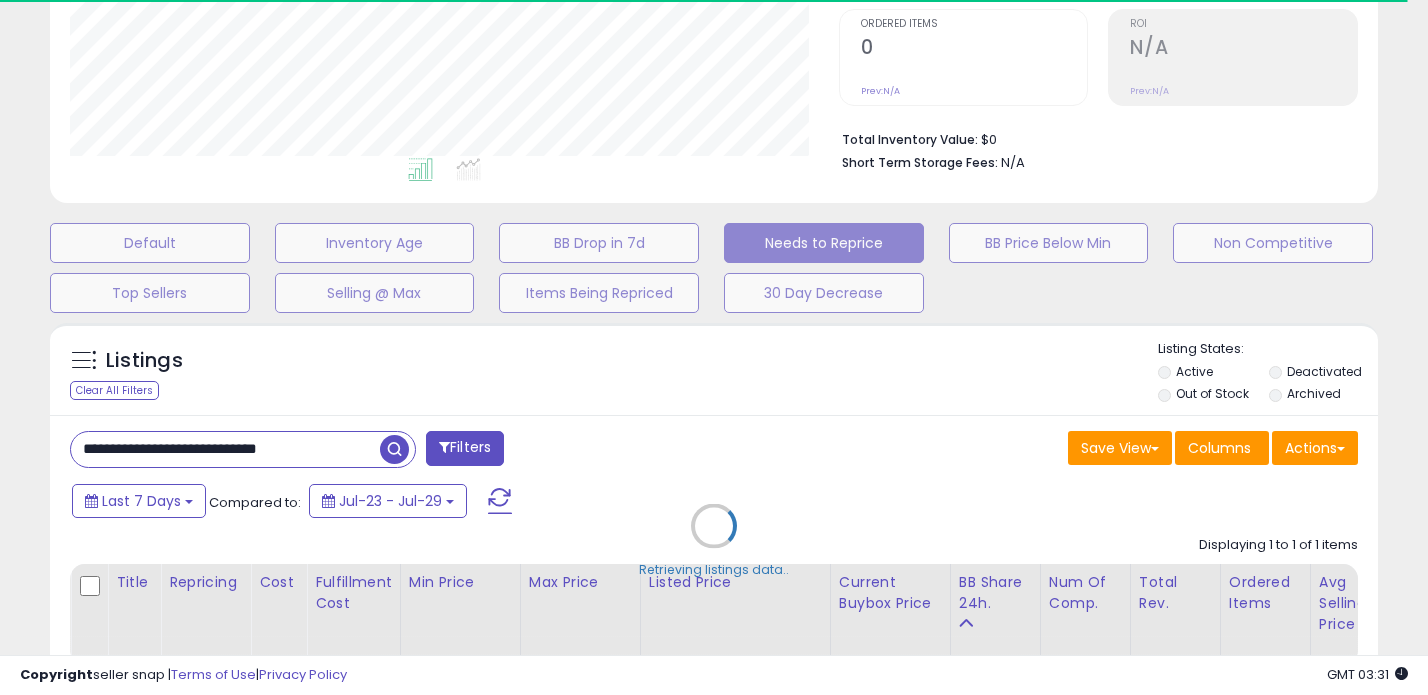 type 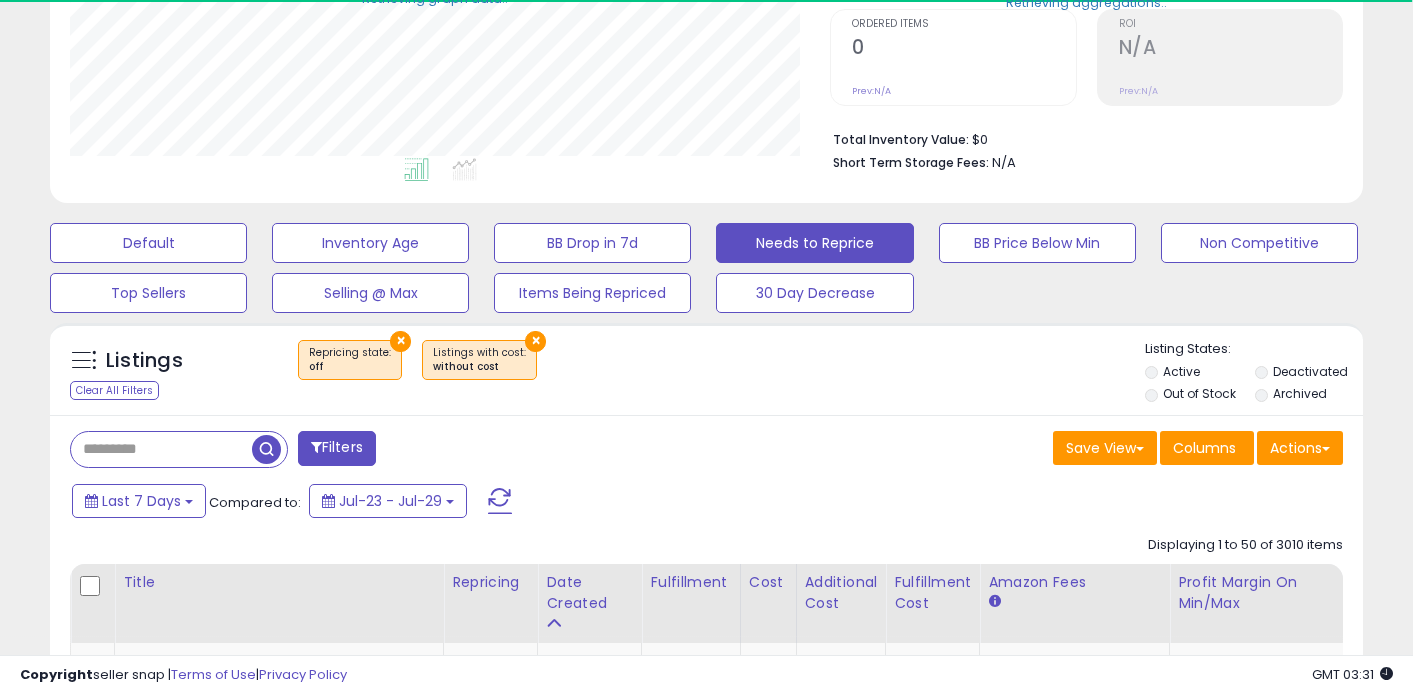 scroll, scrollTop: 410, scrollLeft: 760, axis: both 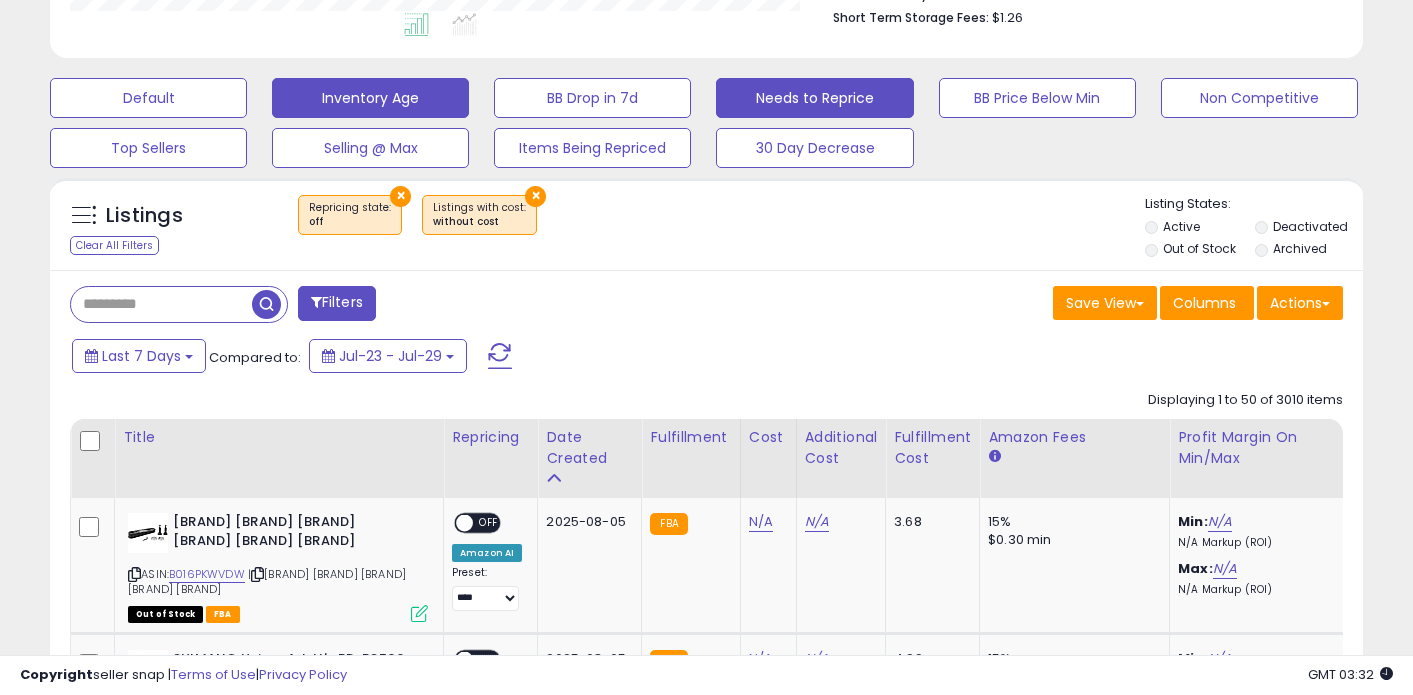 click on "Inventory Age" at bounding box center (148, 98) 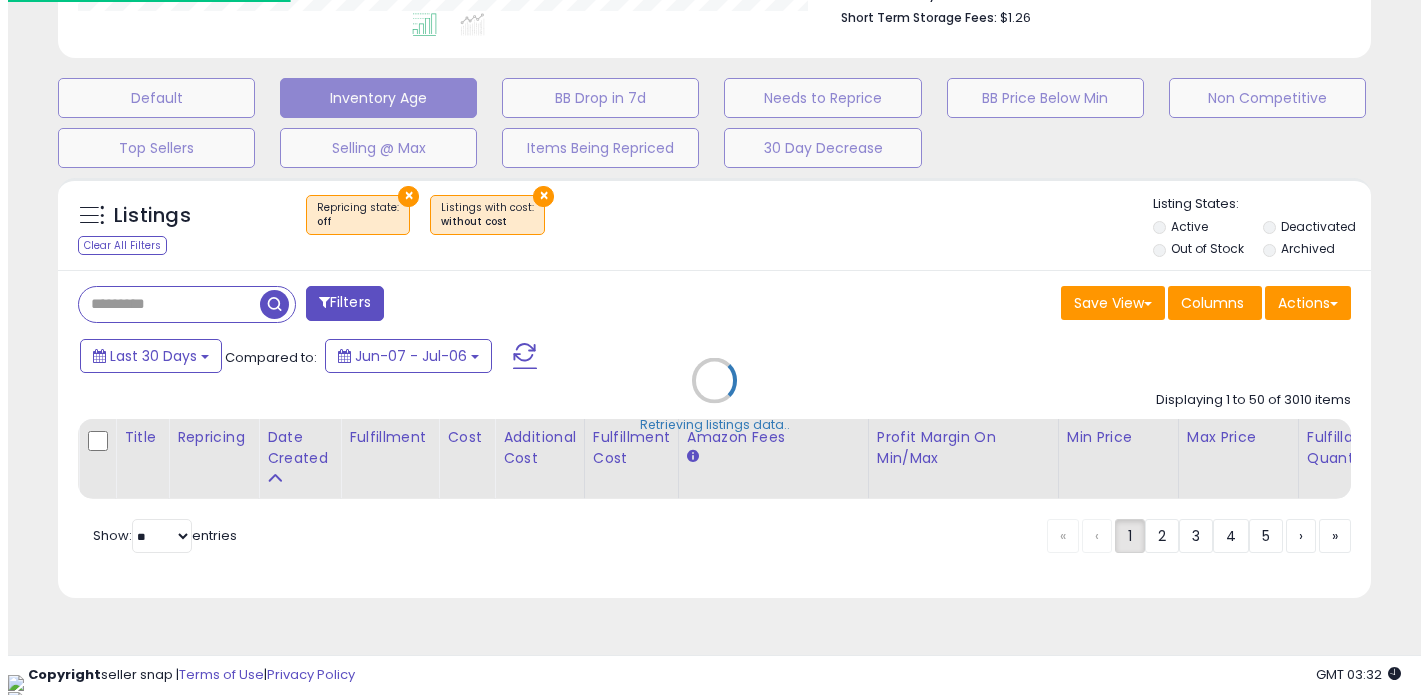 scroll, scrollTop: 545, scrollLeft: 0, axis: vertical 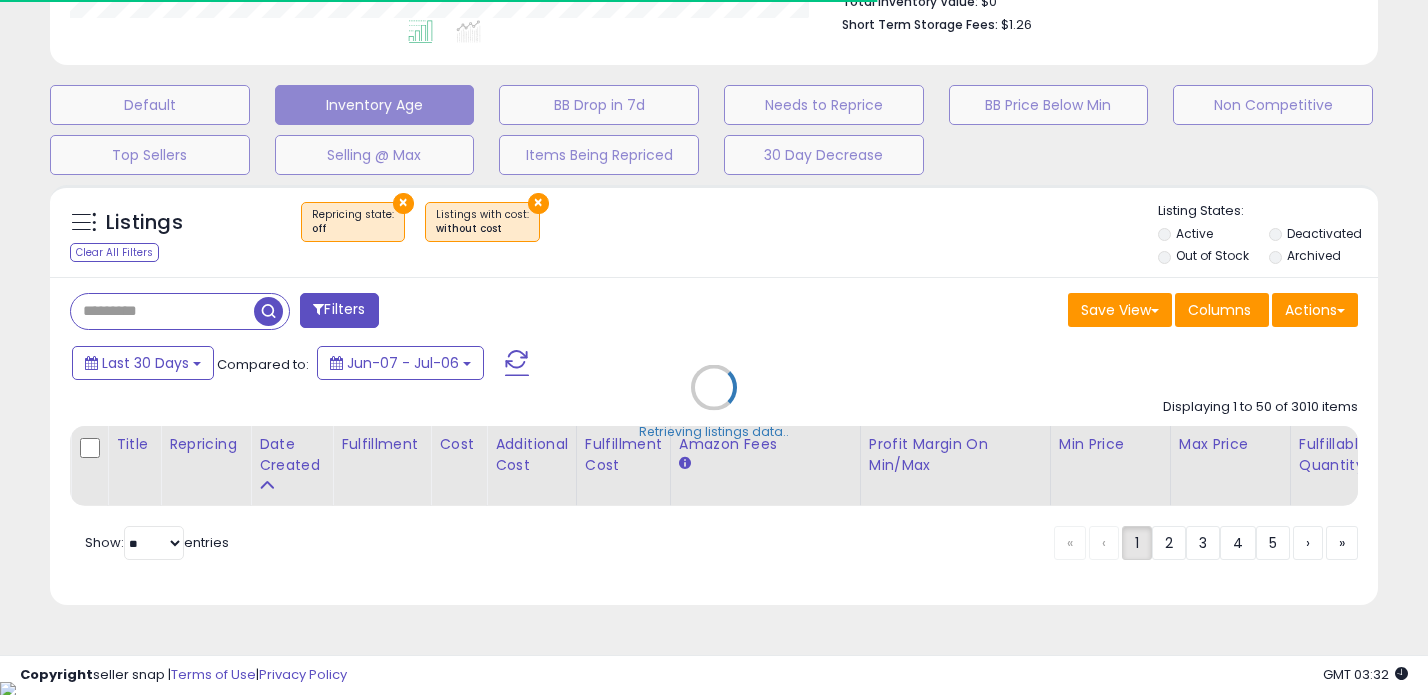 select on "**" 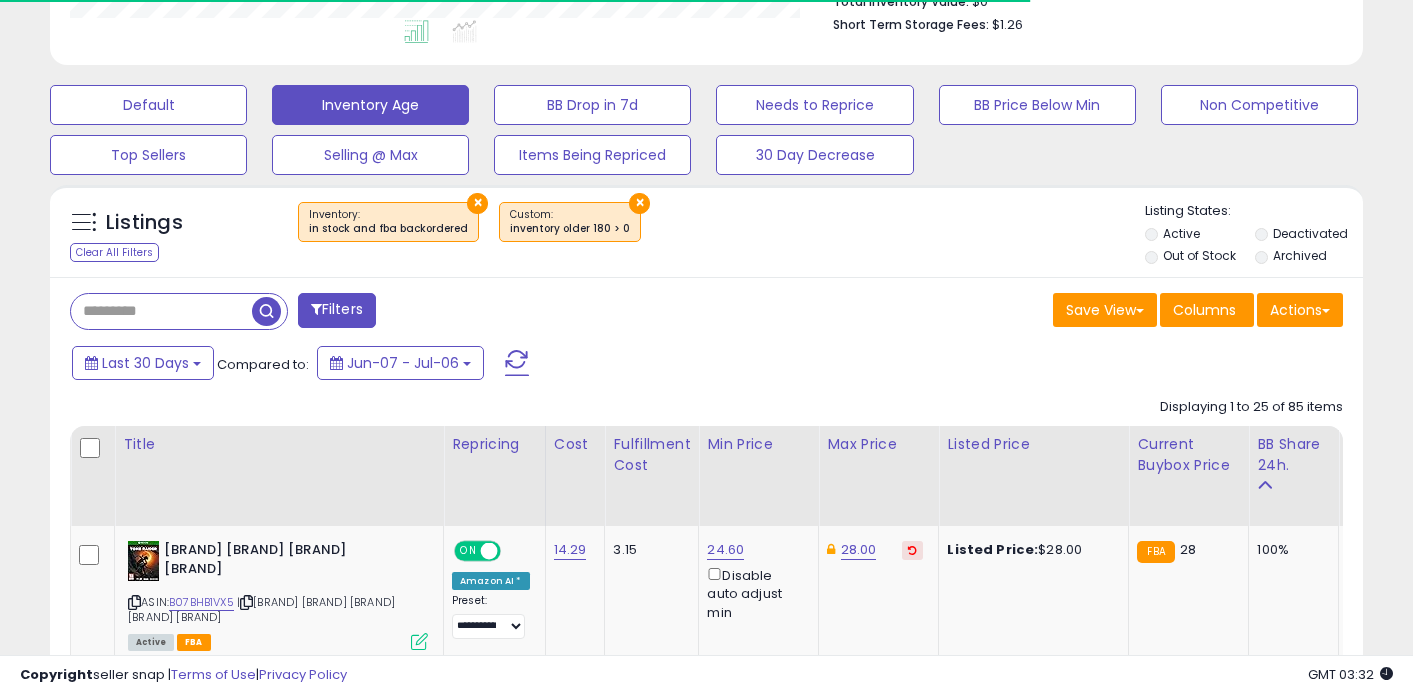 scroll, scrollTop: 410, scrollLeft: 760, axis: both 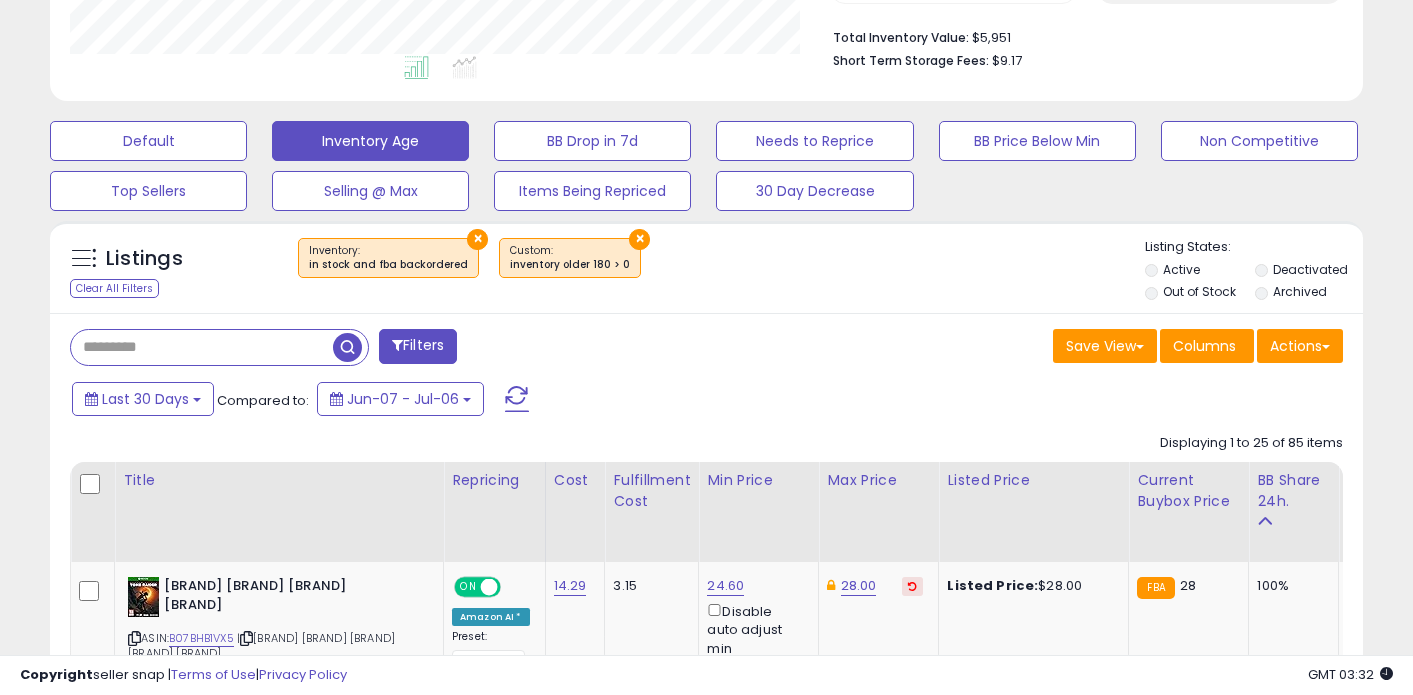 click at bounding box center (202, 347) 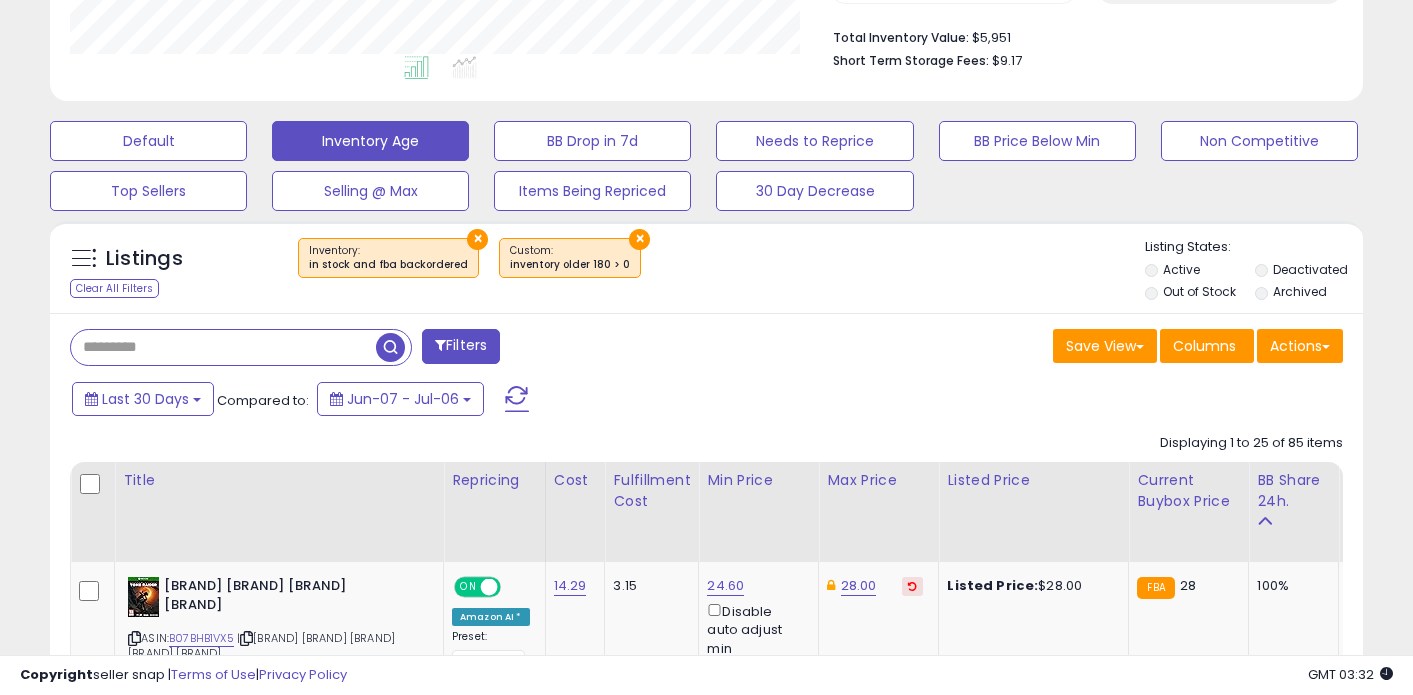 paste on "**********" 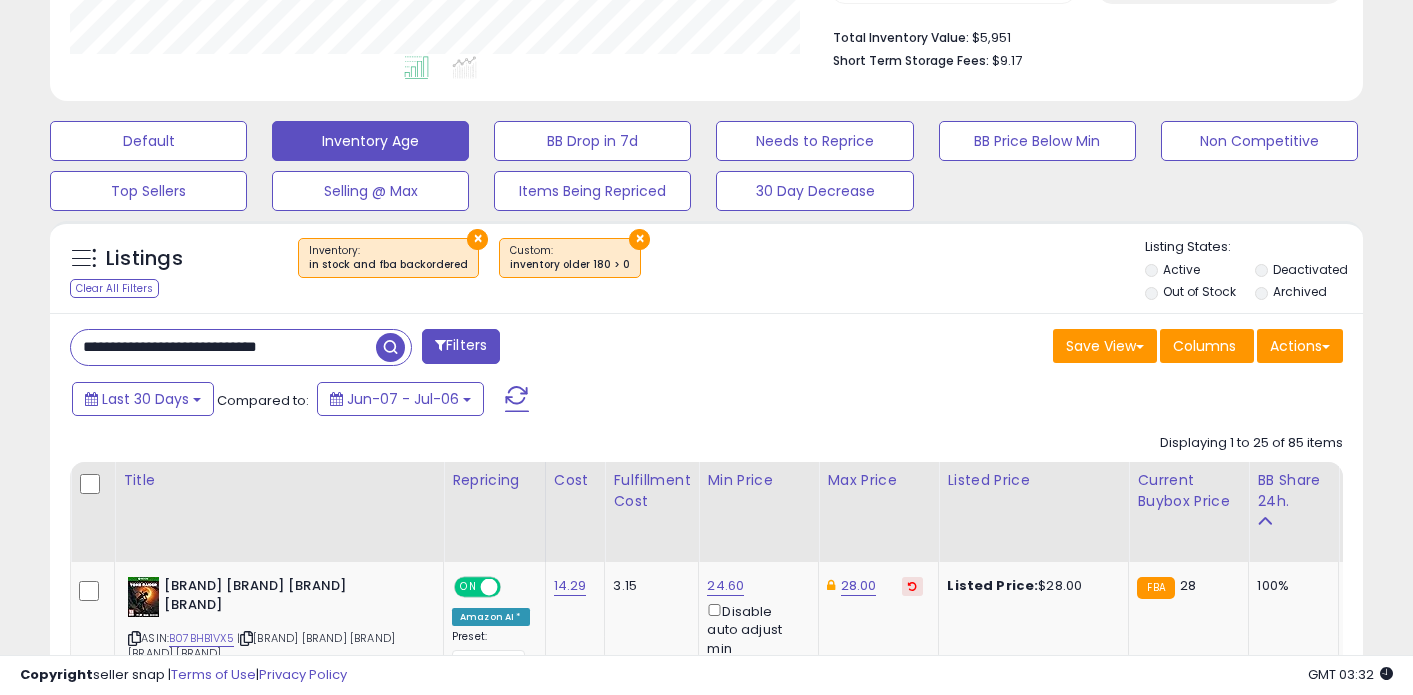 type on "**********" 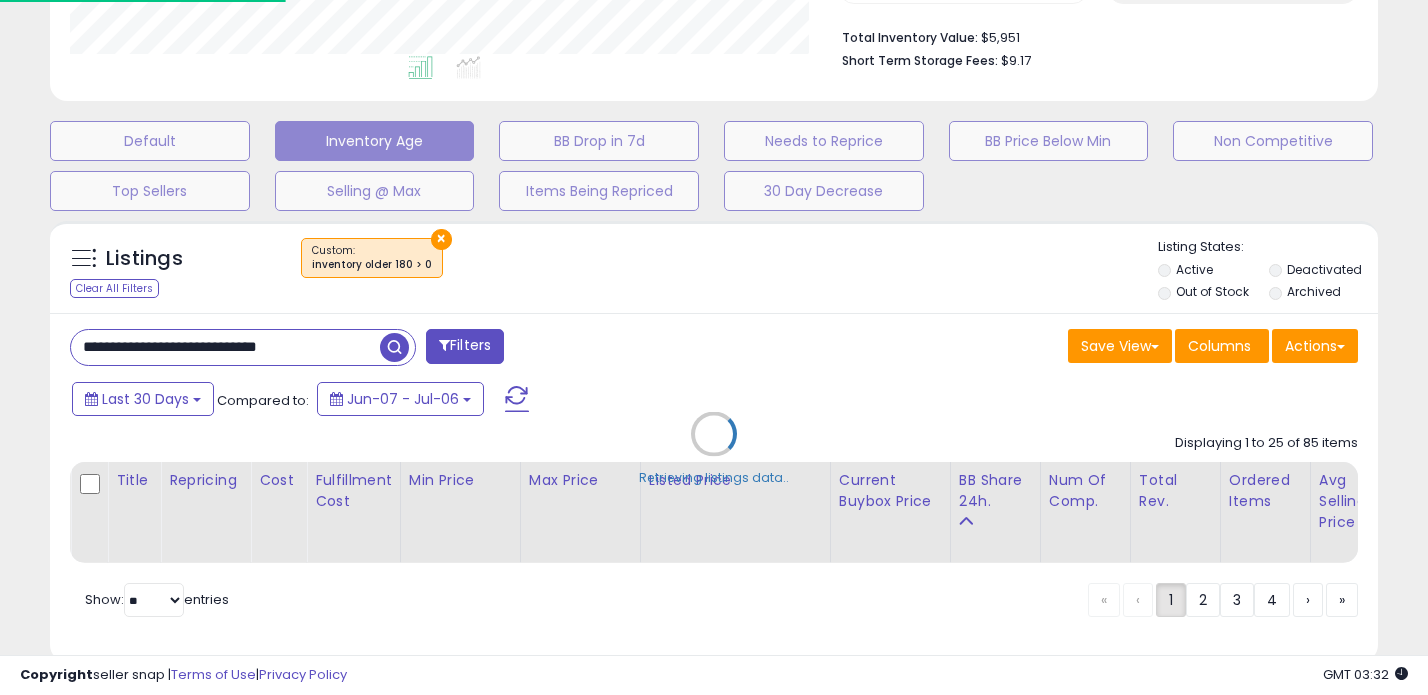 scroll, scrollTop: 999590, scrollLeft: 999231, axis: both 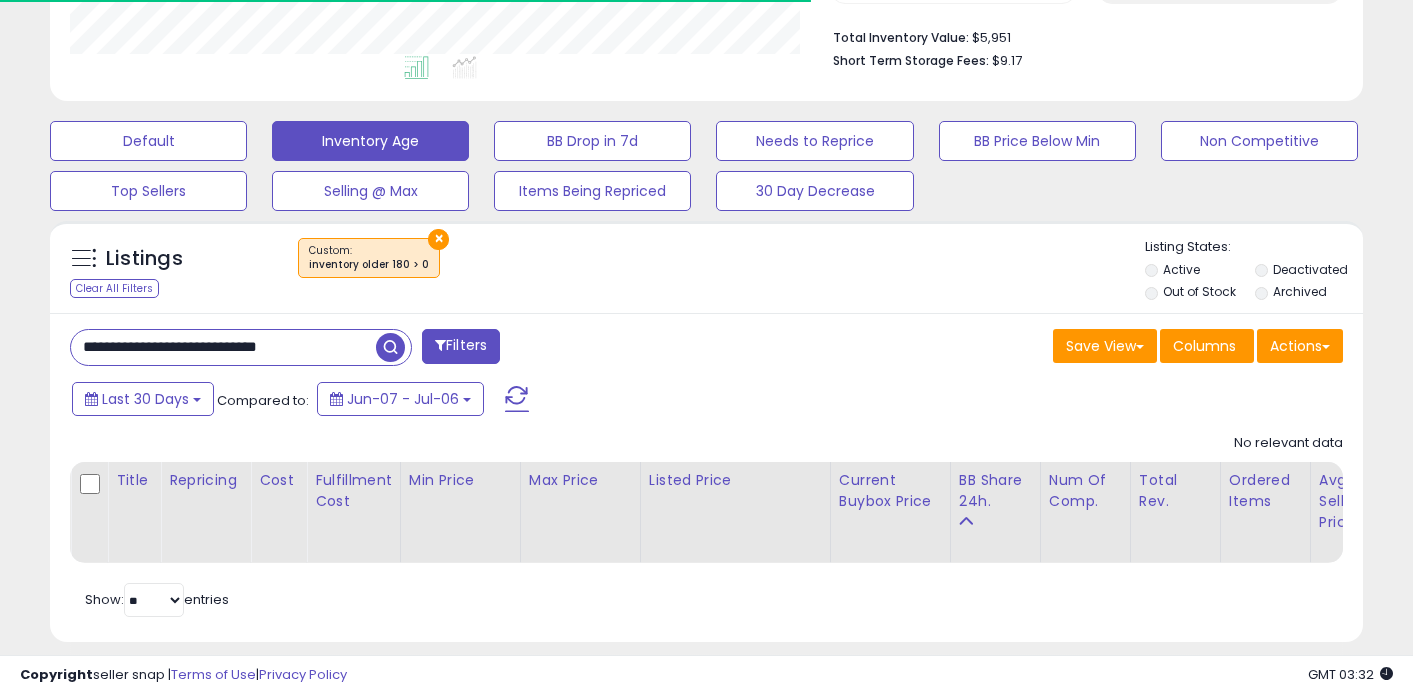 click on "×" at bounding box center (438, 239) 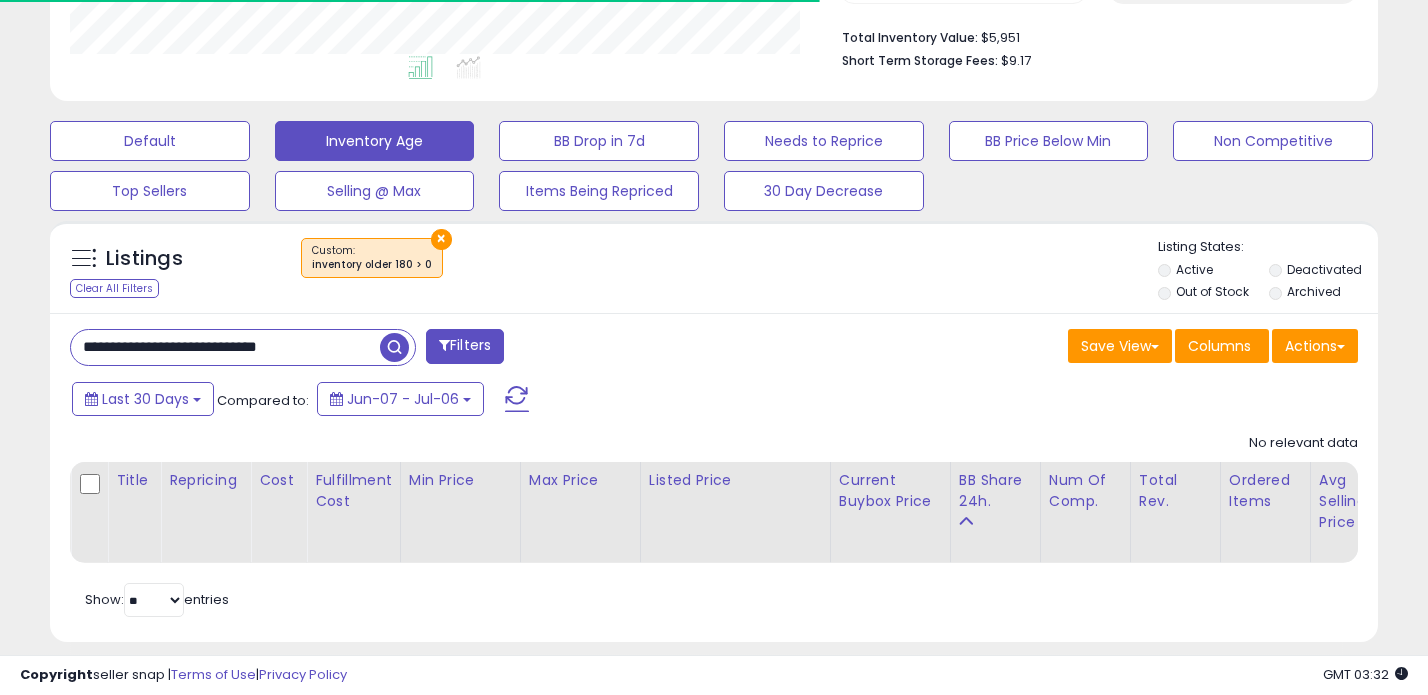 scroll, scrollTop: 999590, scrollLeft: 999231, axis: both 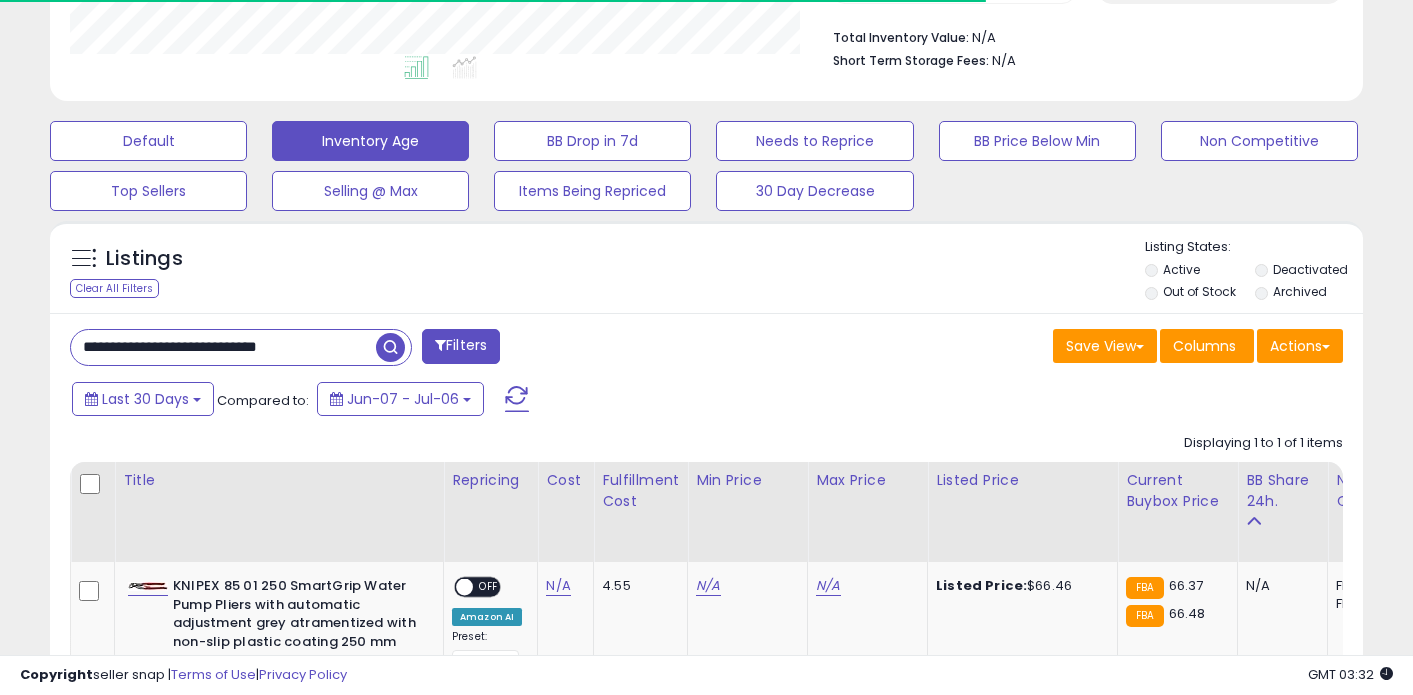 click on "**********" at bounding box center [223, 347] 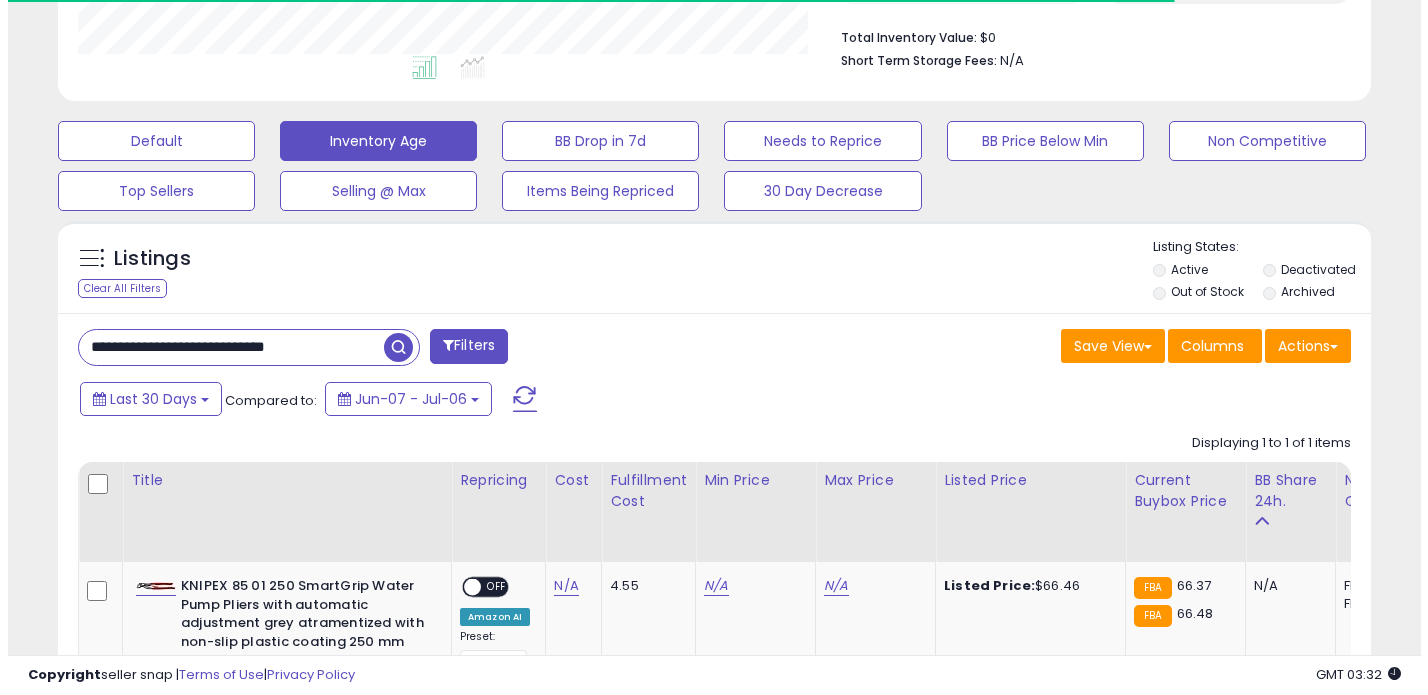 scroll, scrollTop: 999590, scrollLeft: 999231, axis: both 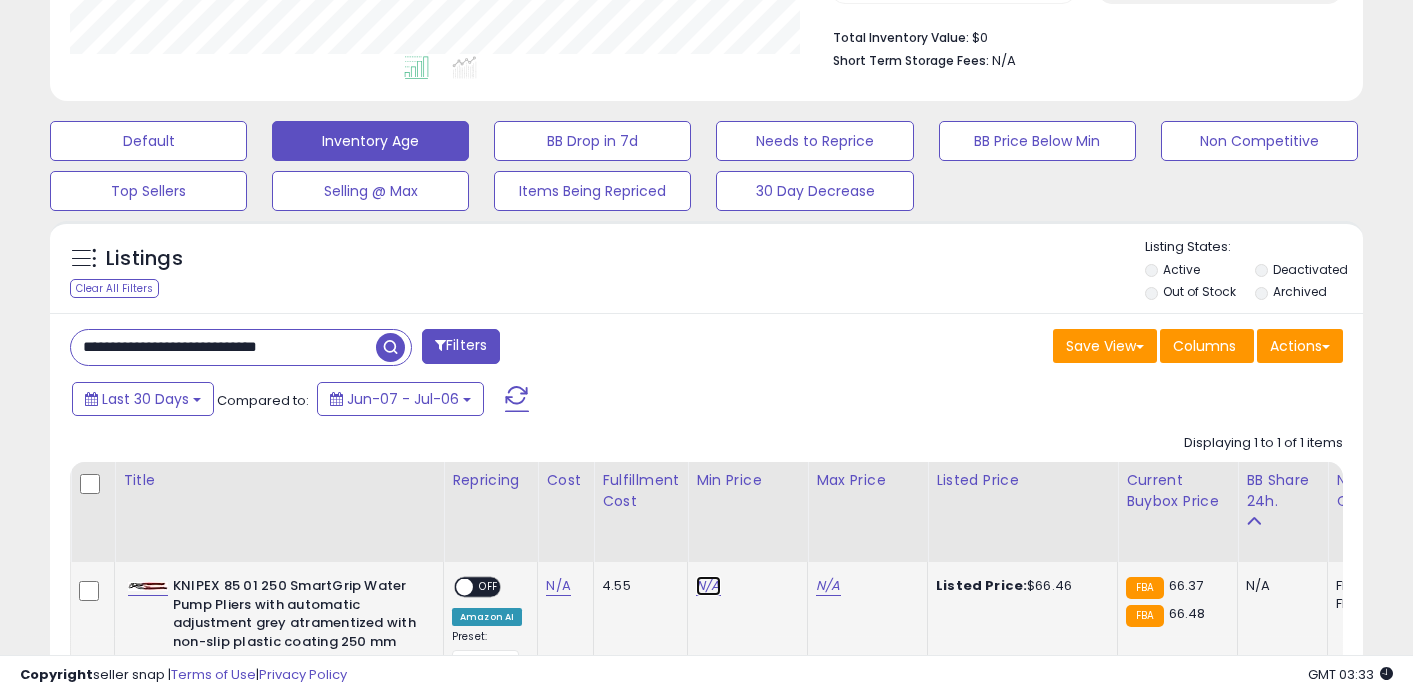 click on "N/A" at bounding box center [708, 586] 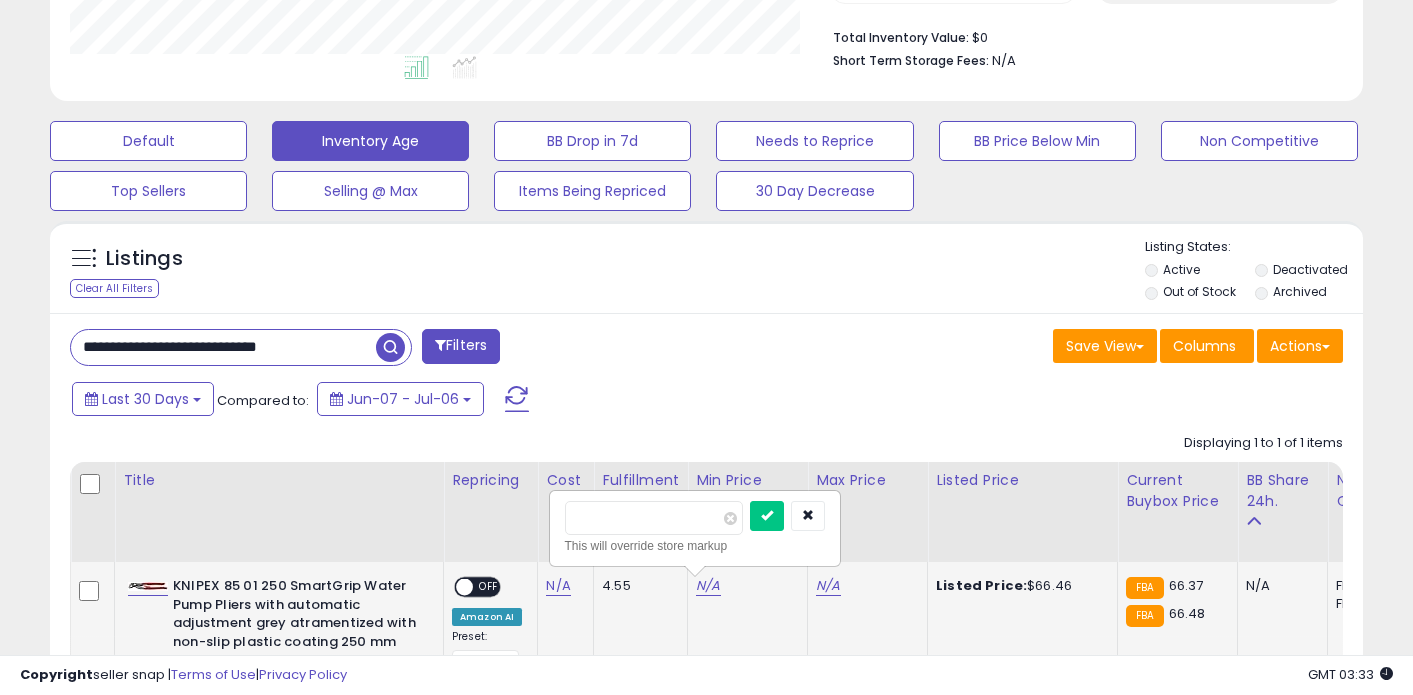 type on "**" 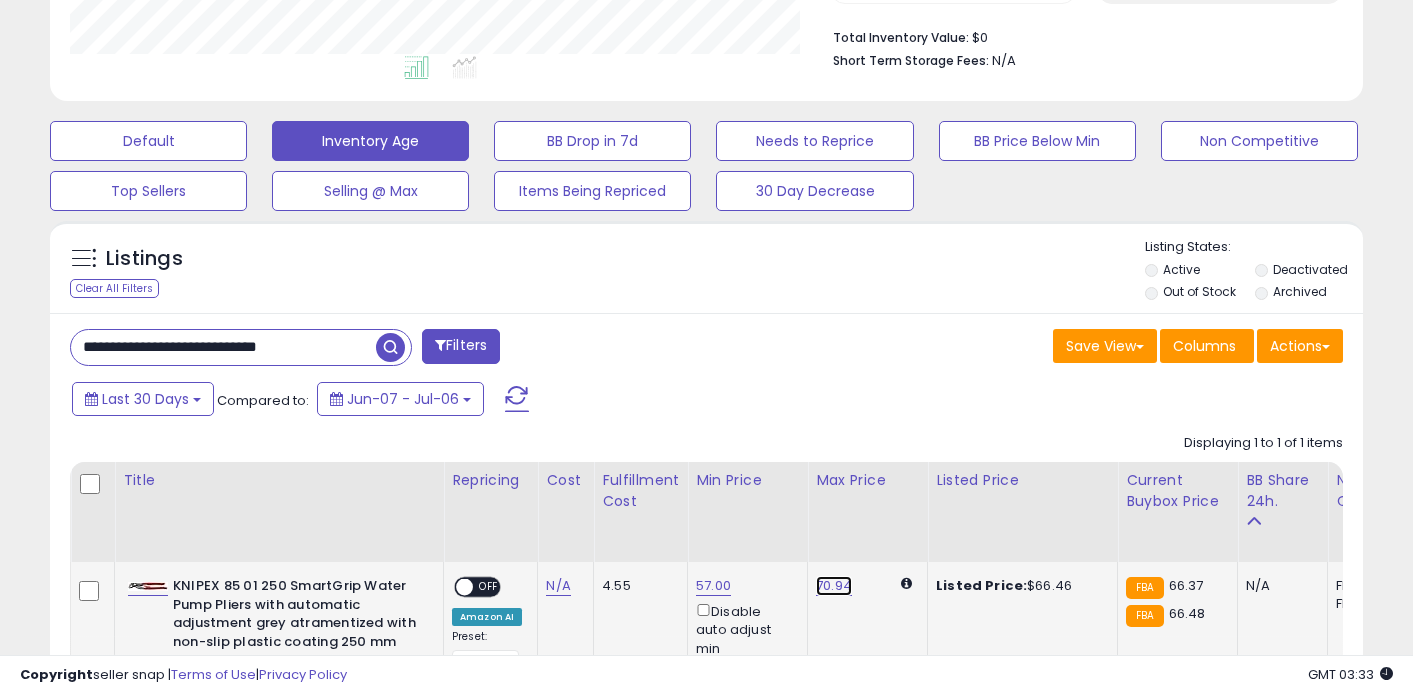 click on "70.94" at bounding box center (834, 586) 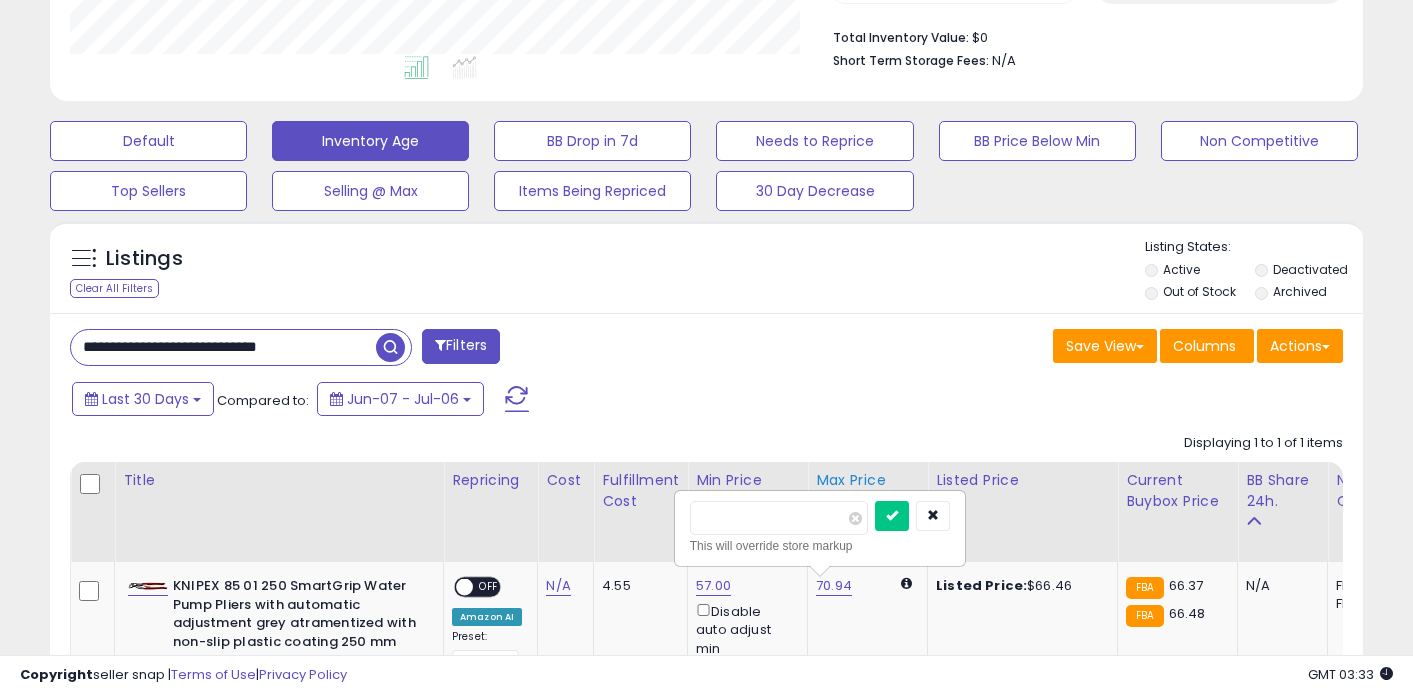 type on "**" 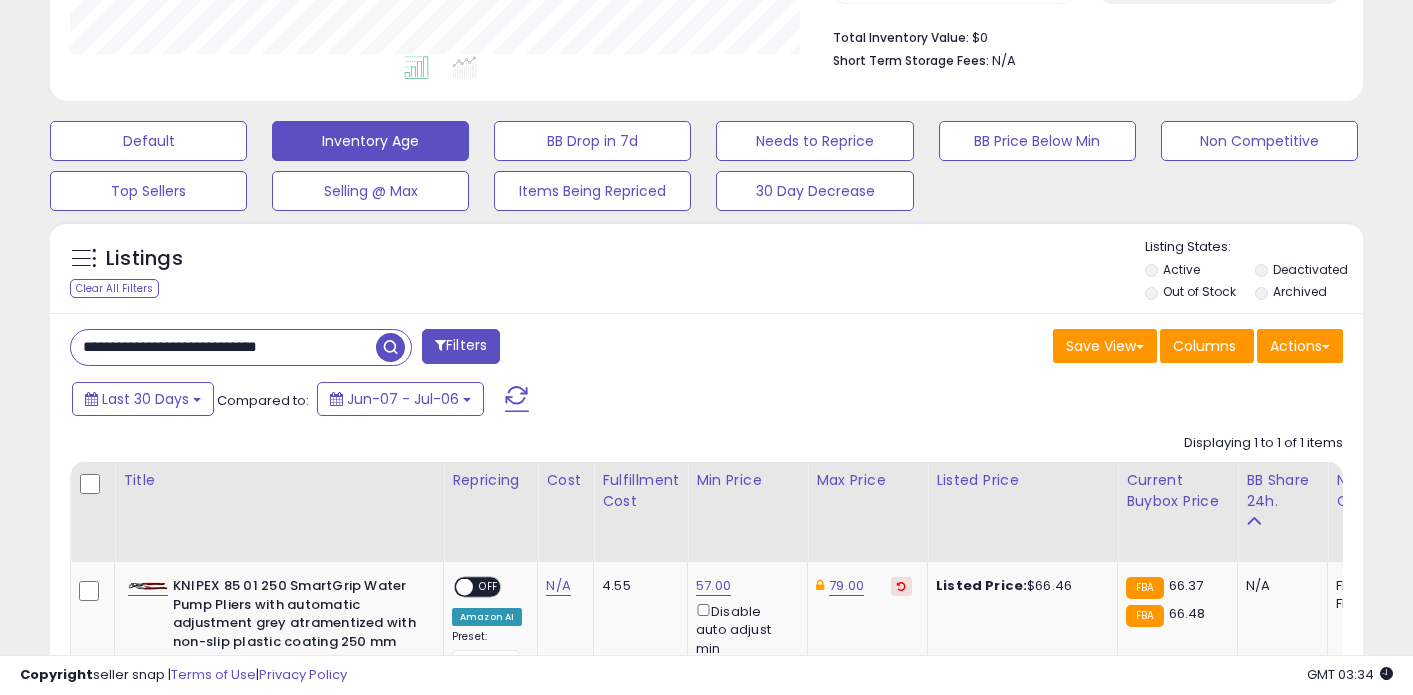 click on "**********" at bounding box center (223, 347) 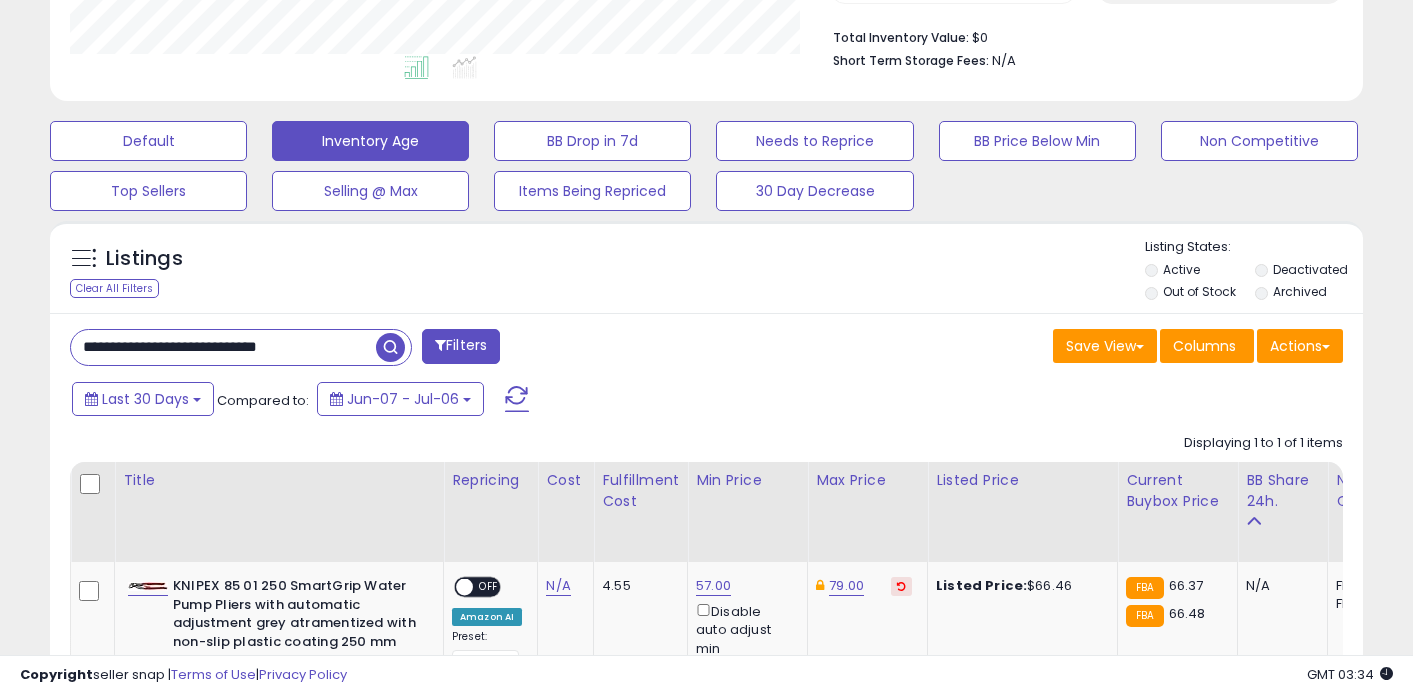paste 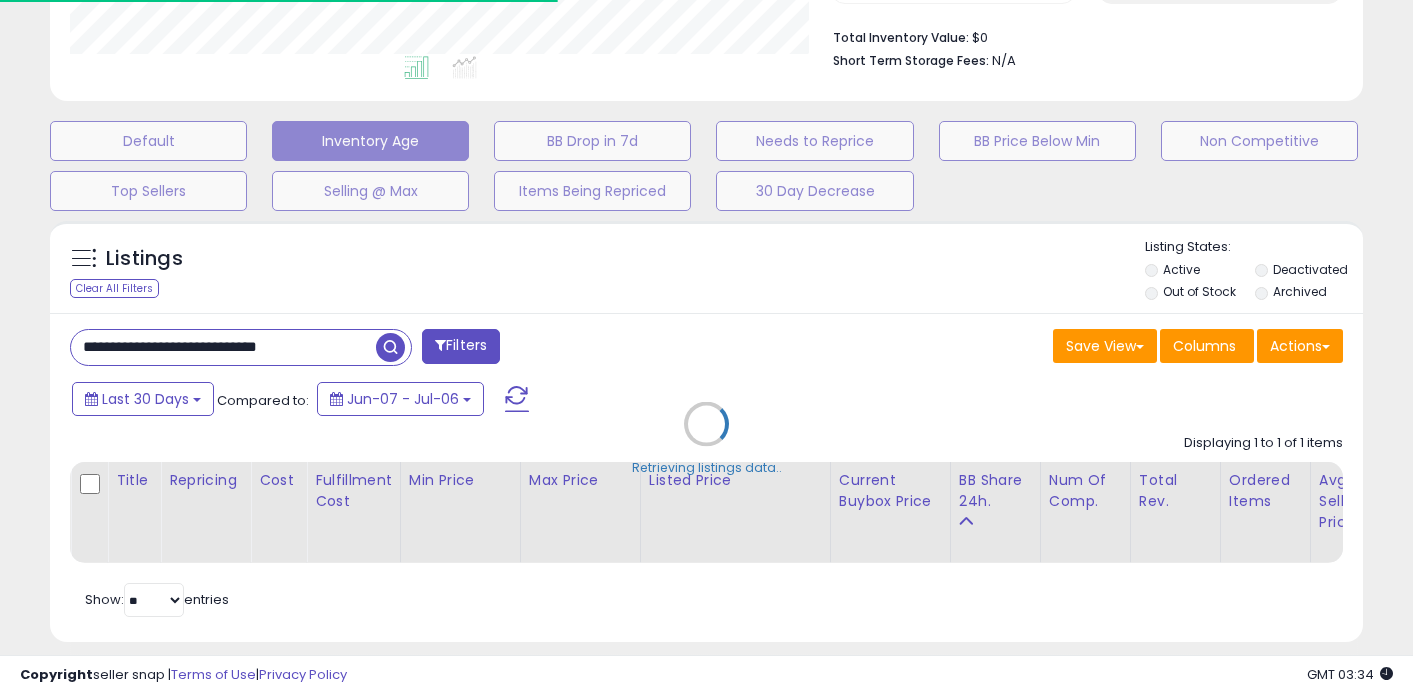 scroll, scrollTop: 410, scrollLeft: 760, axis: both 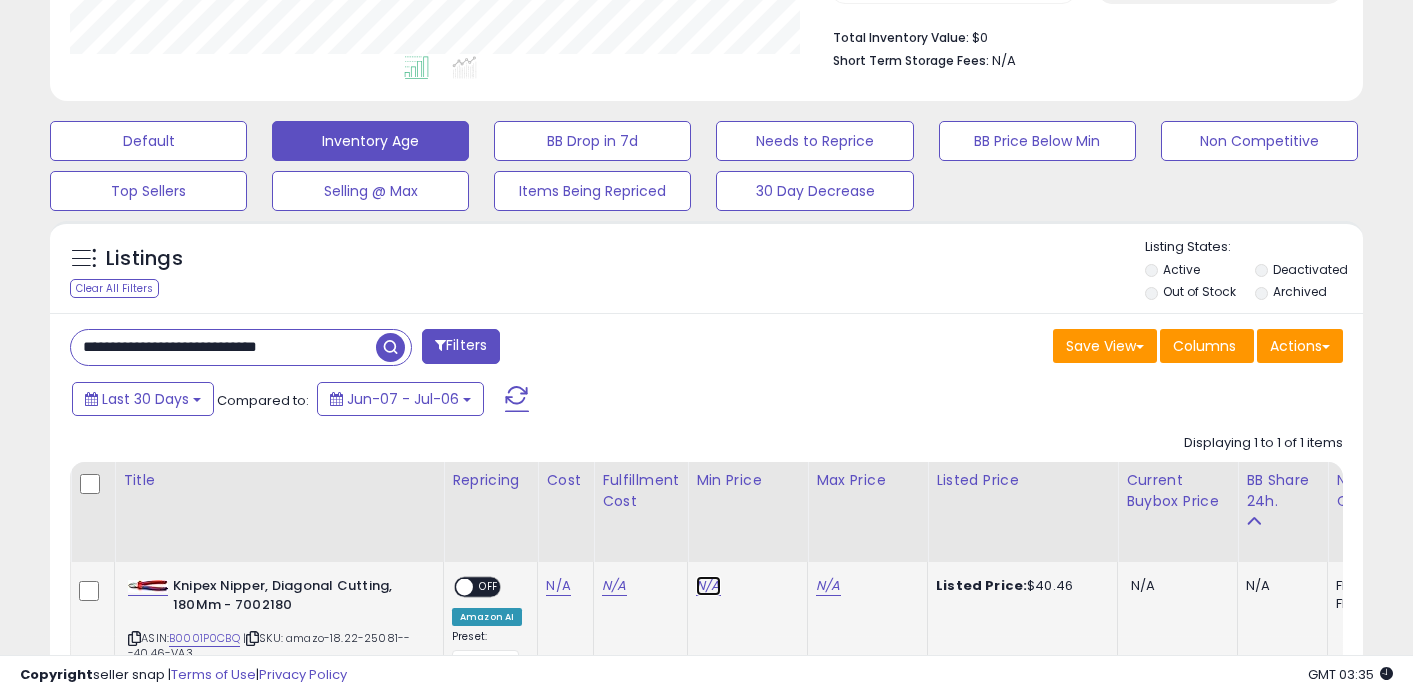 click on "N/A" at bounding box center [708, 586] 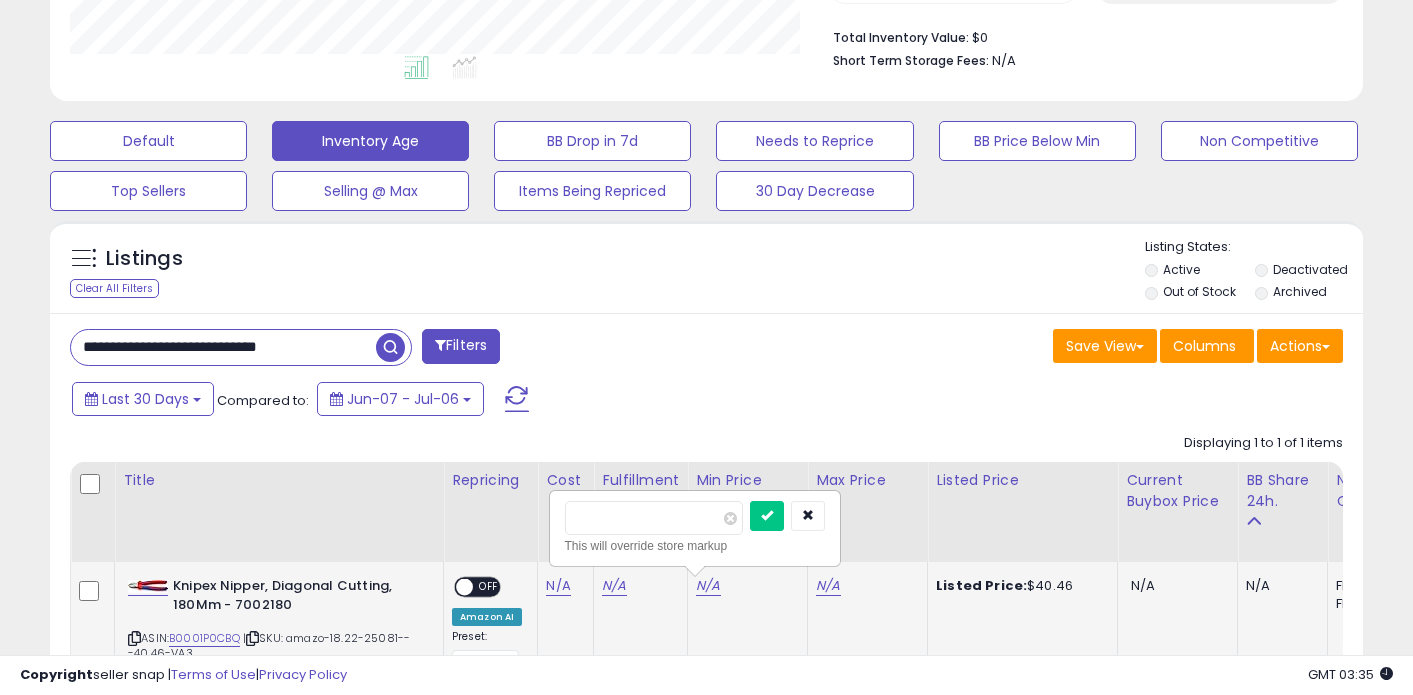 type on "**" 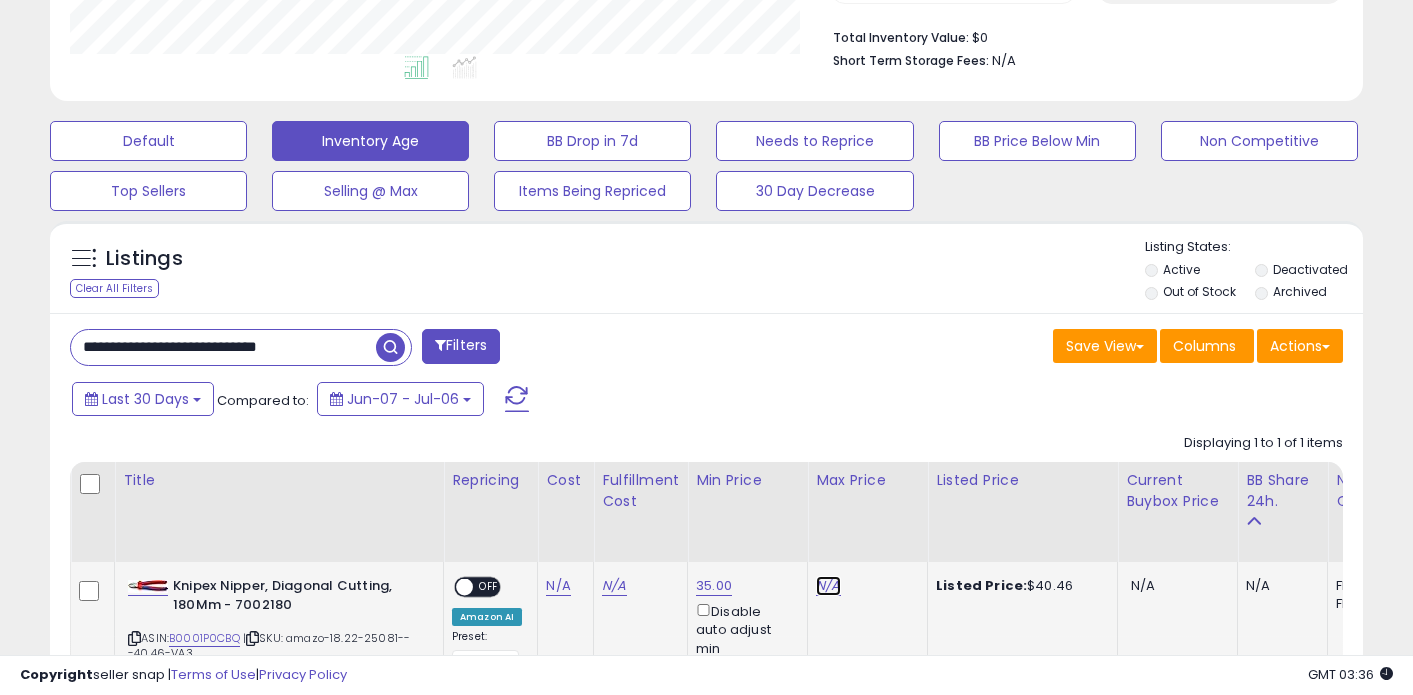 click on "N/A" at bounding box center [828, 586] 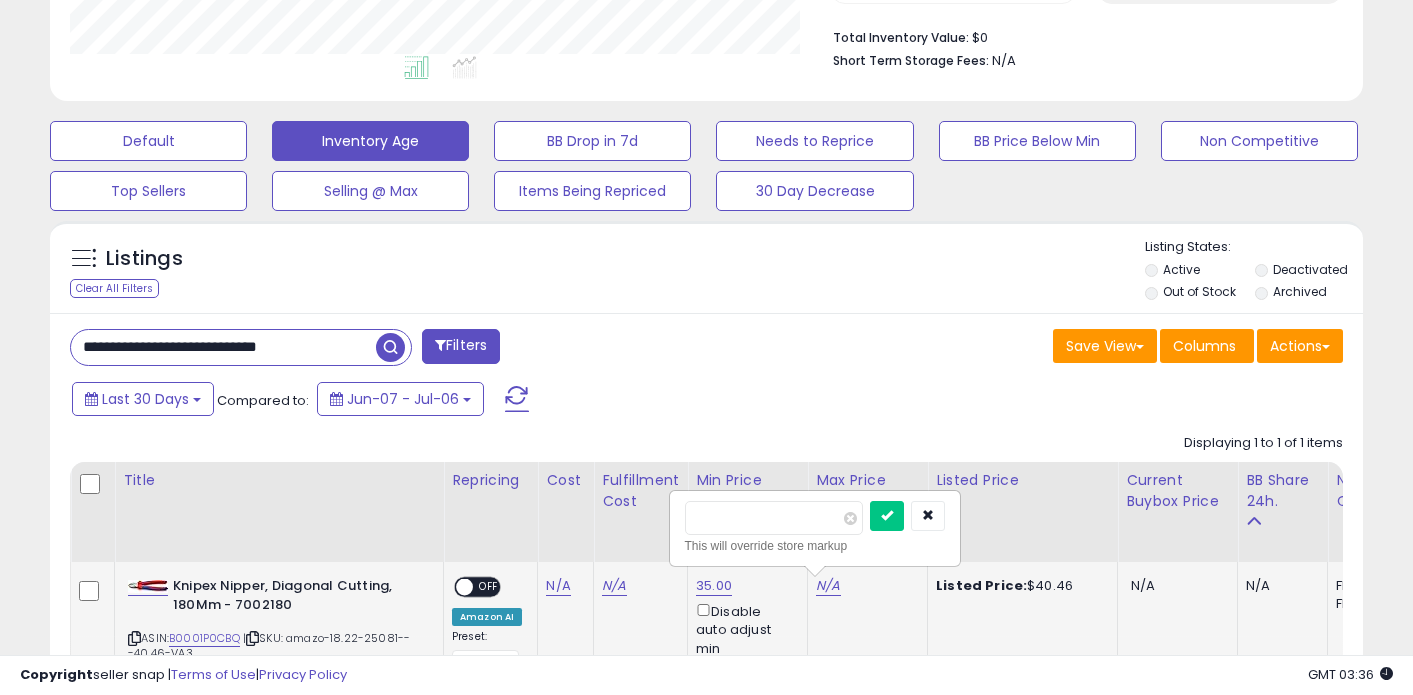 type on "*****" 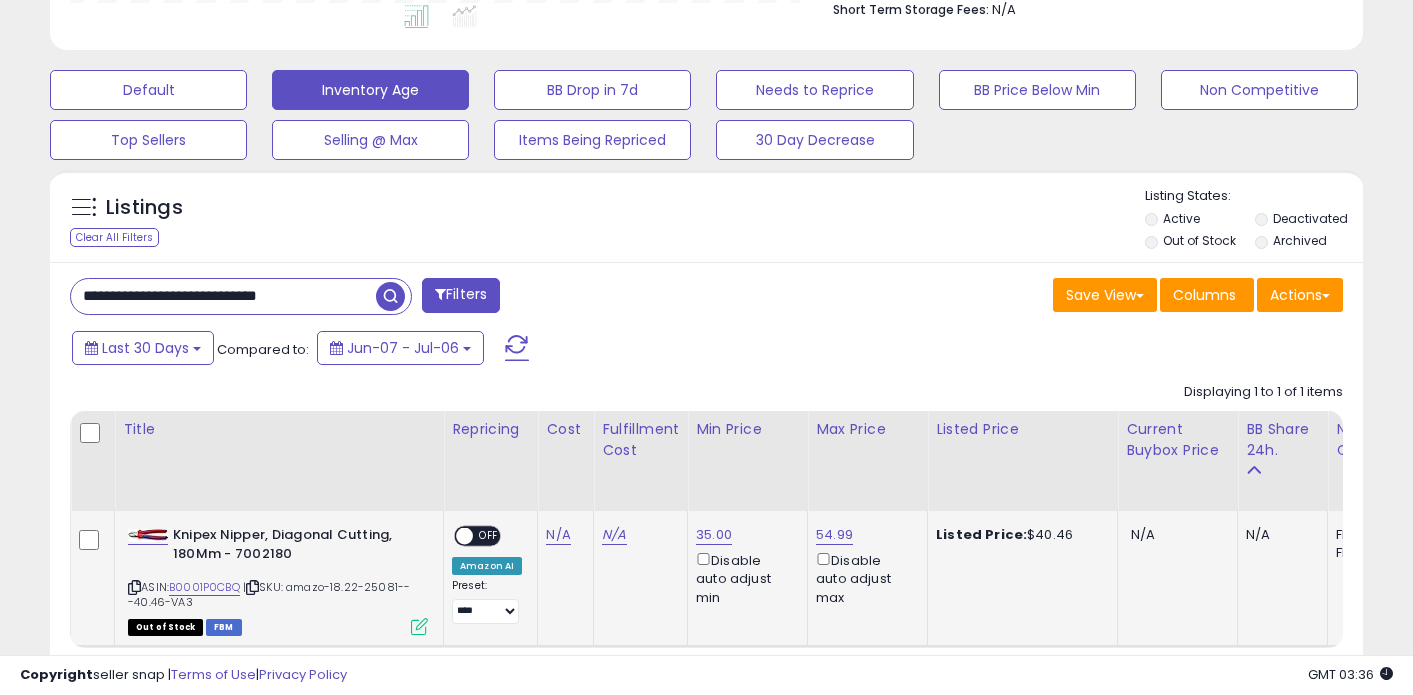 scroll, scrollTop: 573, scrollLeft: 0, axis: vertical 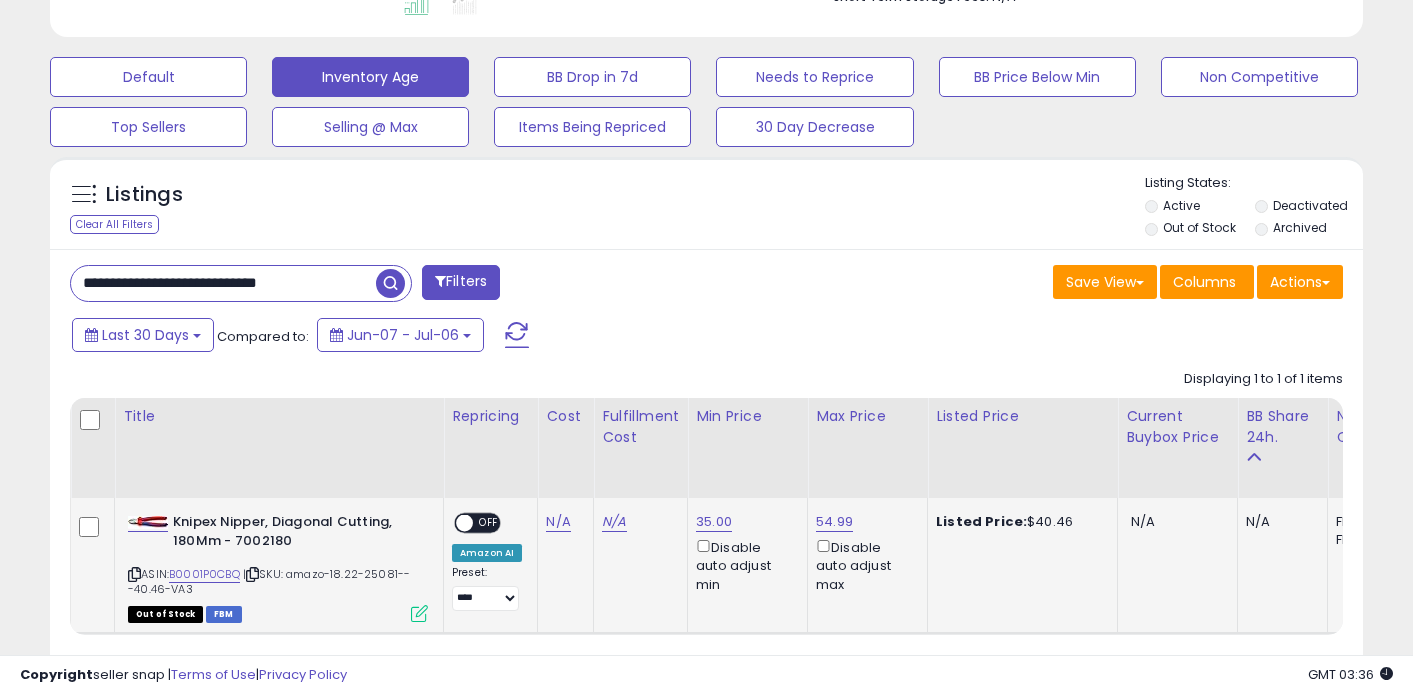 click on "**********" at bounding box center (223, 283) 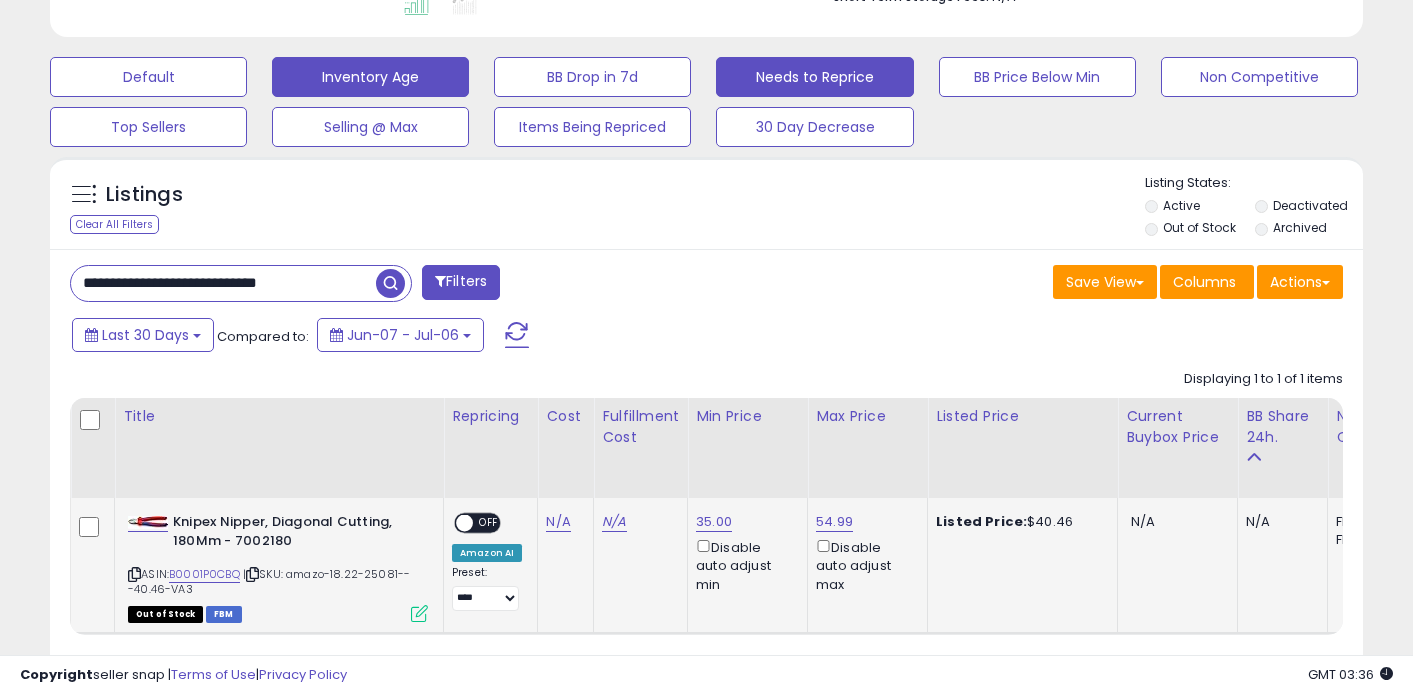 click on "Needs to Reprice" at bounding box center (148, 77) 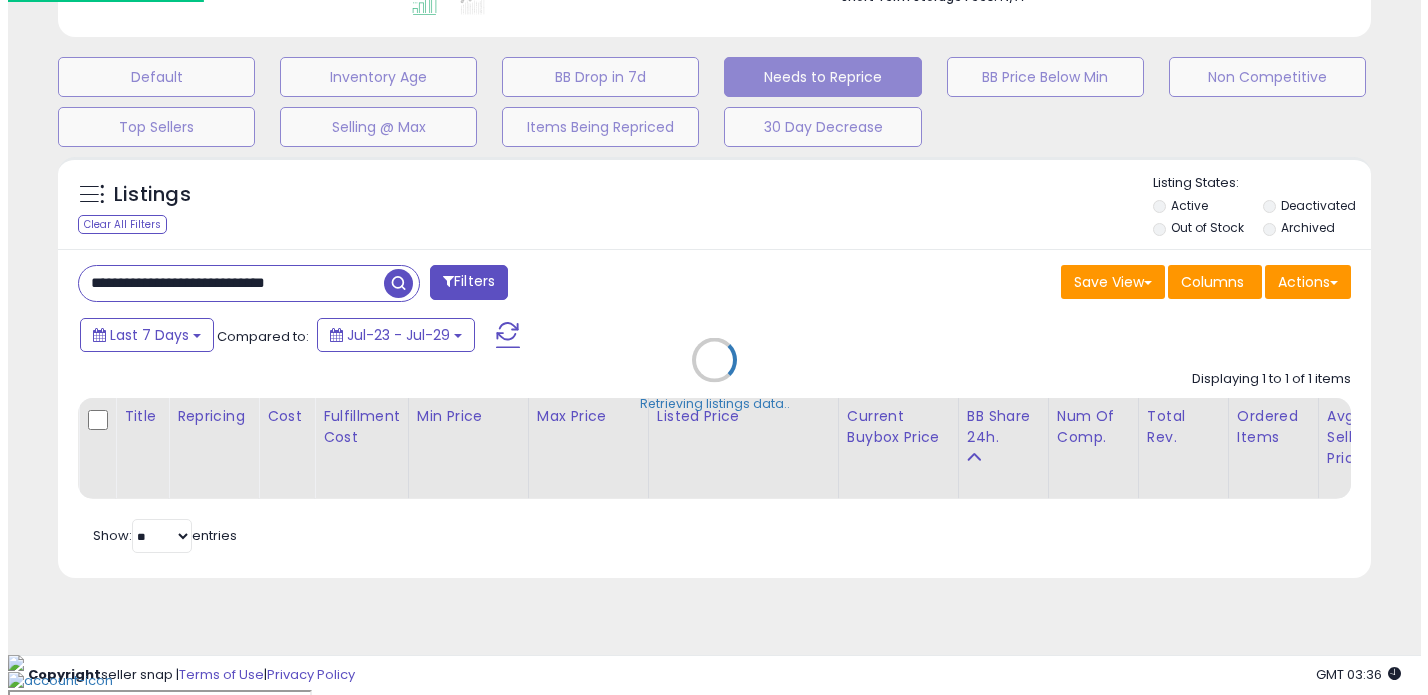 scroll, scrollTop: 546, scrollLeft: 0, axis: vertical 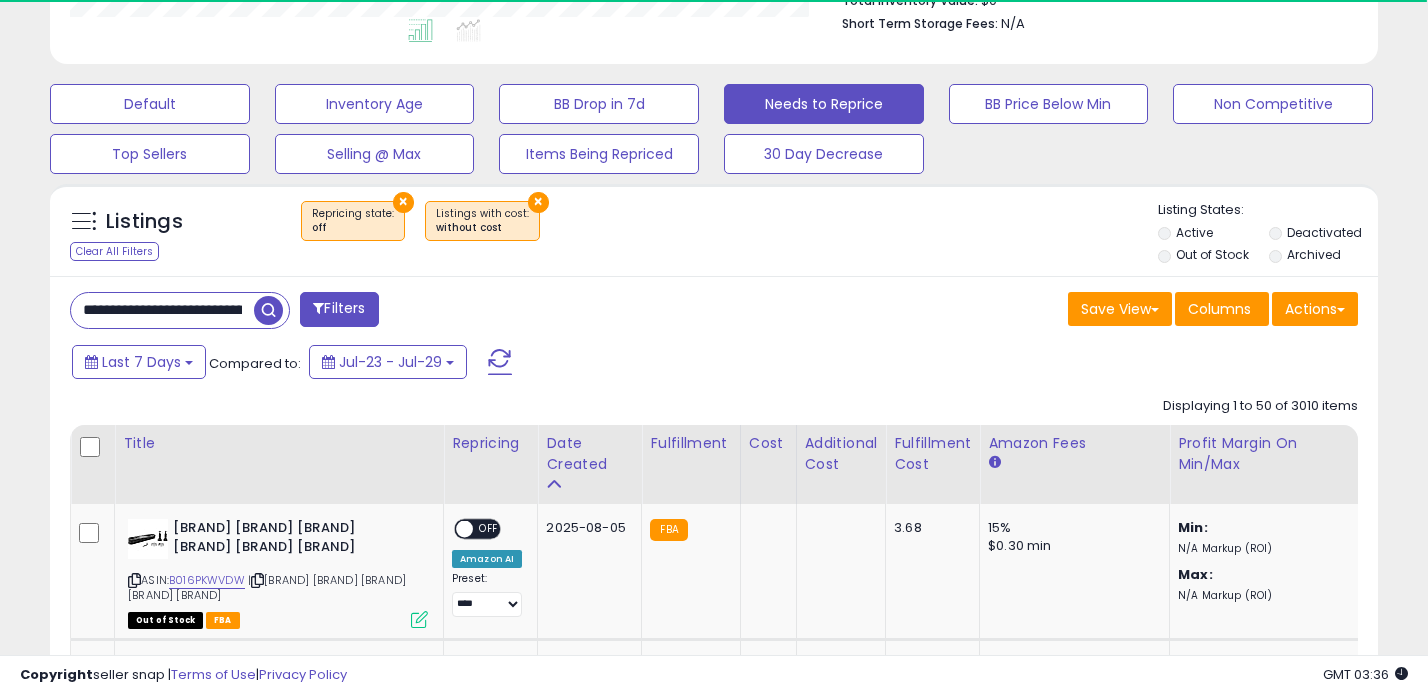 type 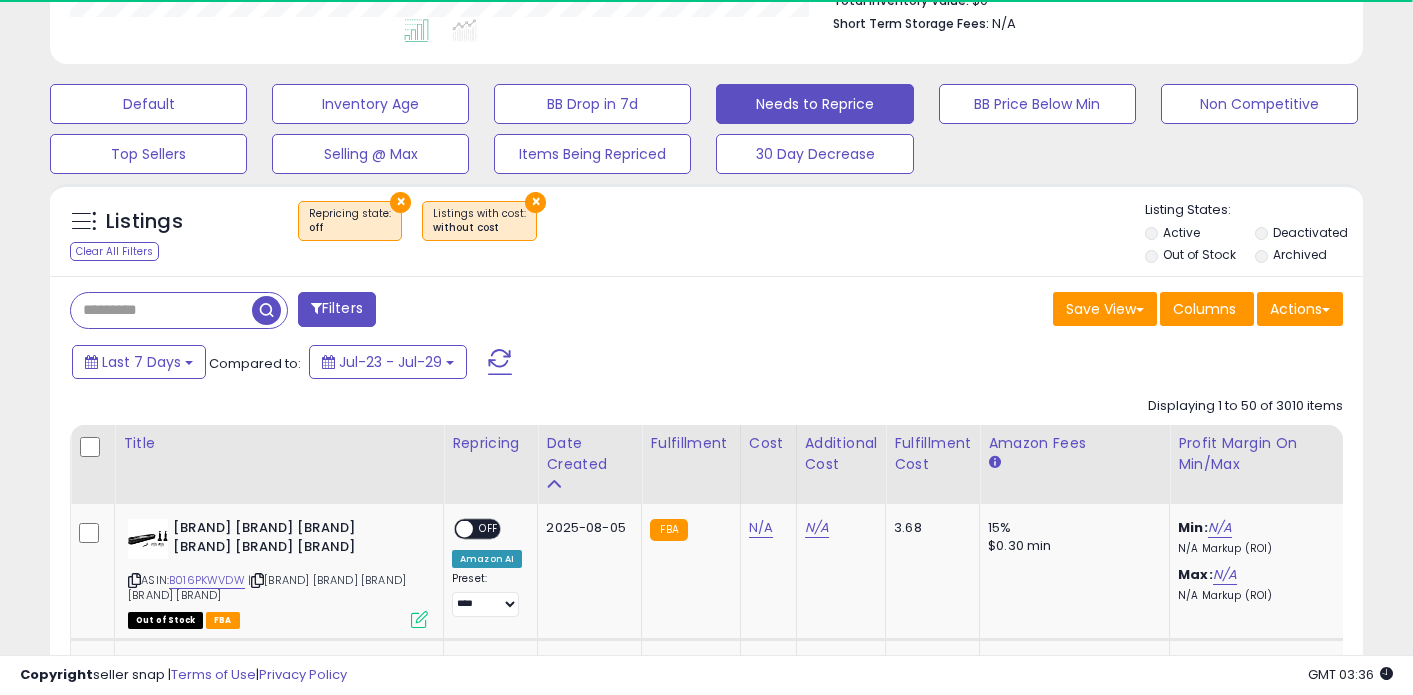 scroll, scrollTop: 410, scrollLeft: 760, axis: both 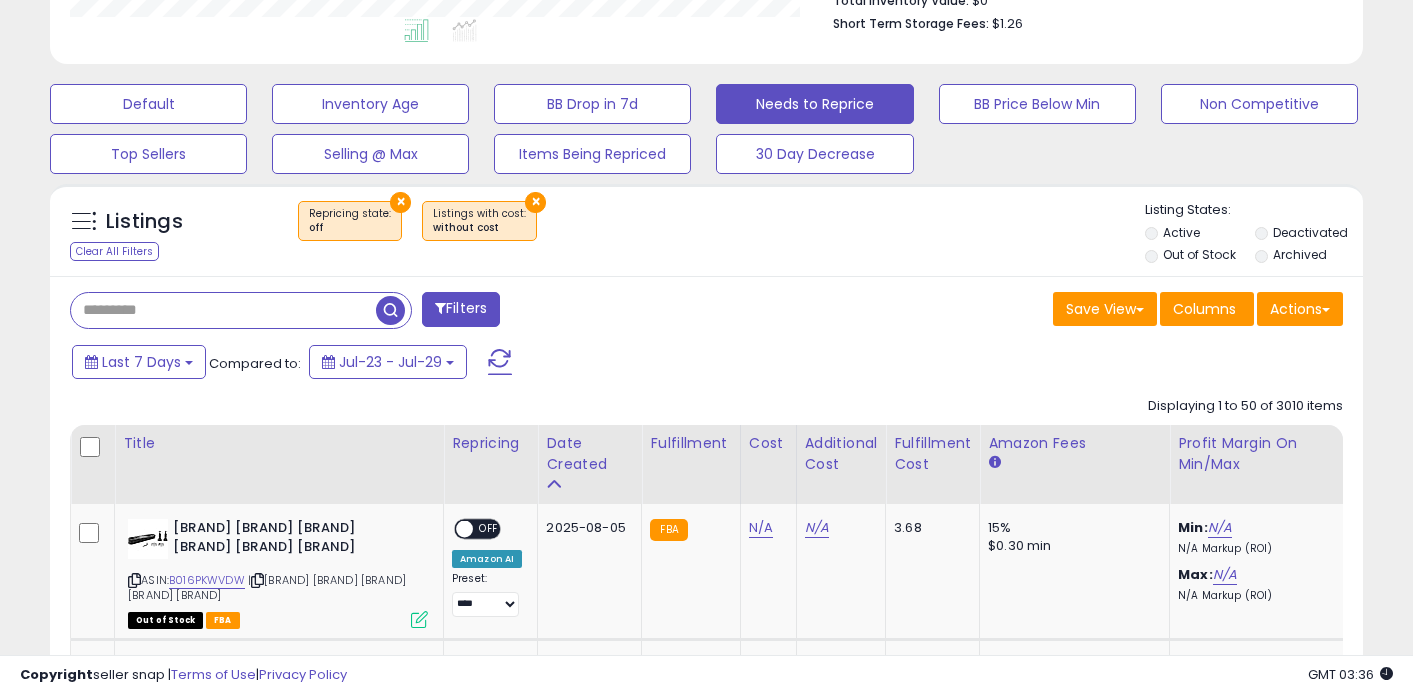 paste on "**********" 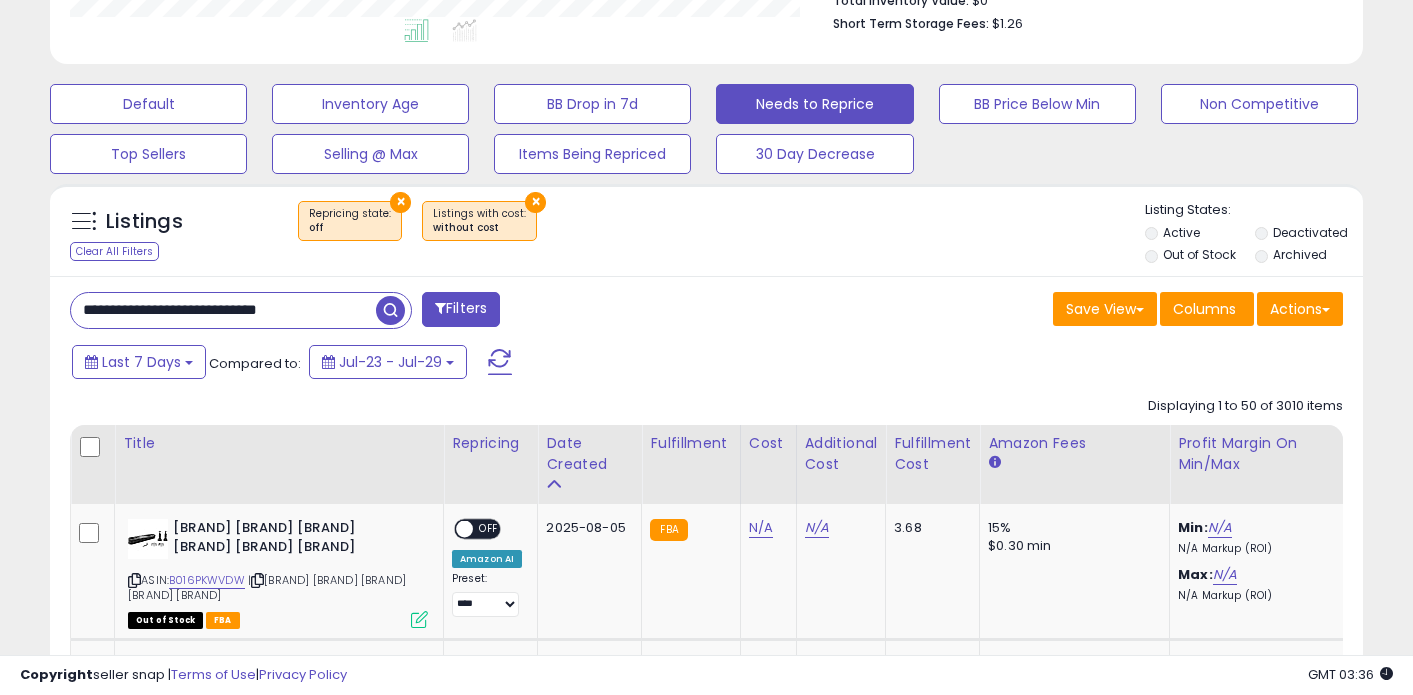 type on "**********" 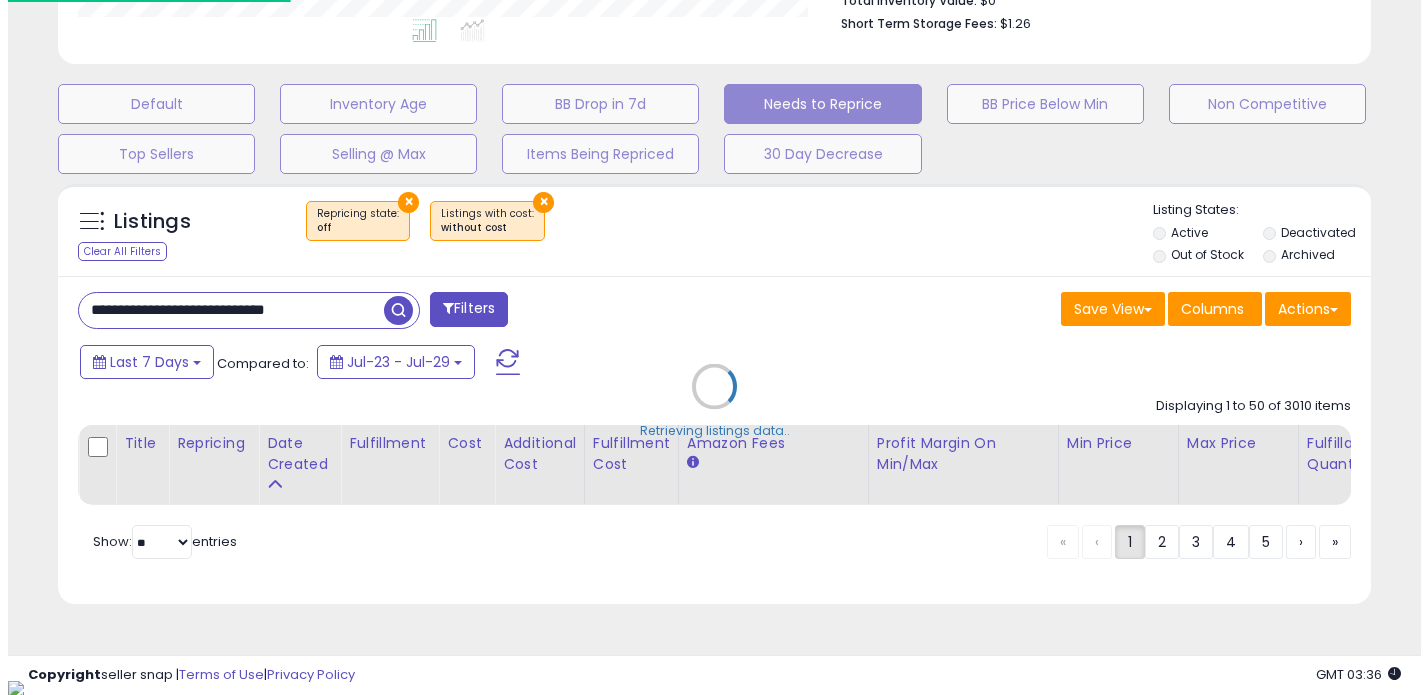 scroll, scrollTop: 545, scrollLeft: 0, axis: vertical 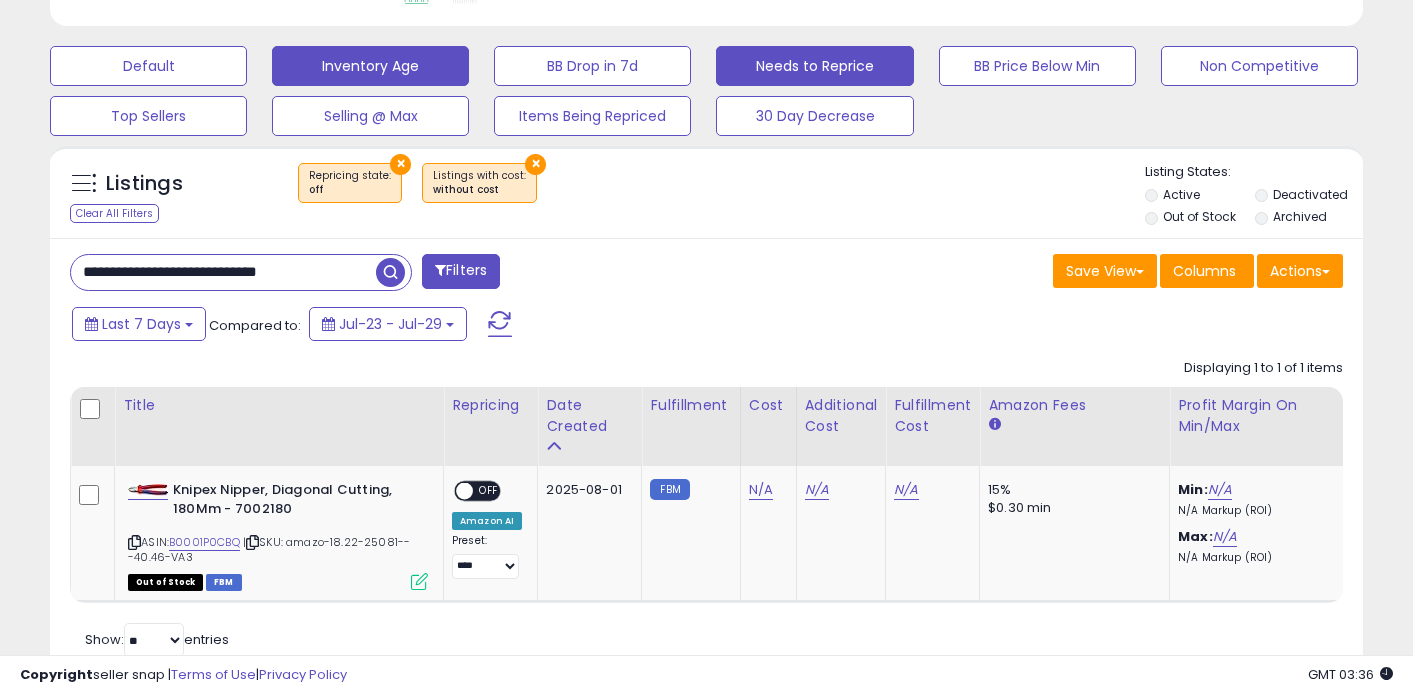 click on "Inventory Age" at bounding box center [148, 66] 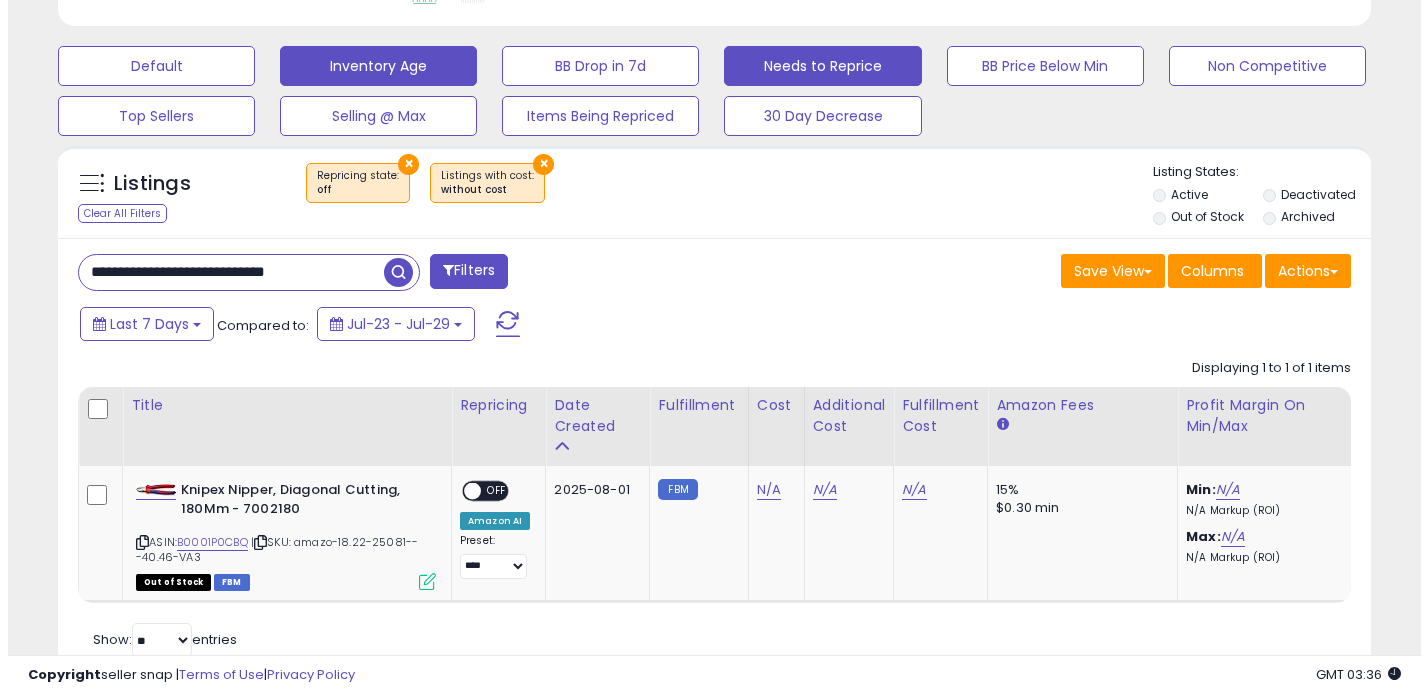 scroll, scrollTop: 525, scrollLeft: 0, axis: vertical 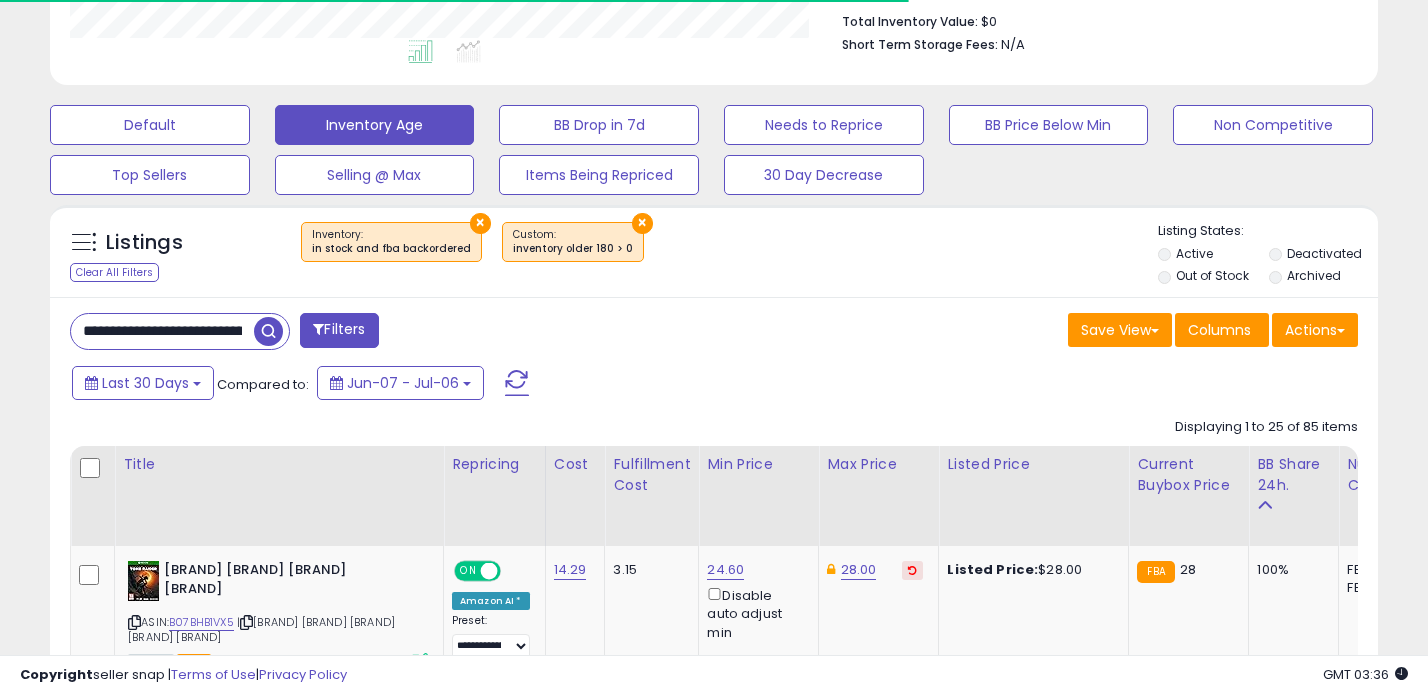 type 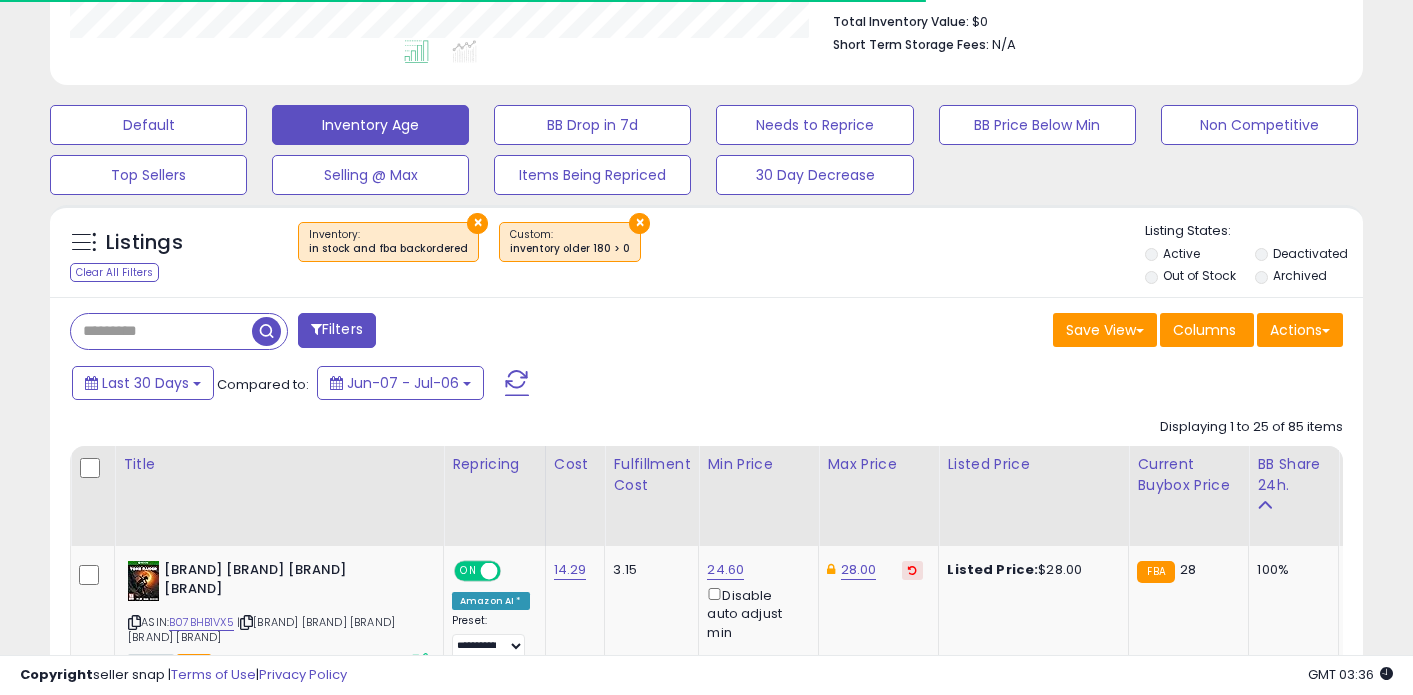 scroll, scrollTop: 410, scrollLeft: 760, axis: both 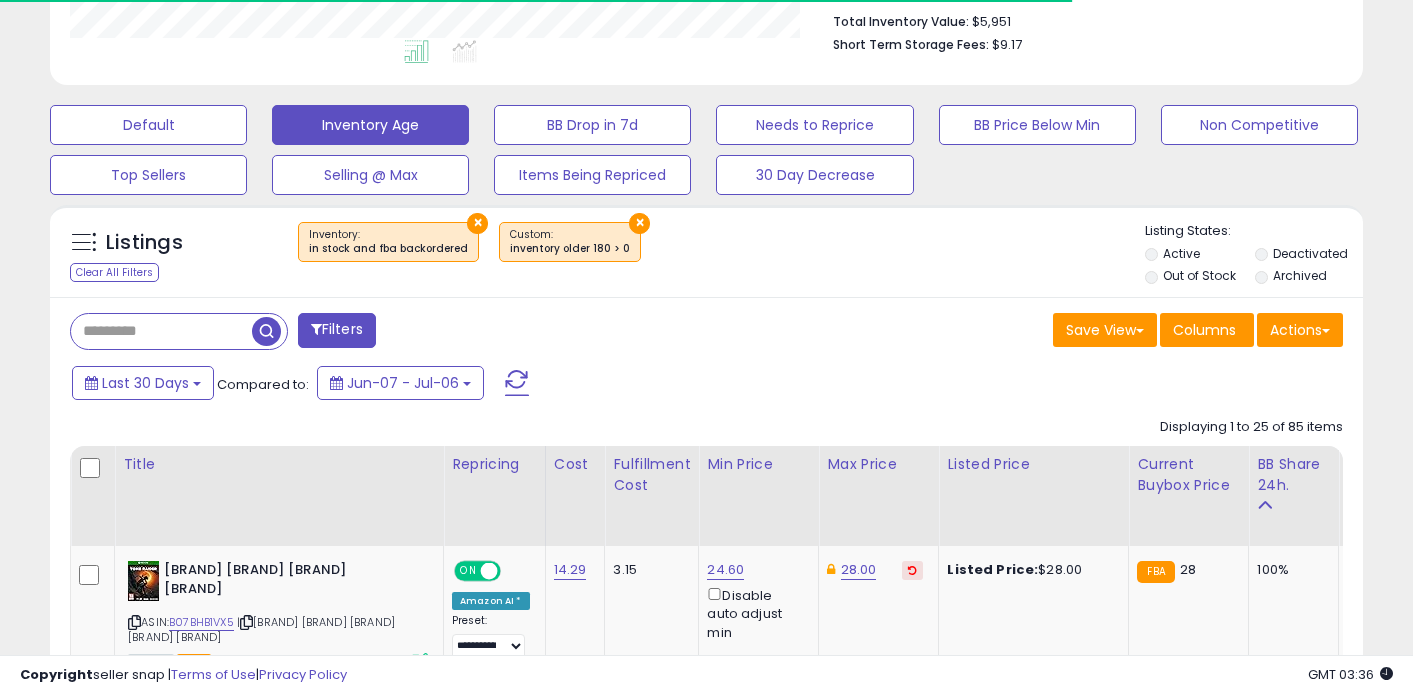 click on "×" at bounding box center [477, 223] 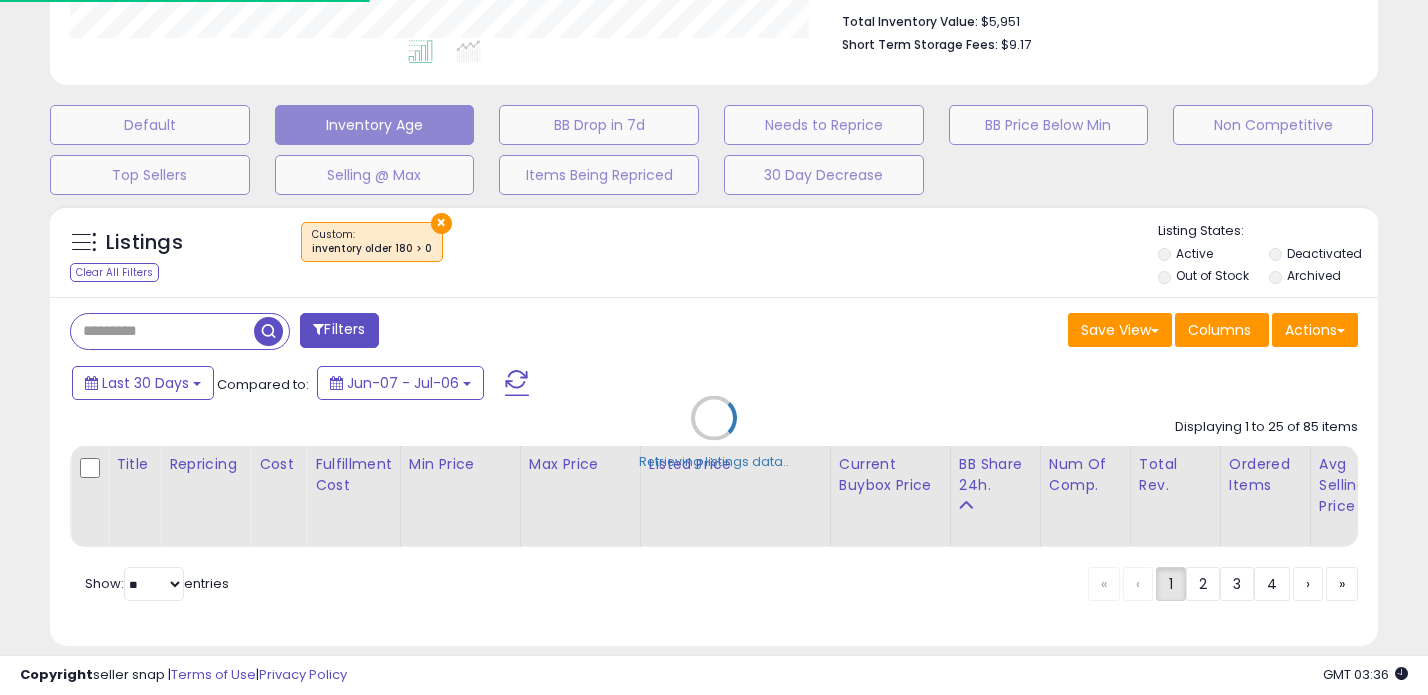 scroll, scrollTop: 999590, scrollLeft: 999231, axis: both 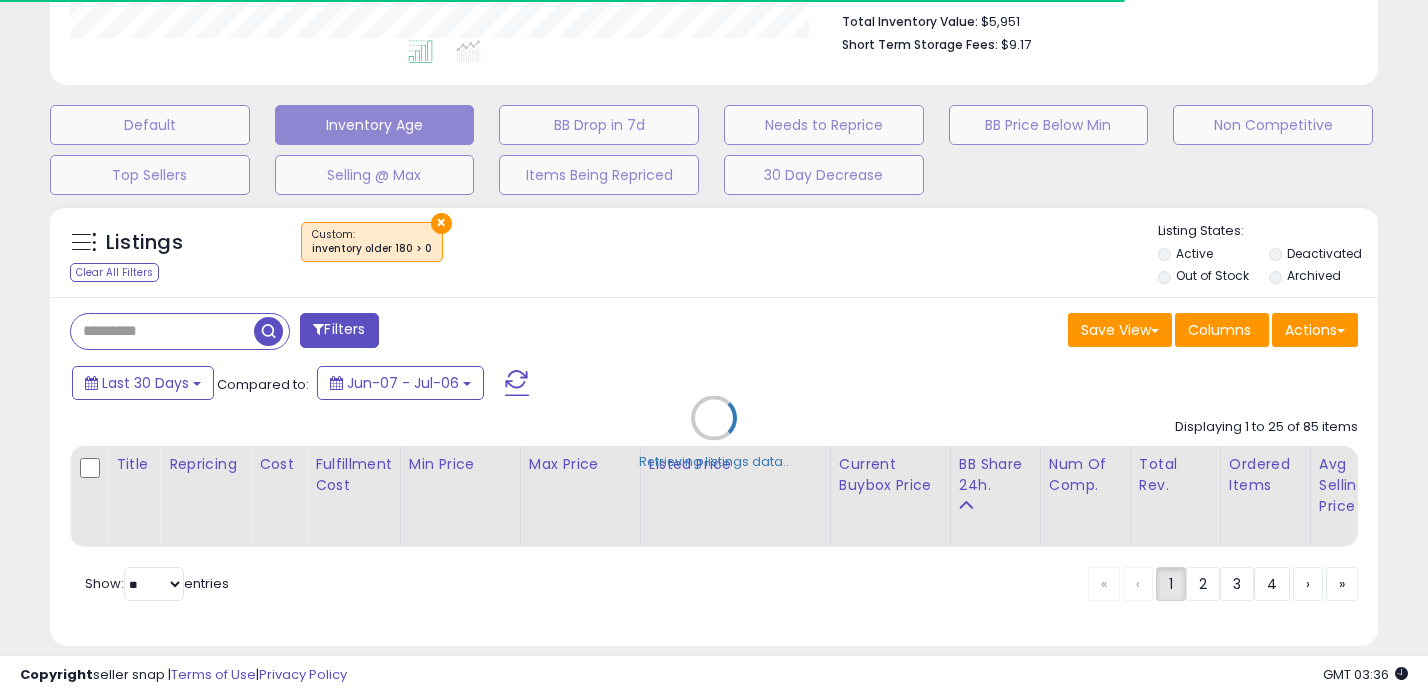 click on "Retrieving listings data.." at bounding box center (714, 433) 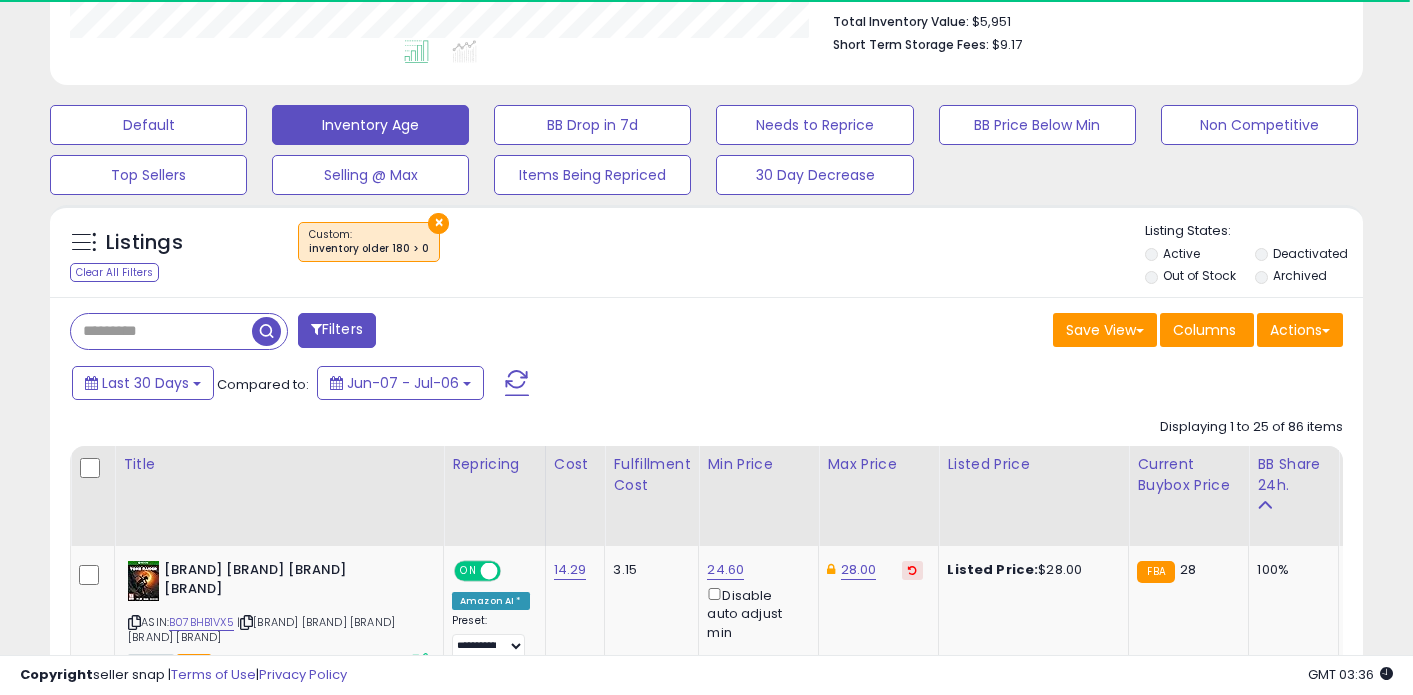 scroll, scrollTop: 410, scrollLeft: 760, axis: both 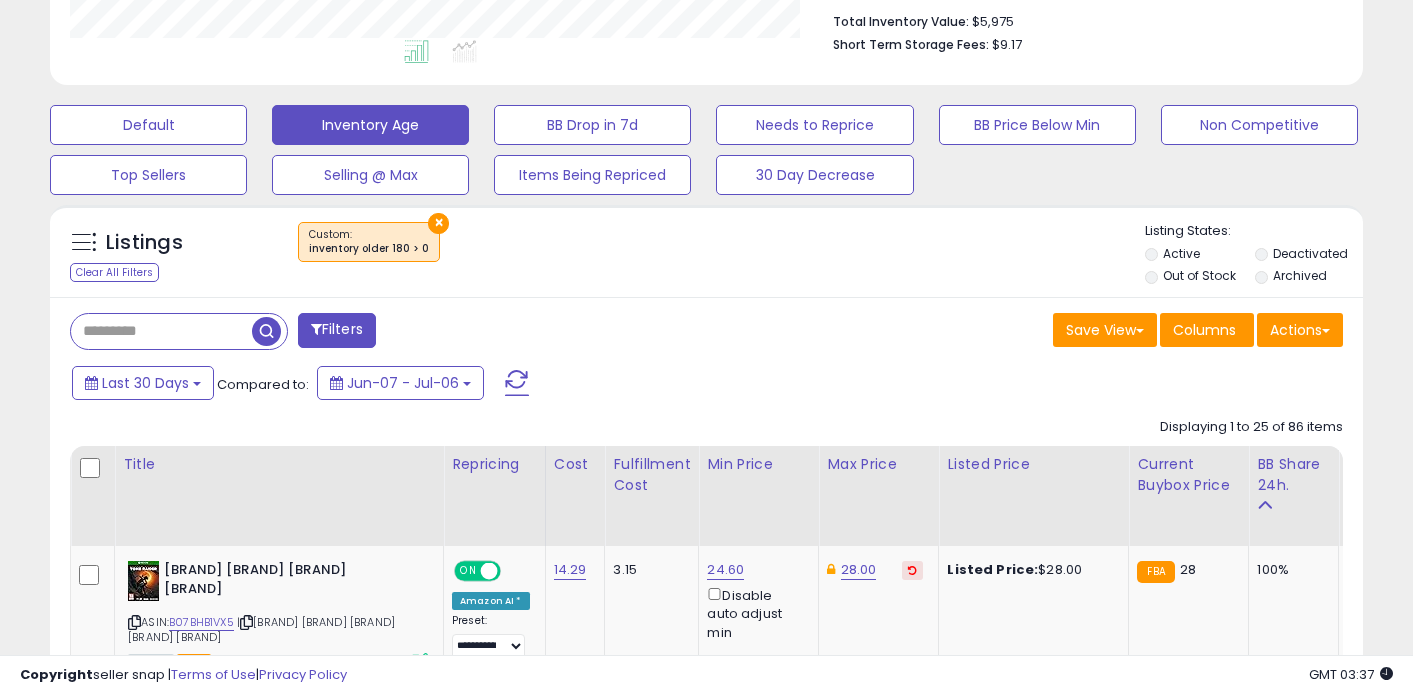 click on "×" at bounding box center [438, 223] 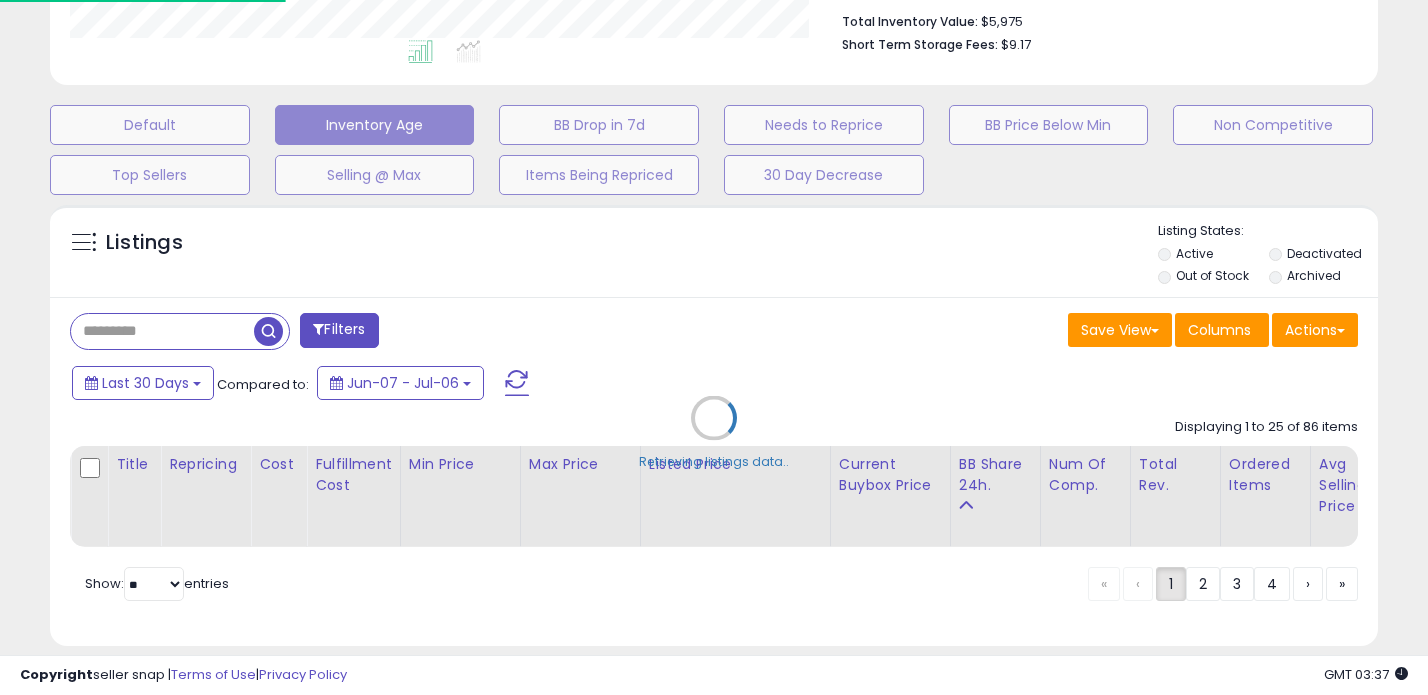 scroll, scrollTop: 999590, scrollLeft: 999231, axis: both 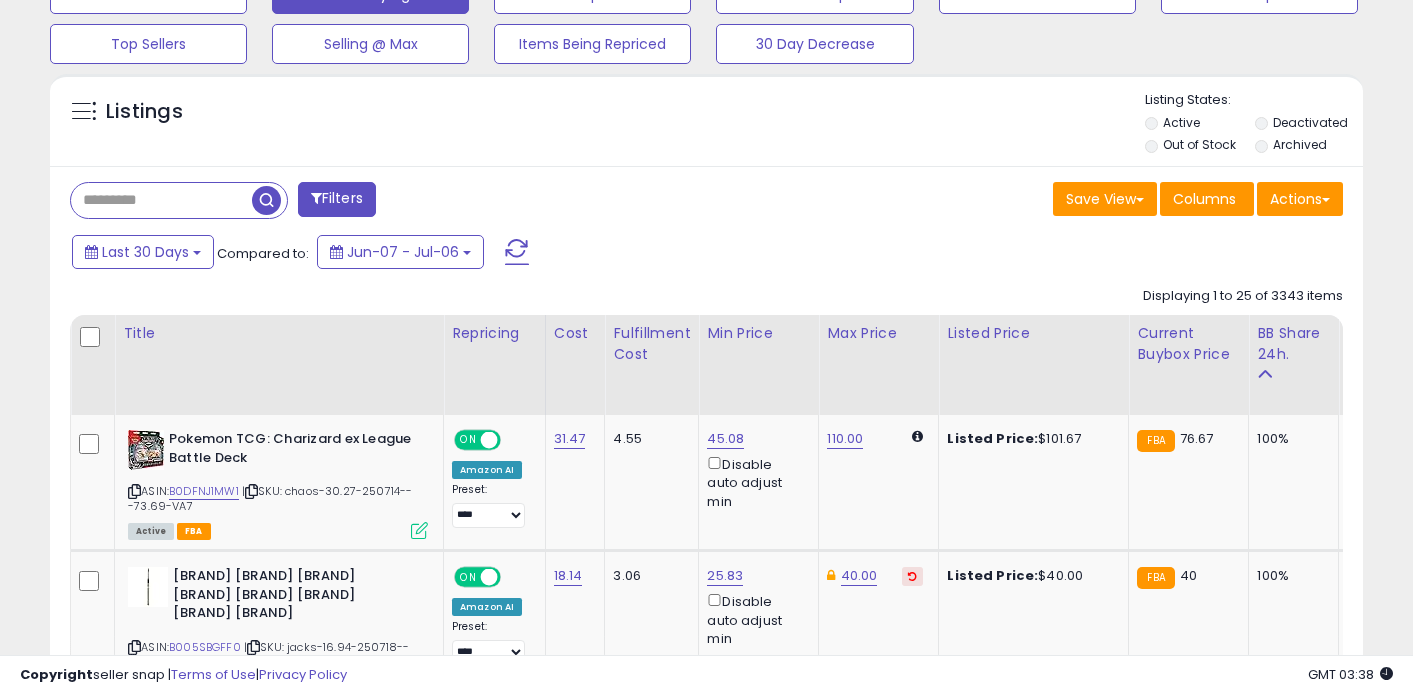 click at bounding box center [161, 200] 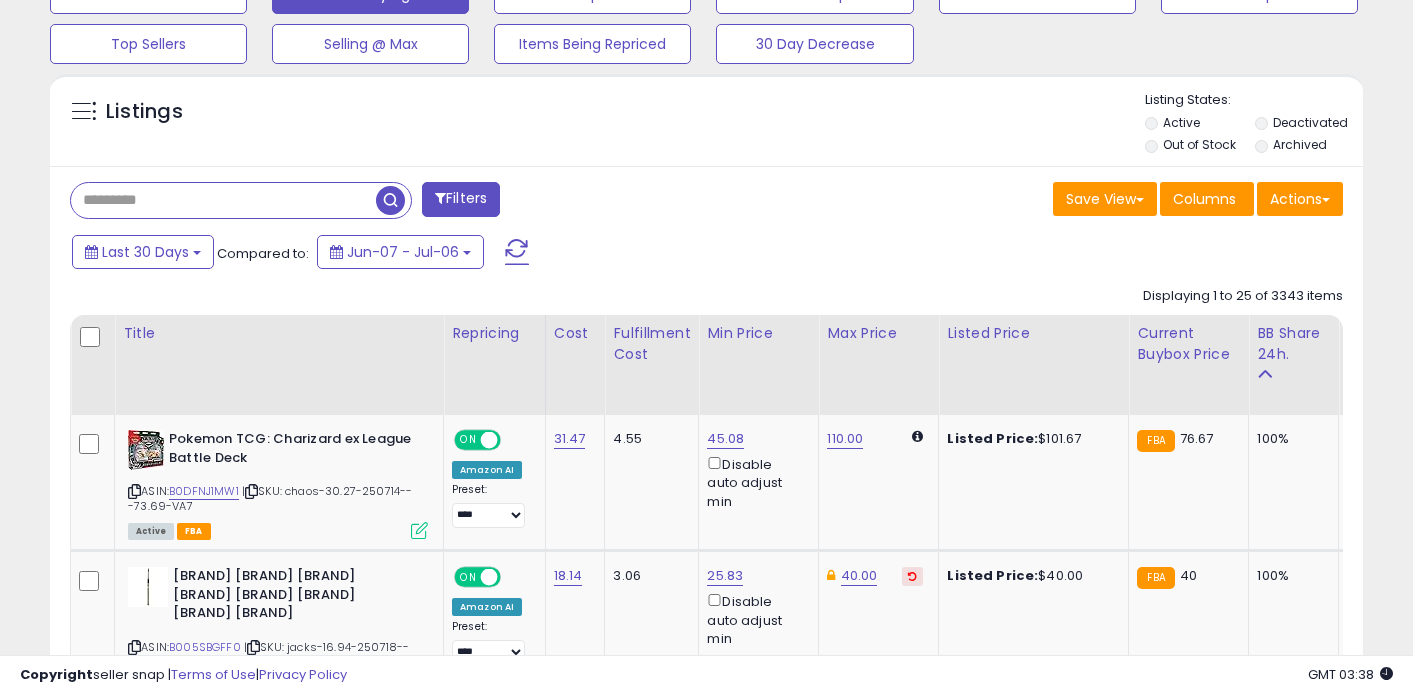 paste on "**********" 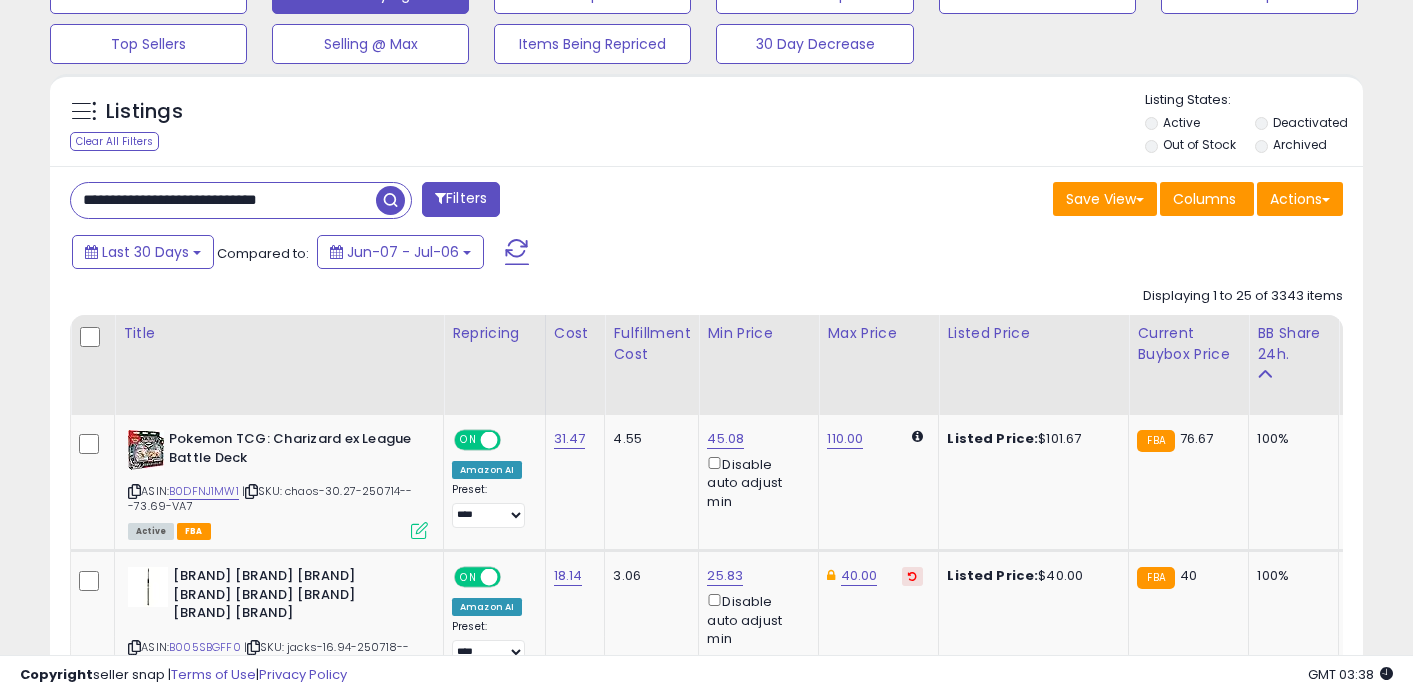 type on "**********" 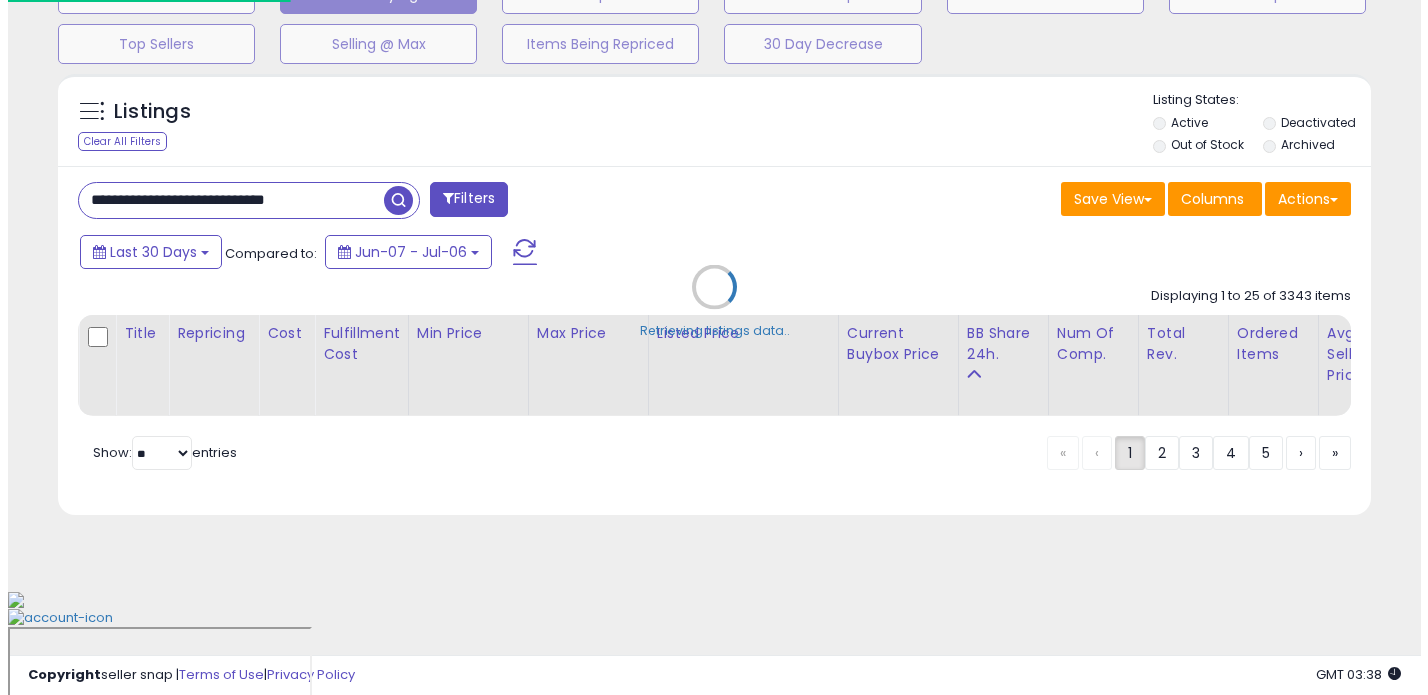 scroll, scrollTop: 566, scrollLeft: 0, axis: vertical 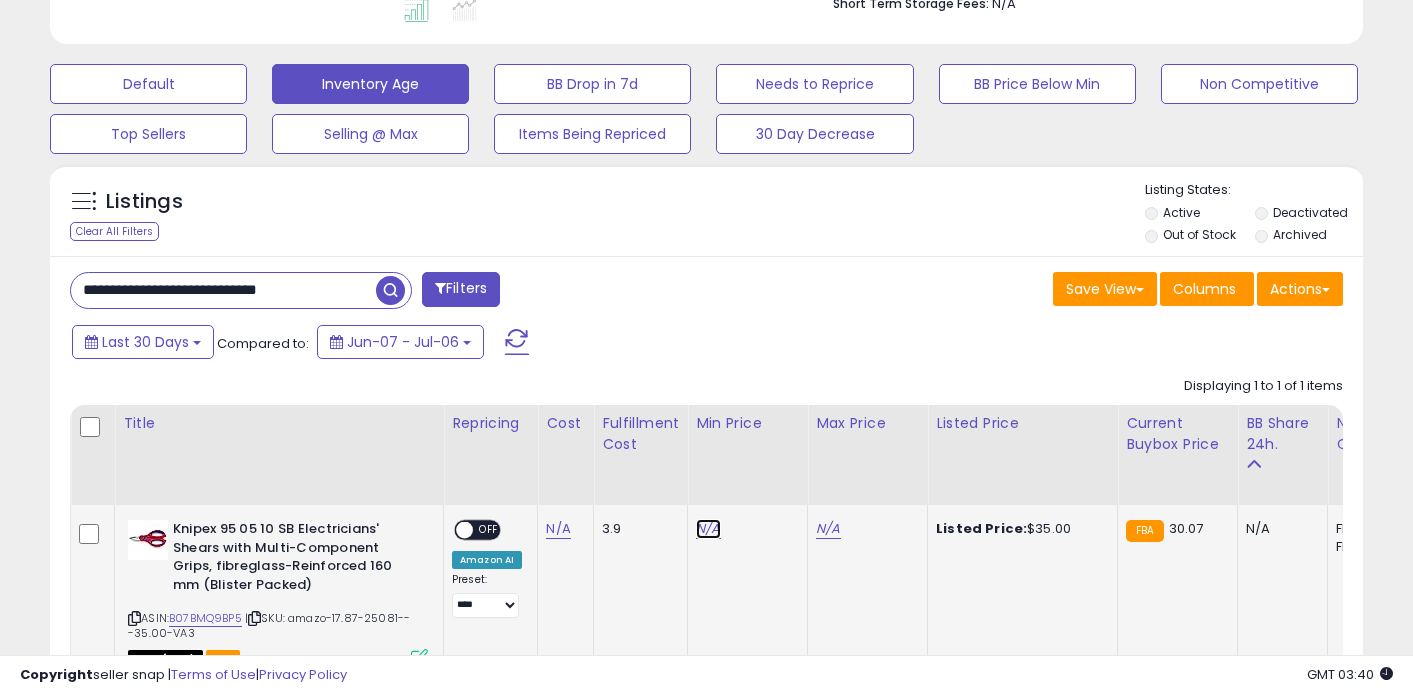 click on "N/A" at bounding box center [708, 529] 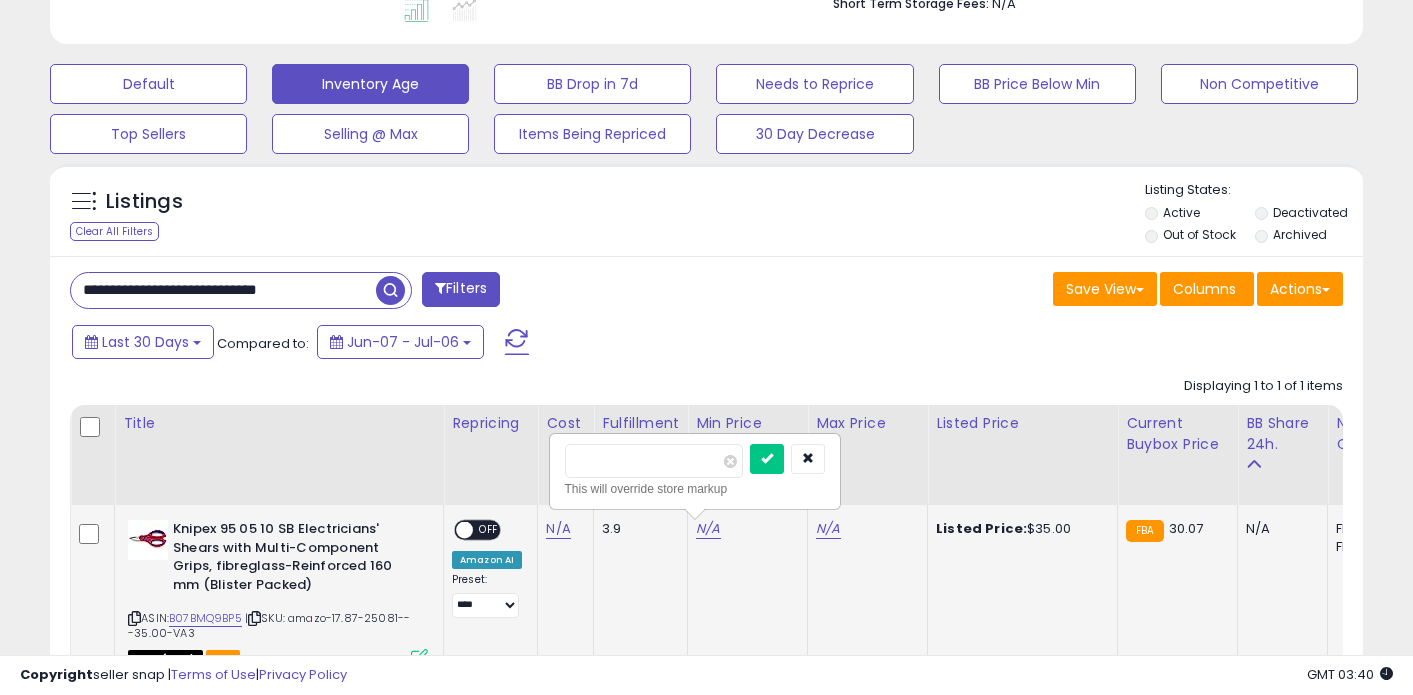 type on "**" 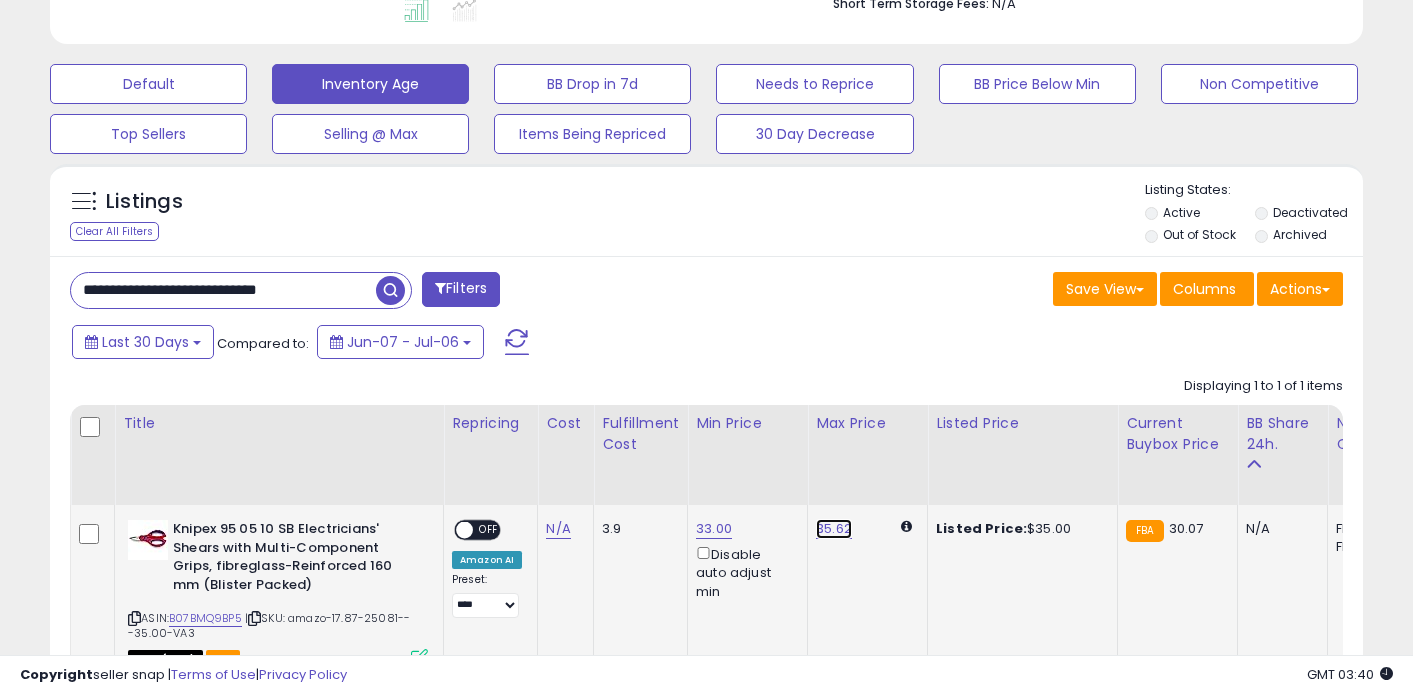 click on "35.62" at bounding box center (834, 529) 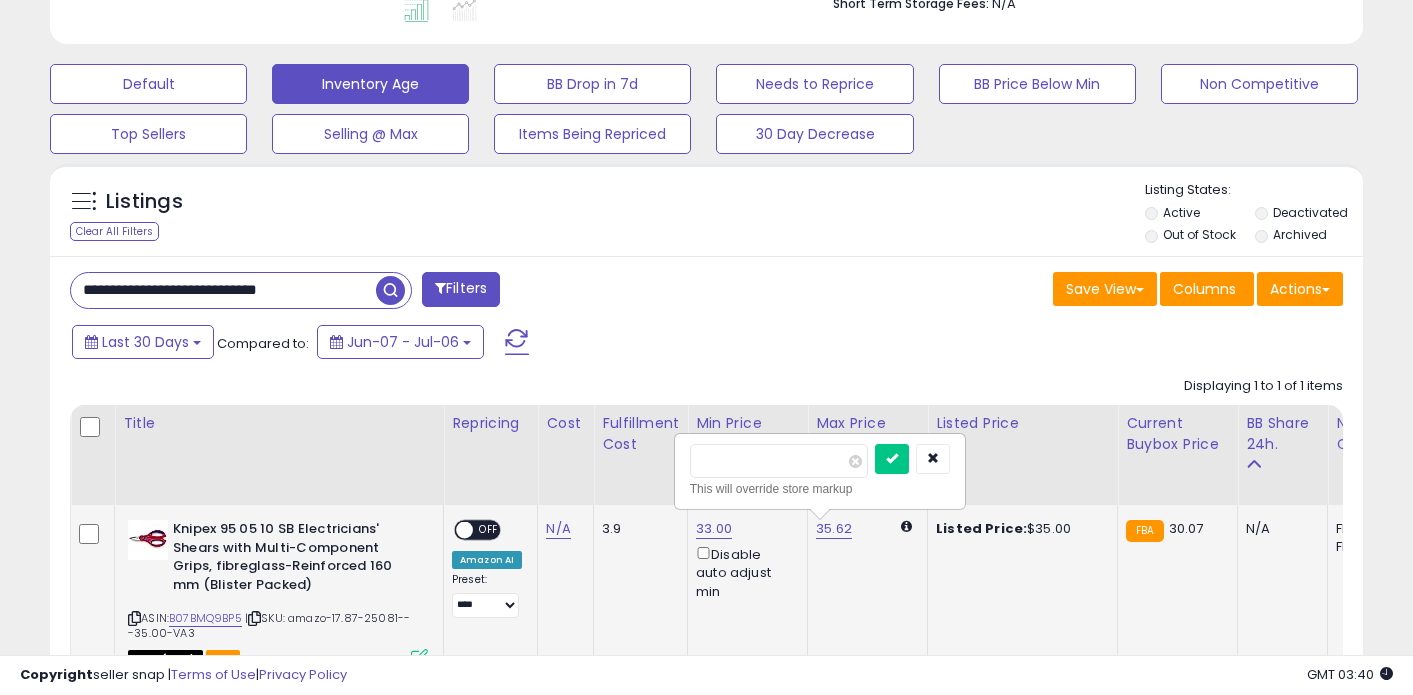 type on "*****" 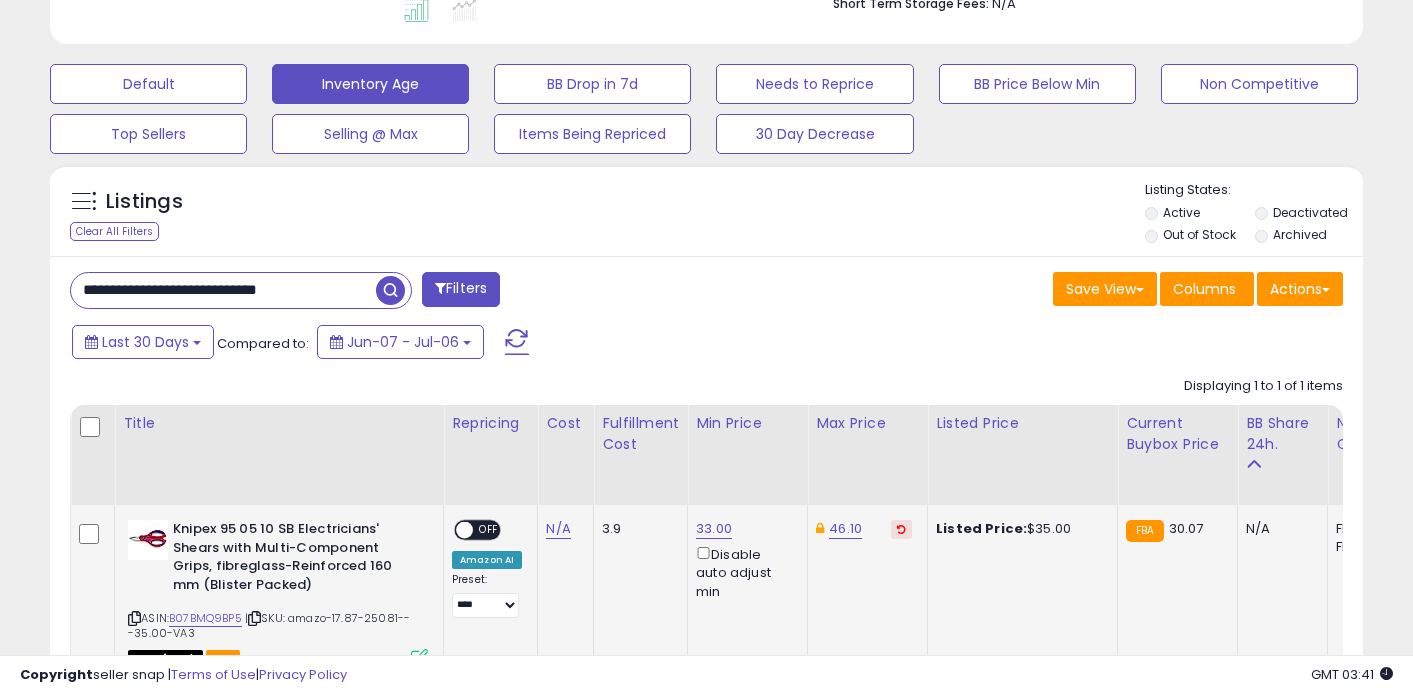 click on "**********" at bounding box center (223, 290) 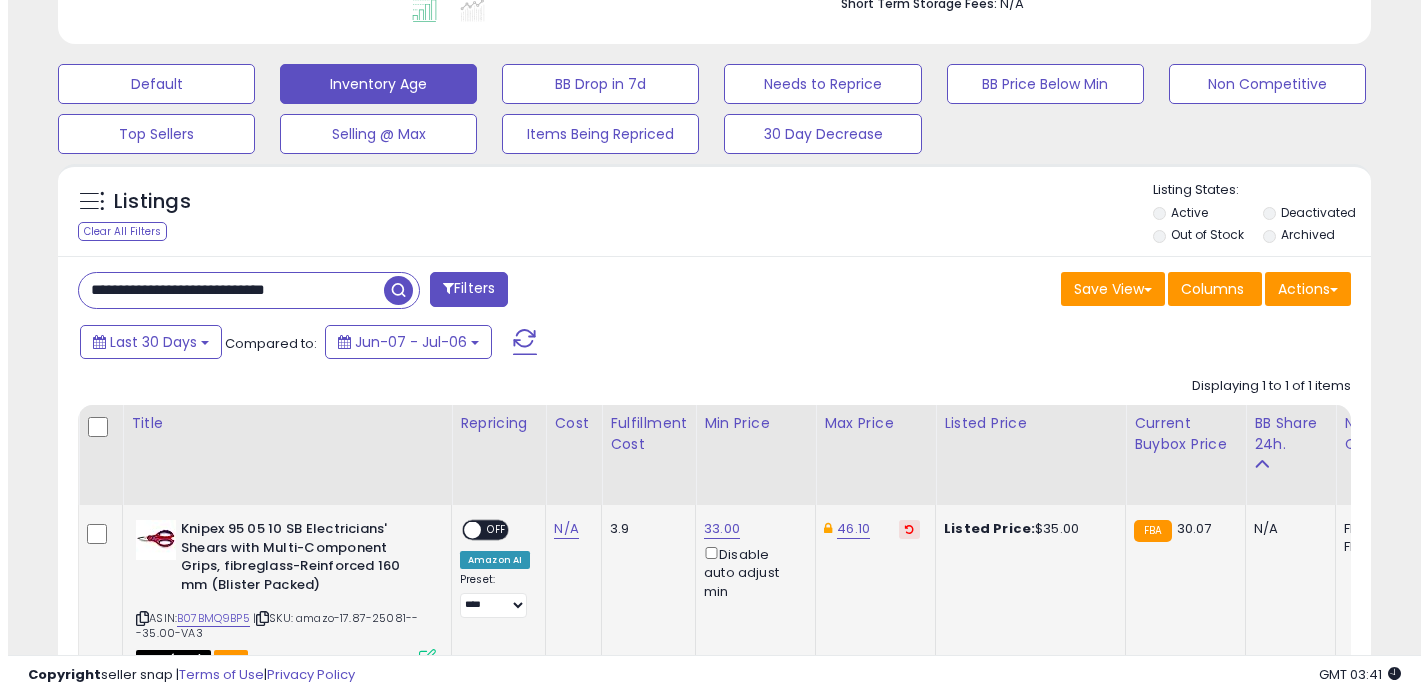 scroll, scrollTop: 546, scrollLeft: 0, axis: vertical 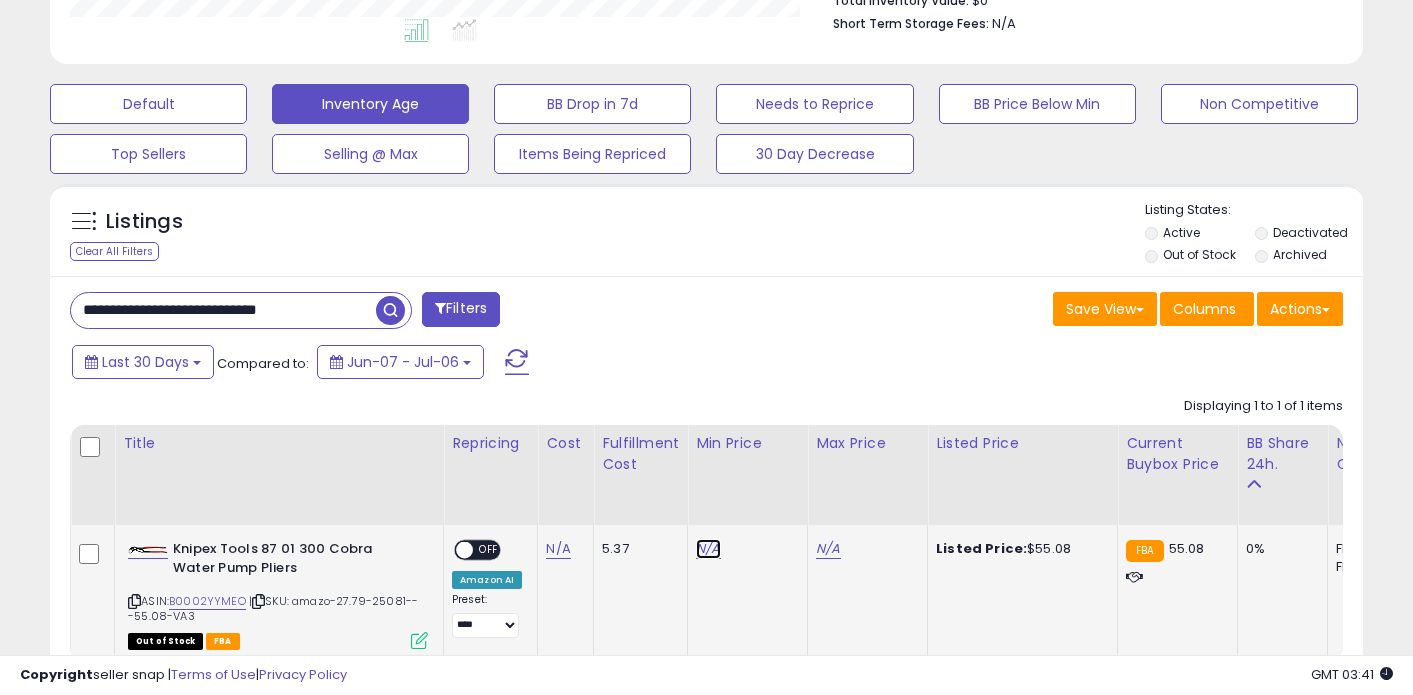 click on "N/A" at bounding box center [708, 549] 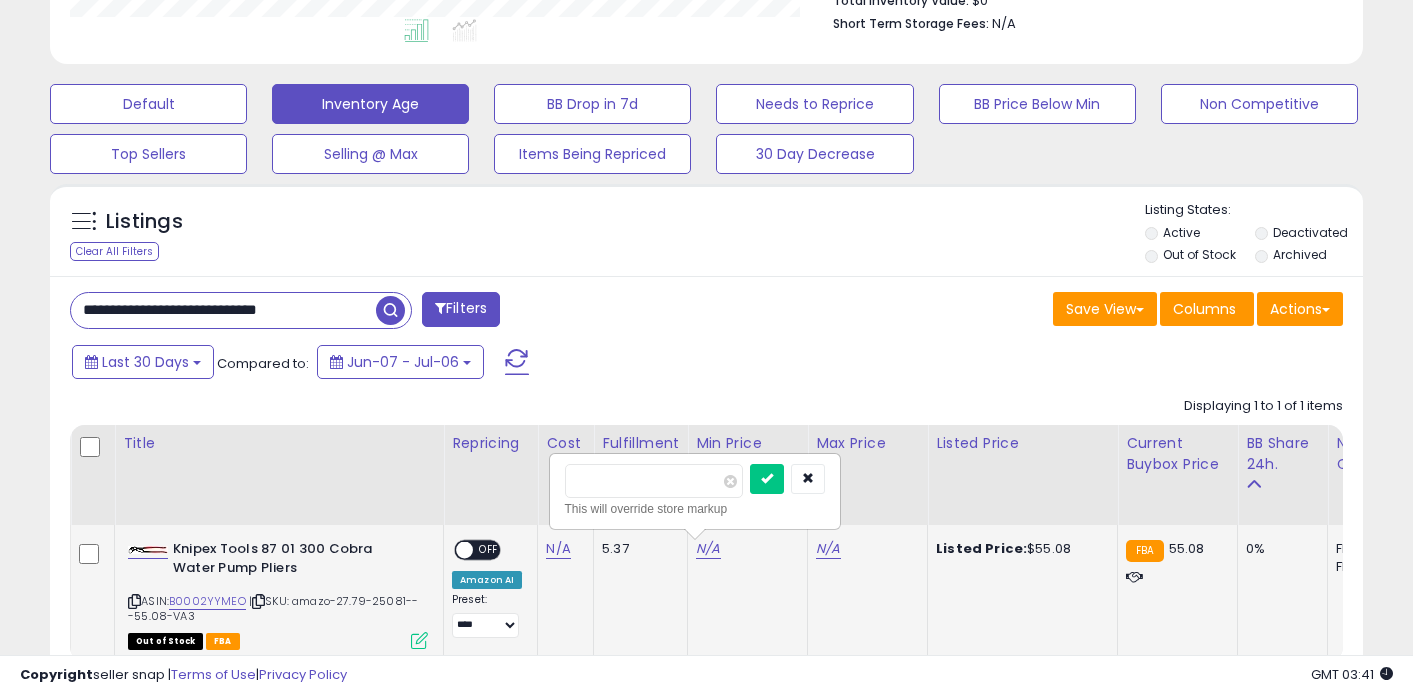 type on "**" 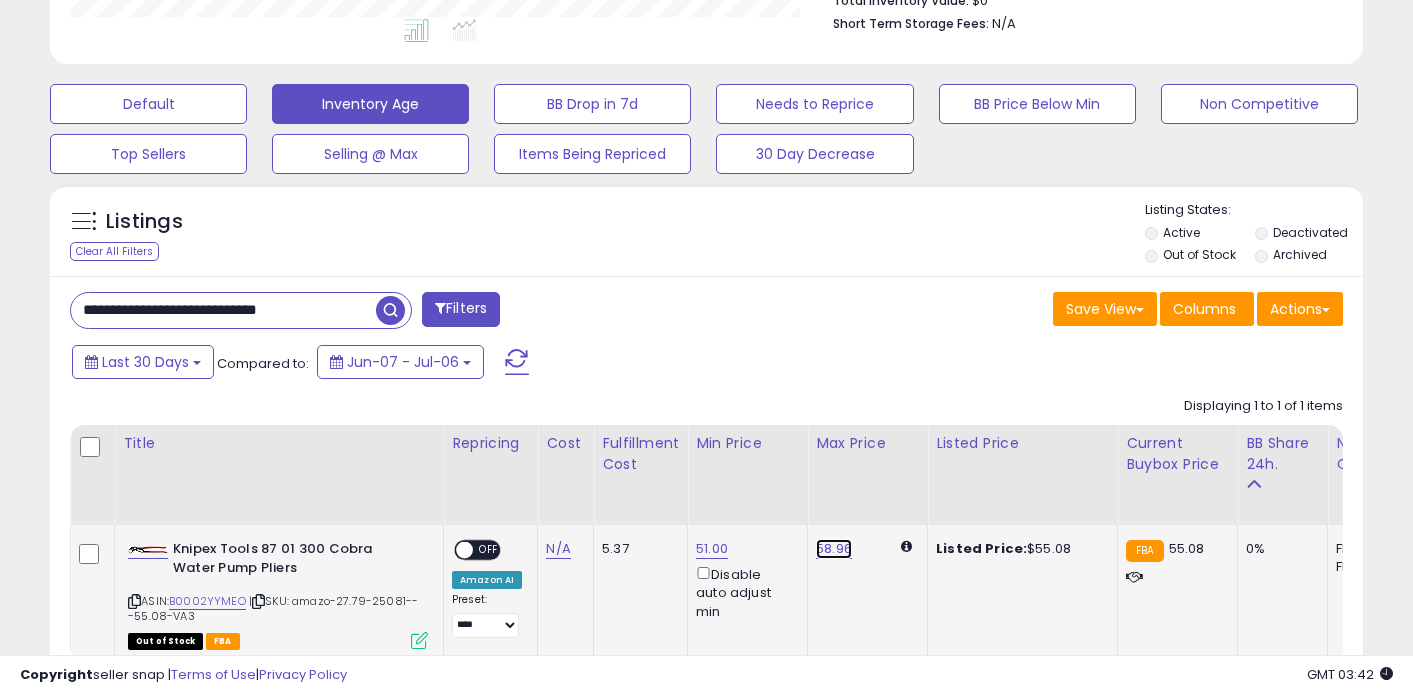 click on "58.96" at bounding box center [834, 549] 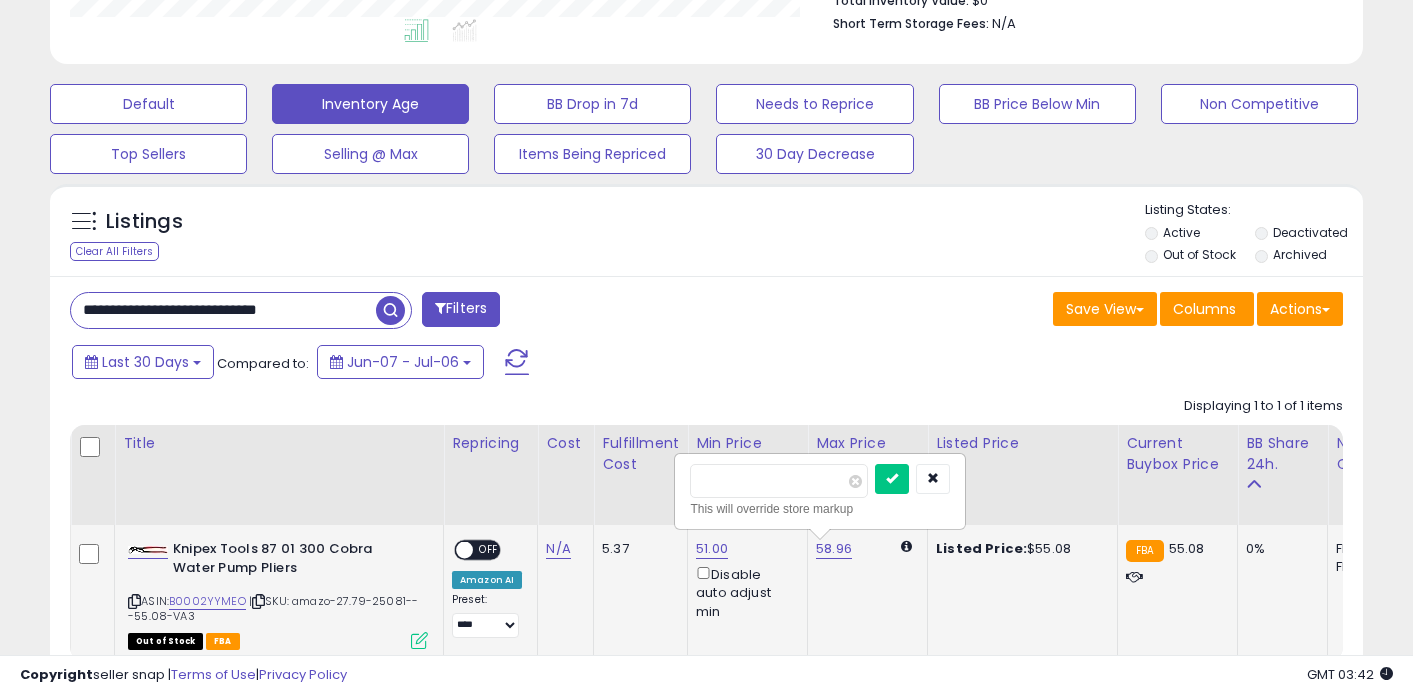 type on "**" 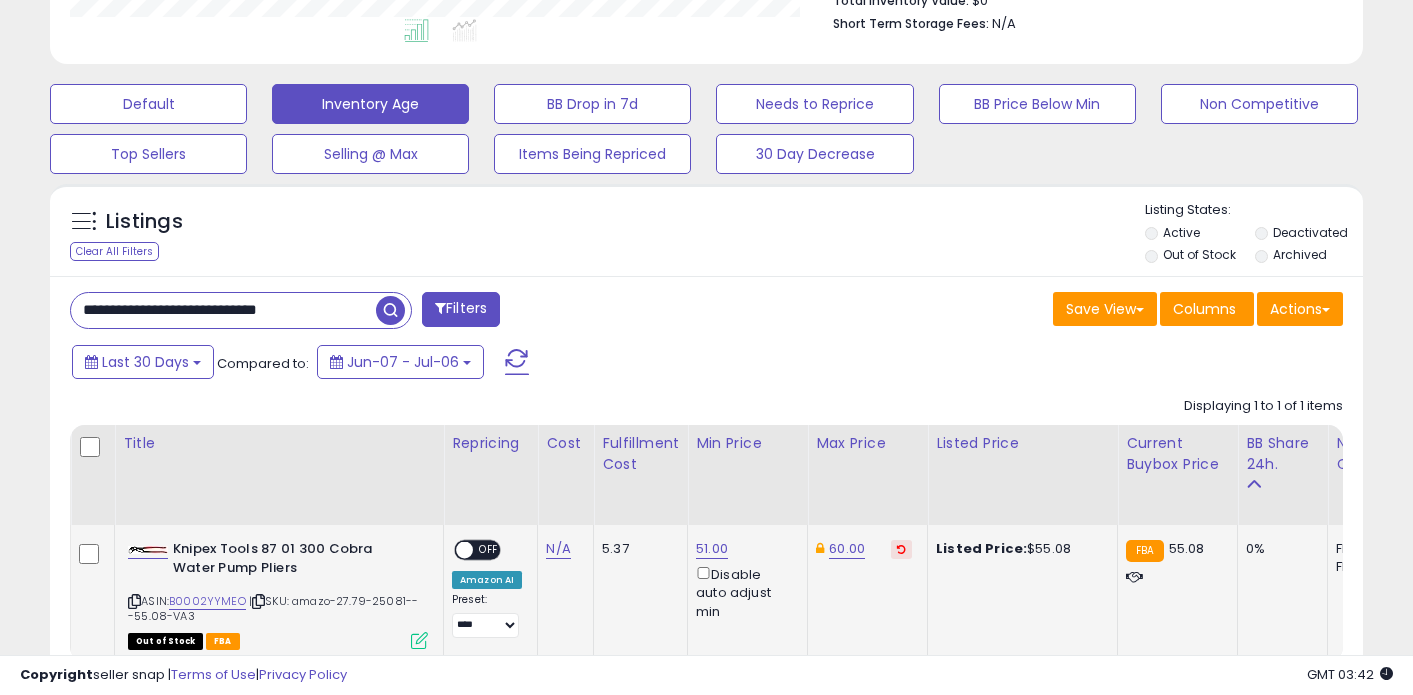 click on "**********" at bounding box center [223, 310] 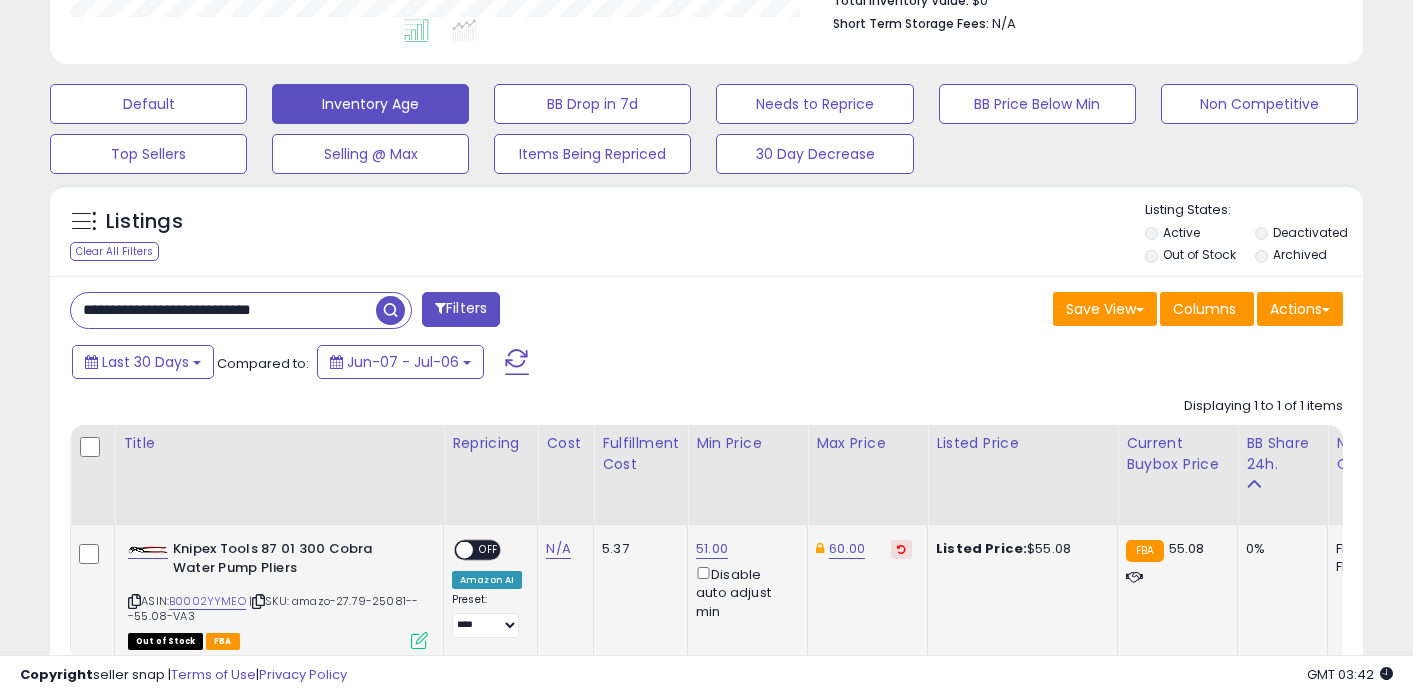 type on "**********" 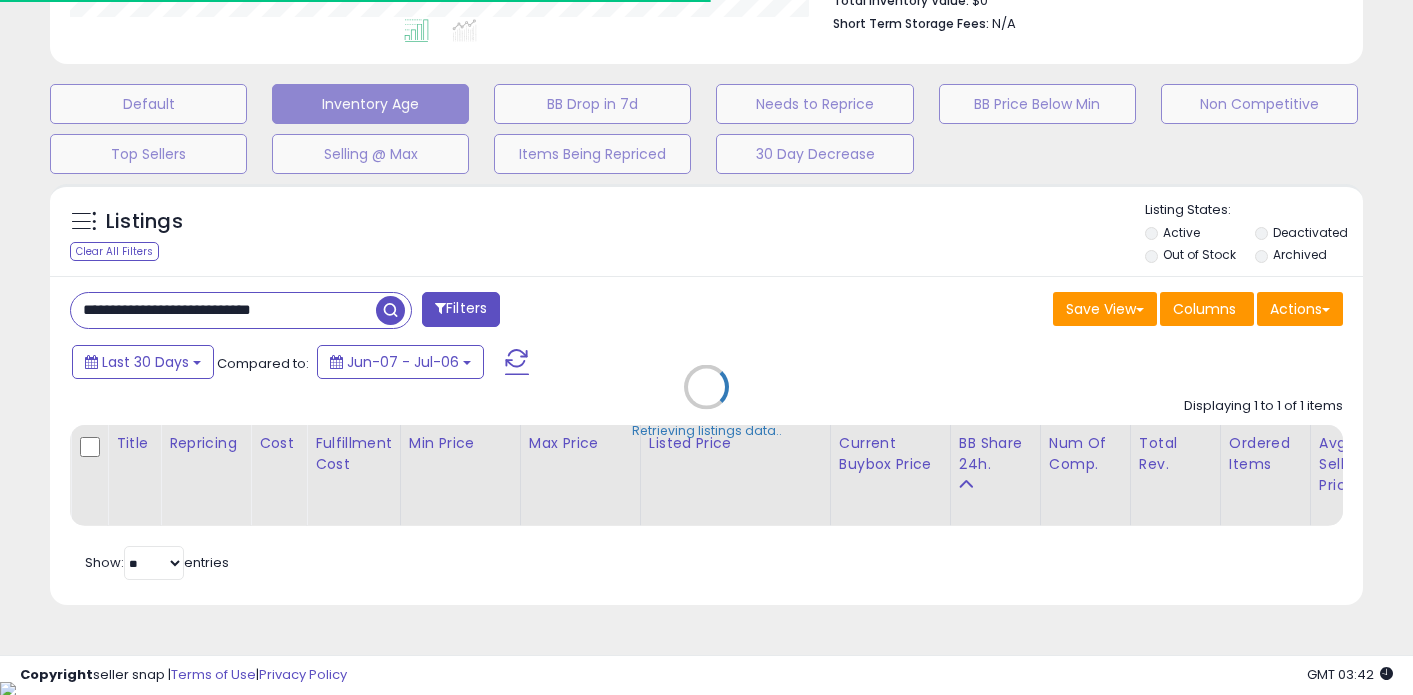 scroll, scrollTop: 410, scrollLeft: 760, axis: both 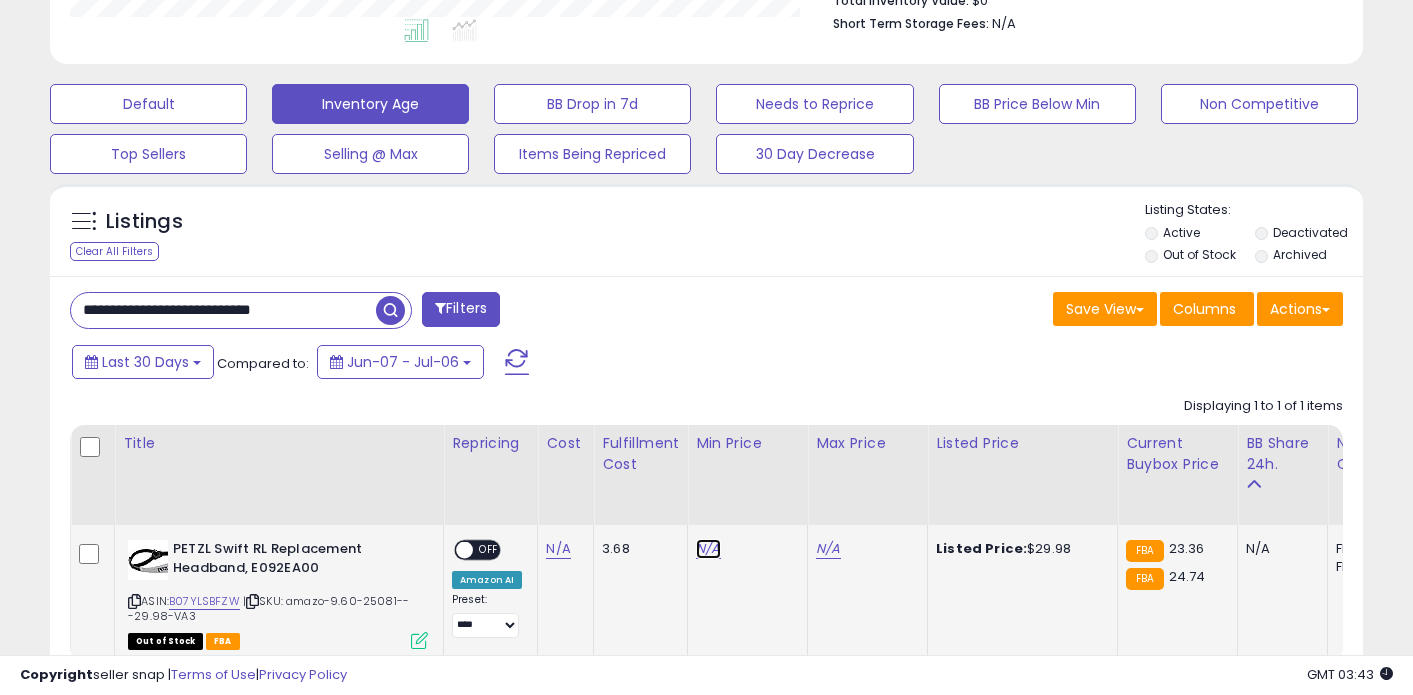 click on "N/A" at bounding box center (708, 549) 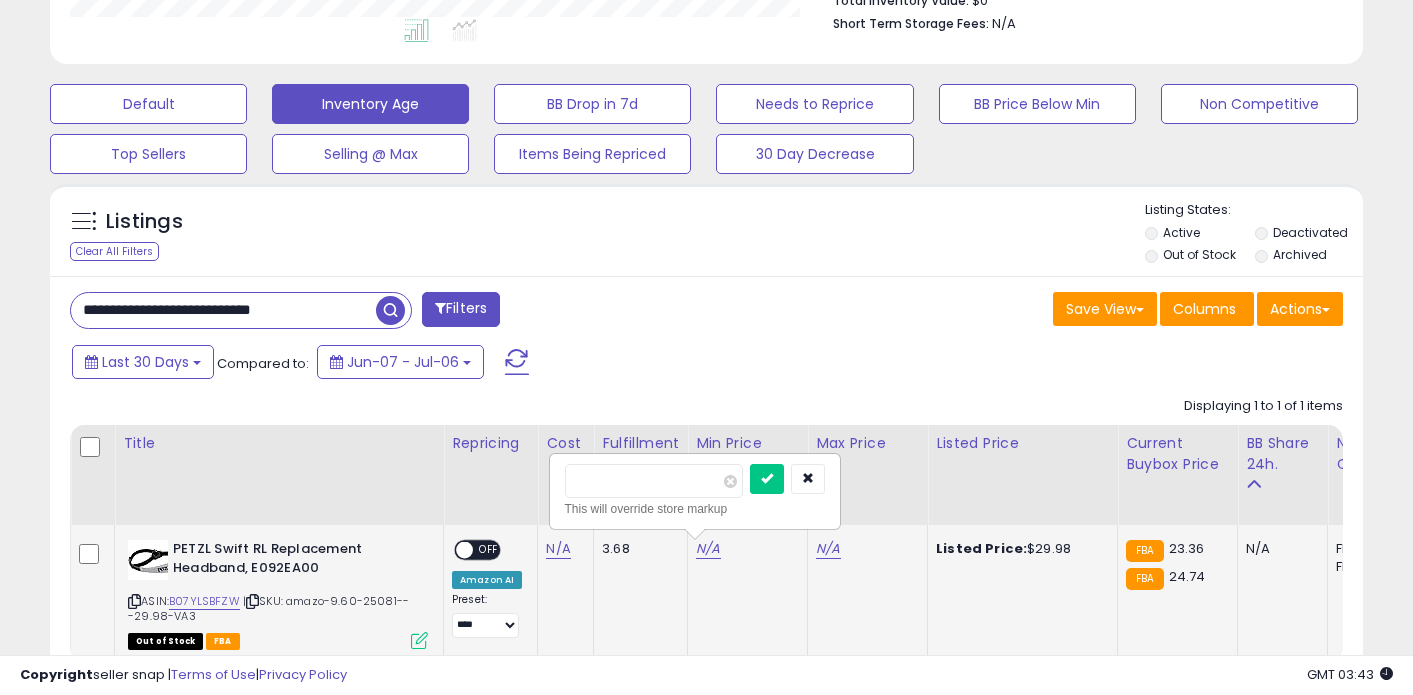type on "*****" 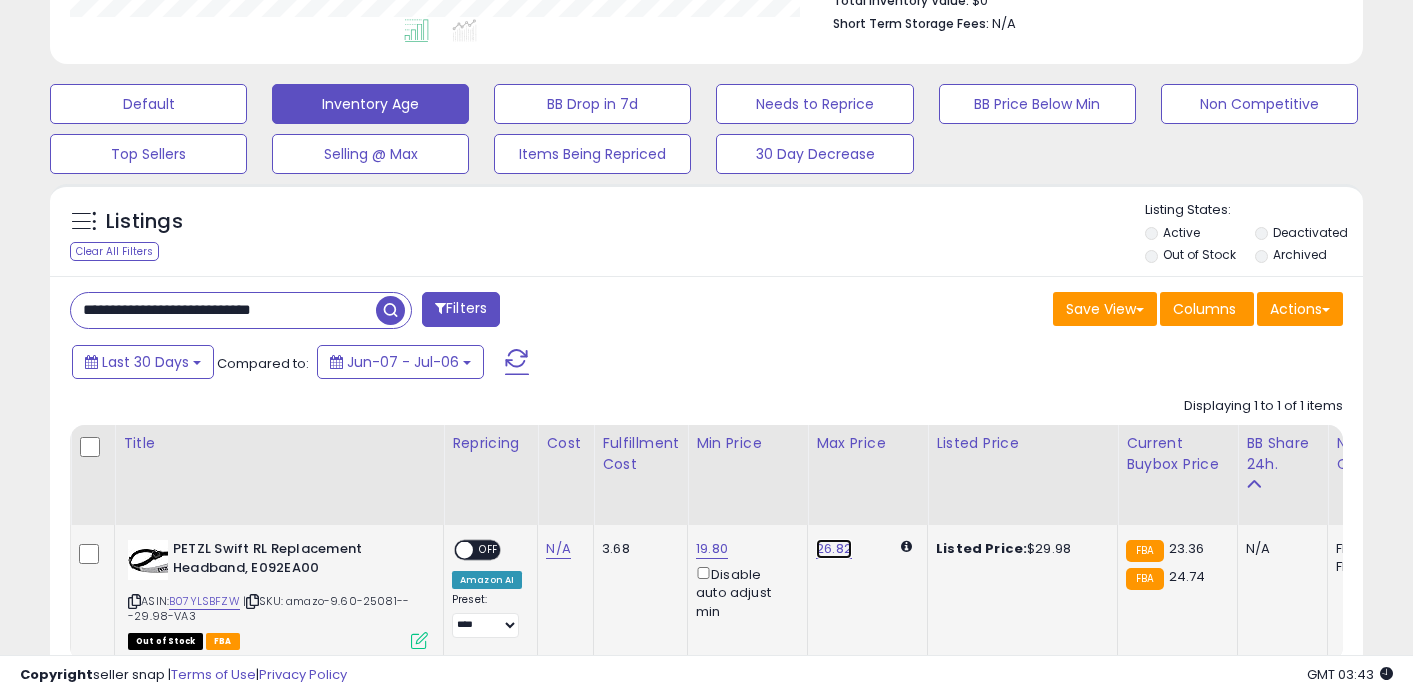 click on "26.82" at bounding box center (834, 549) 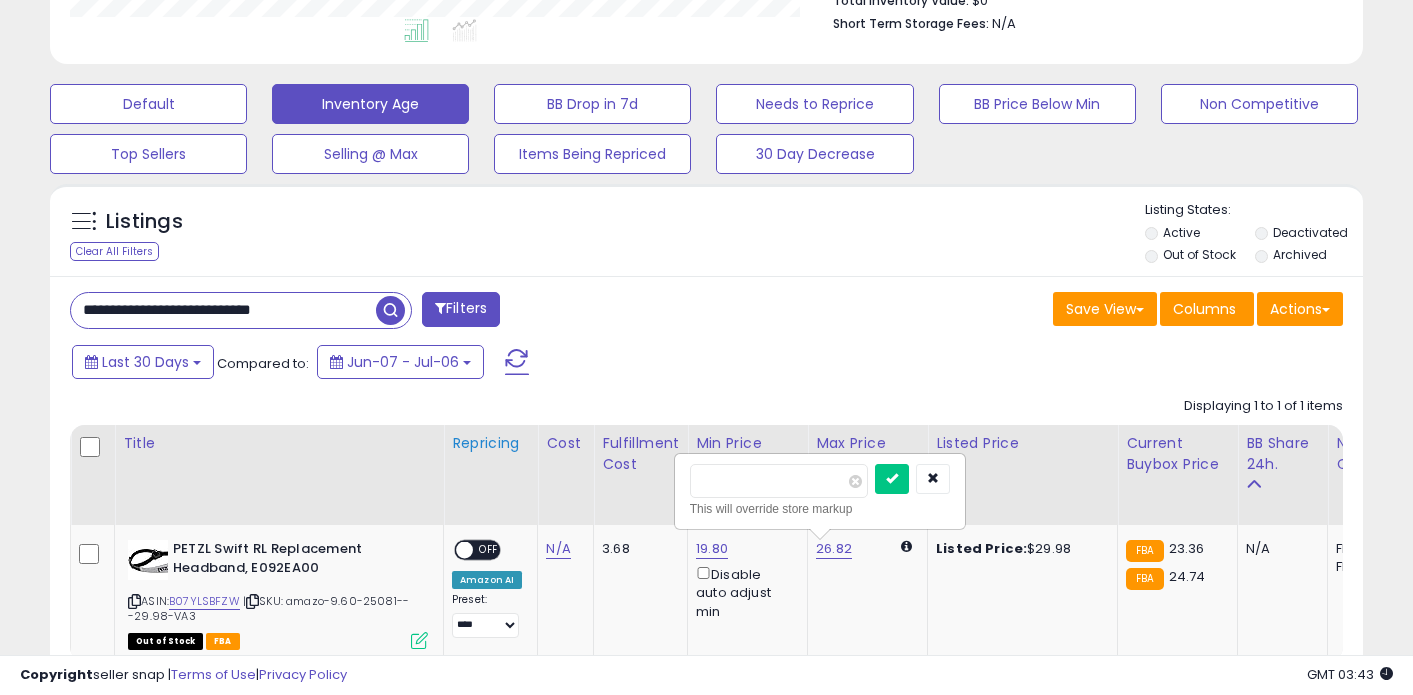 type on "**" 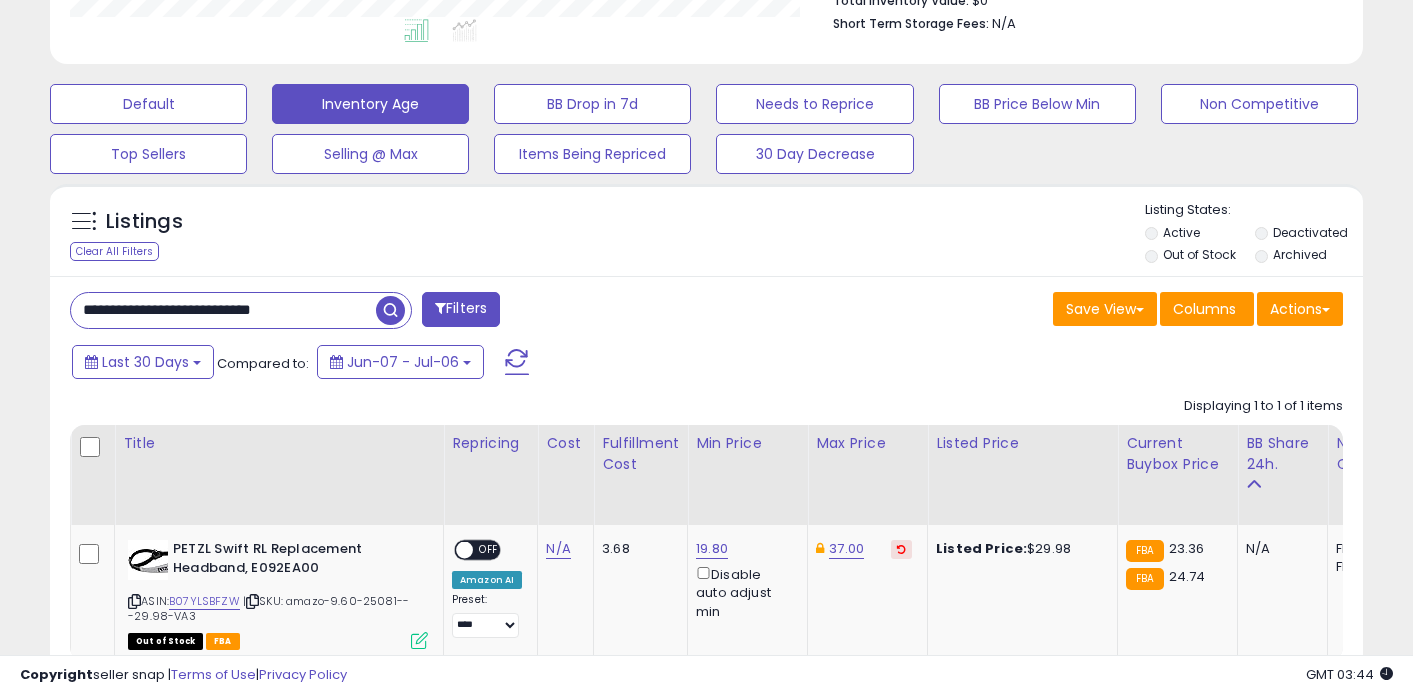 scroll, scrollTop: 585, scrollLeft: 0, axis: vertical 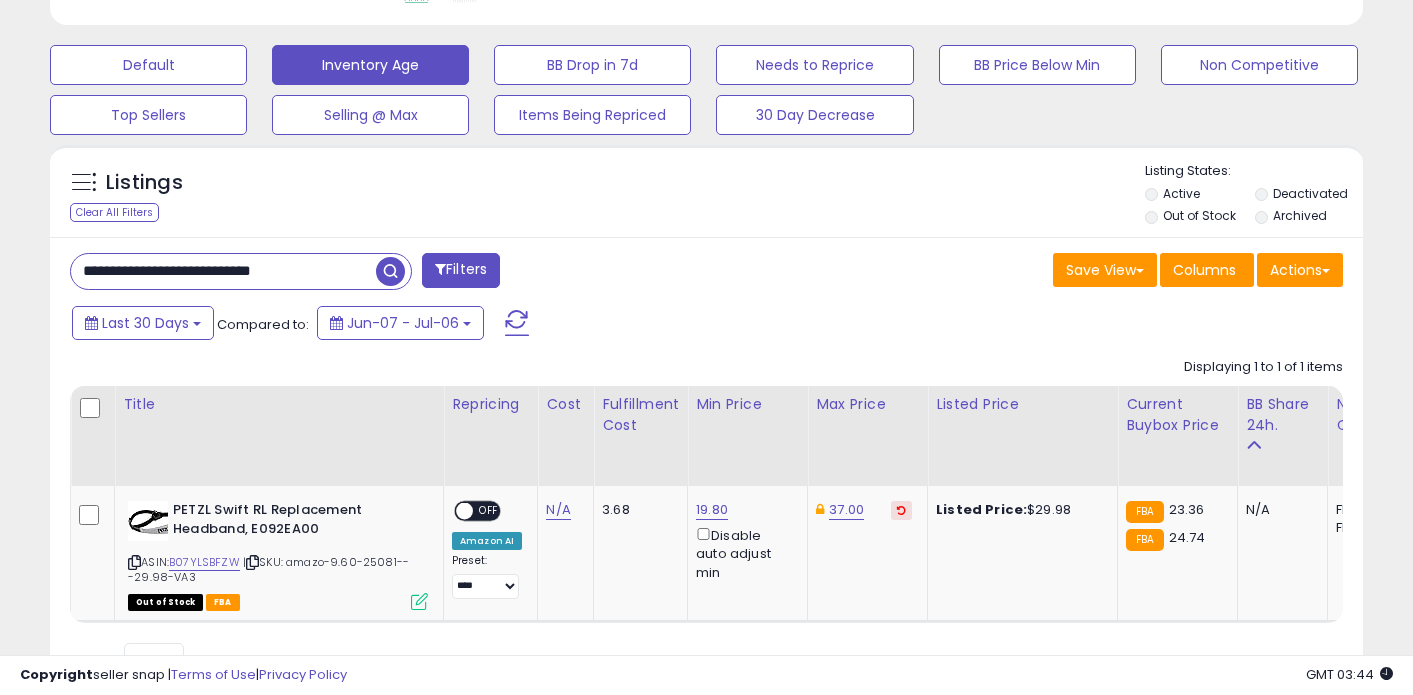 click on "**********" at bounding box center [223, 271] 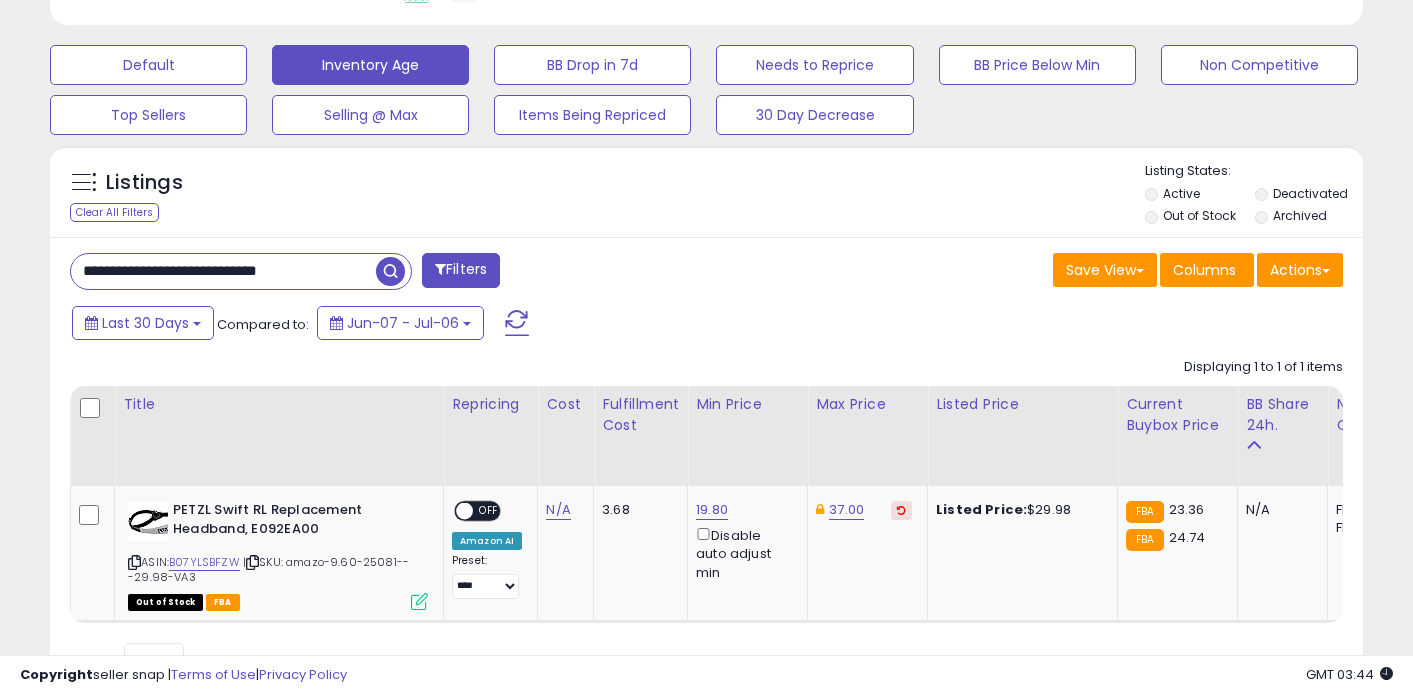 type on "**********" 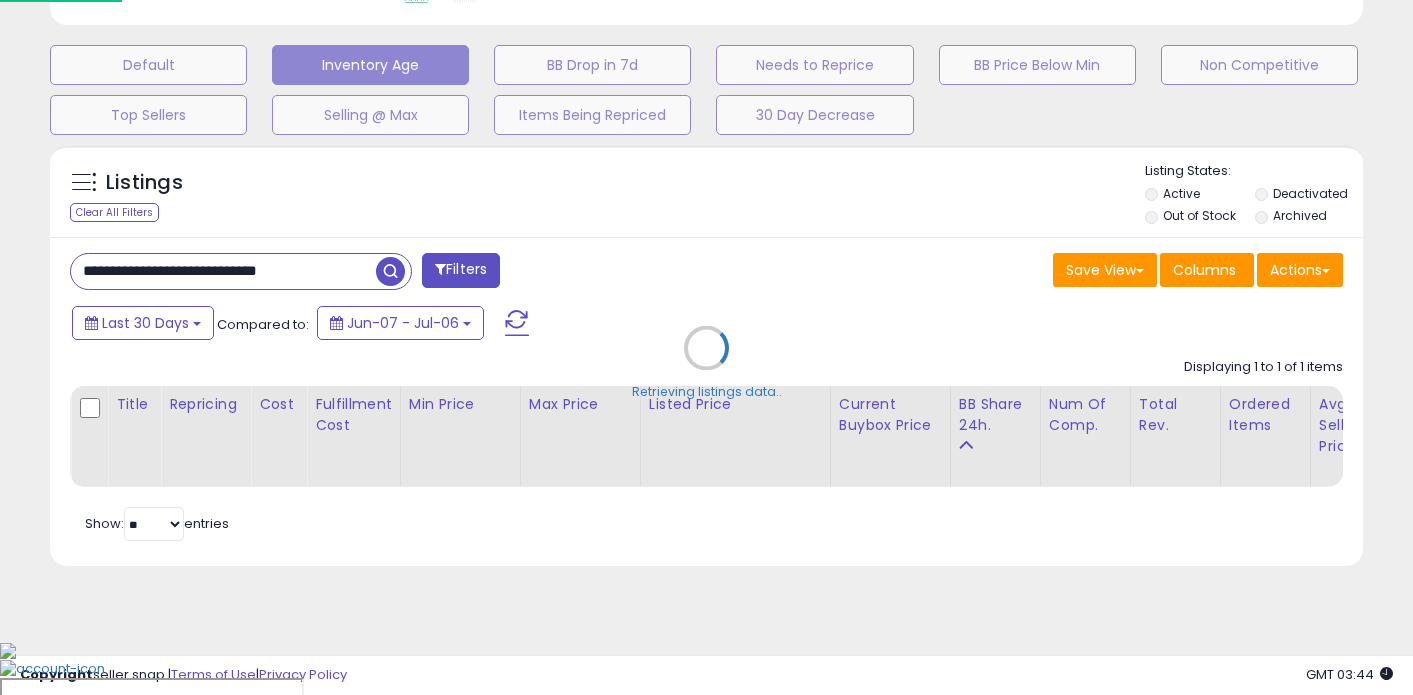 scroll, scrollTop: 999590, scrollLeft: 999231, axis: both 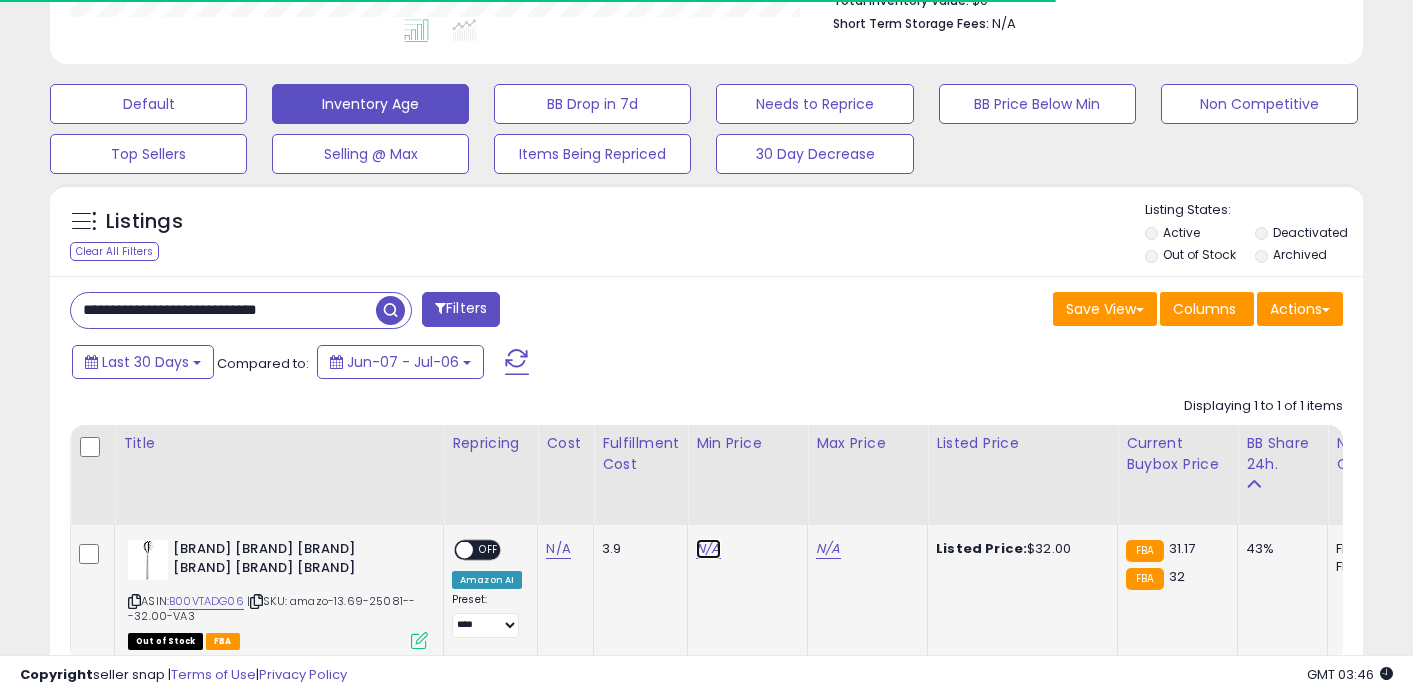 click on "N/A" at bounding box center [708, 549] 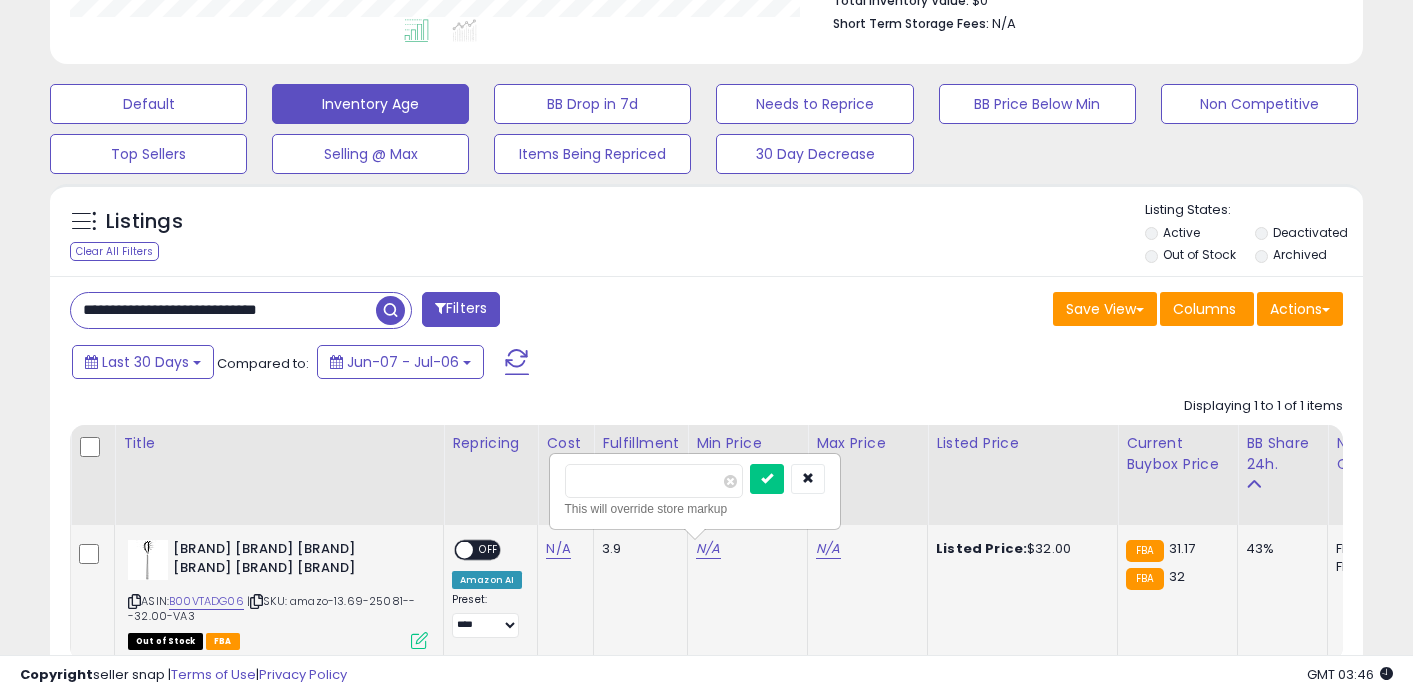type on "*****" 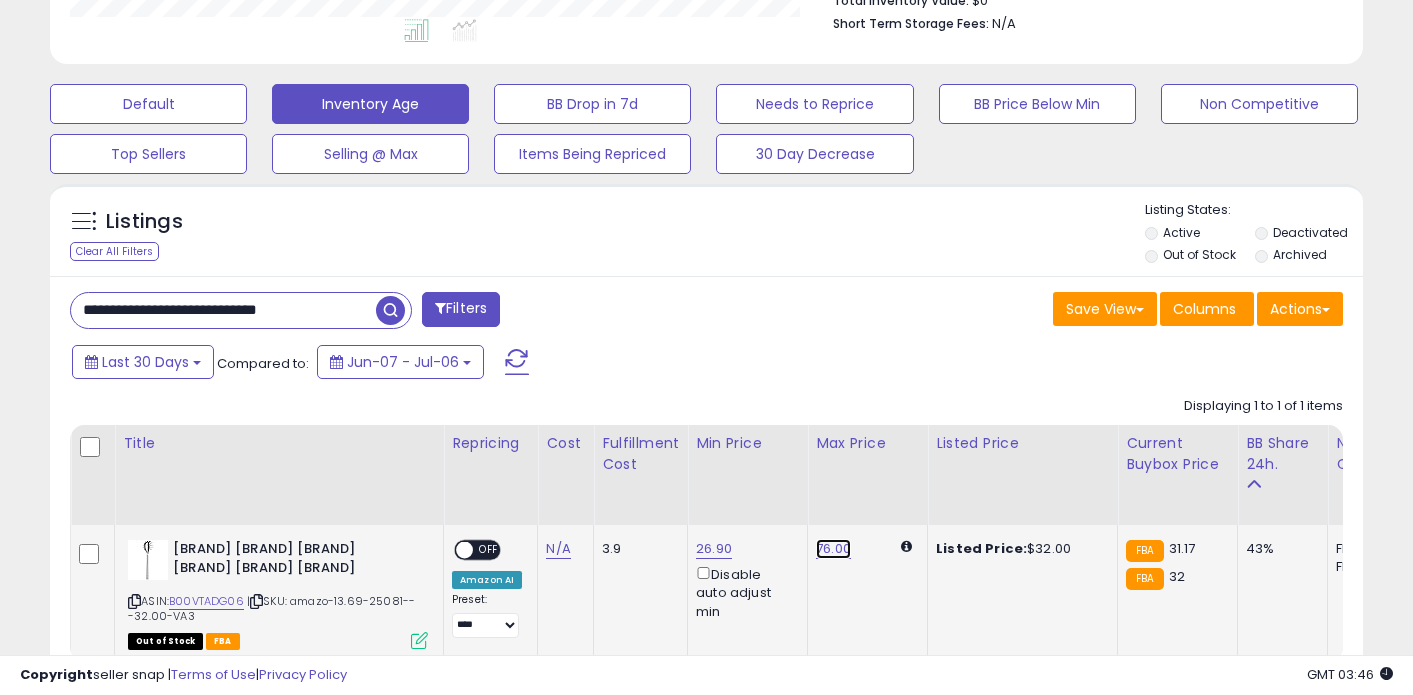 click on "76.00" at bounding box center (833, 549) 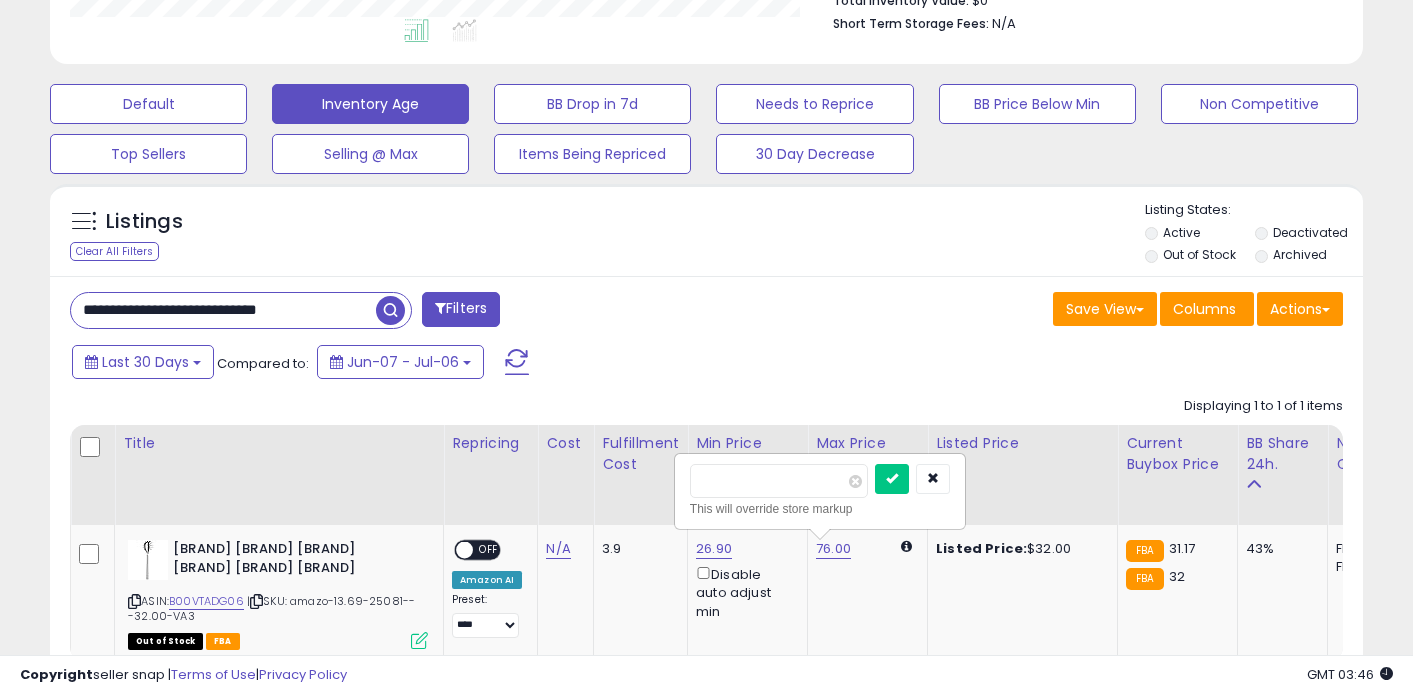 type on "**" 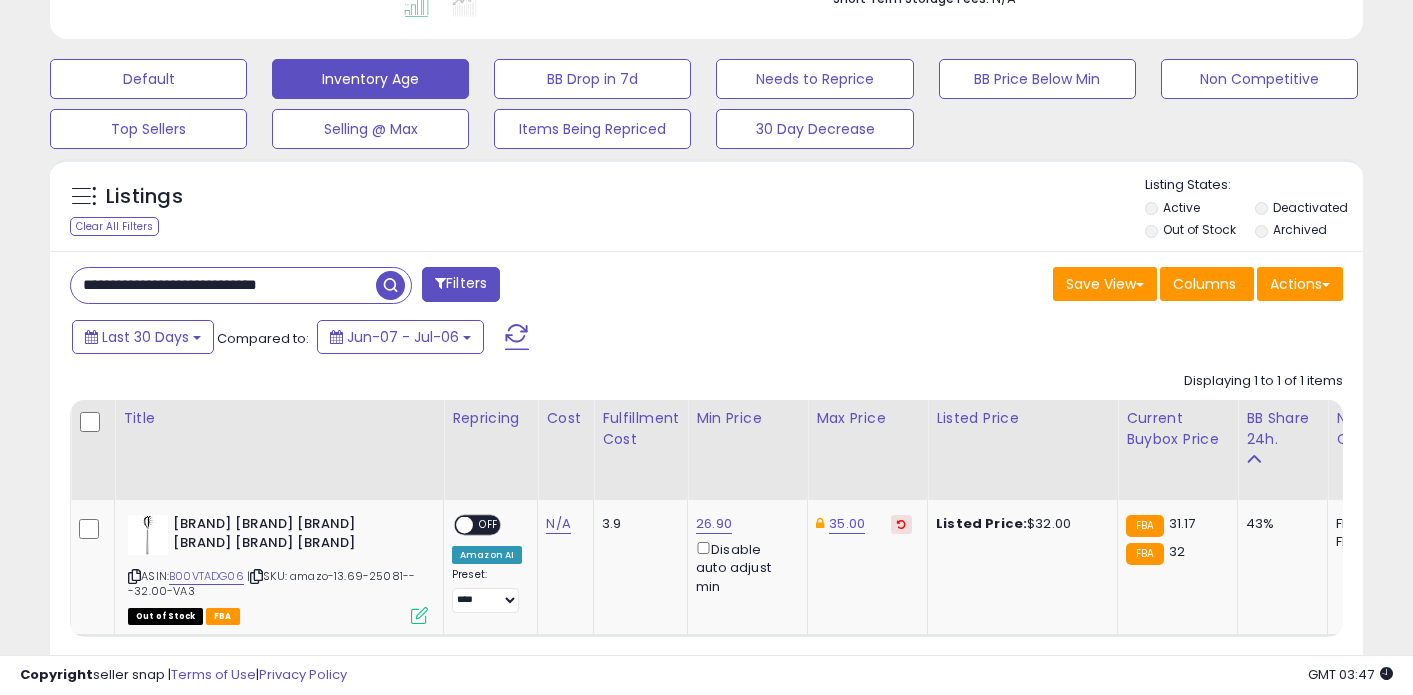 scroll, scrollTop: 597, scrollLeft: 0, axis: vertical 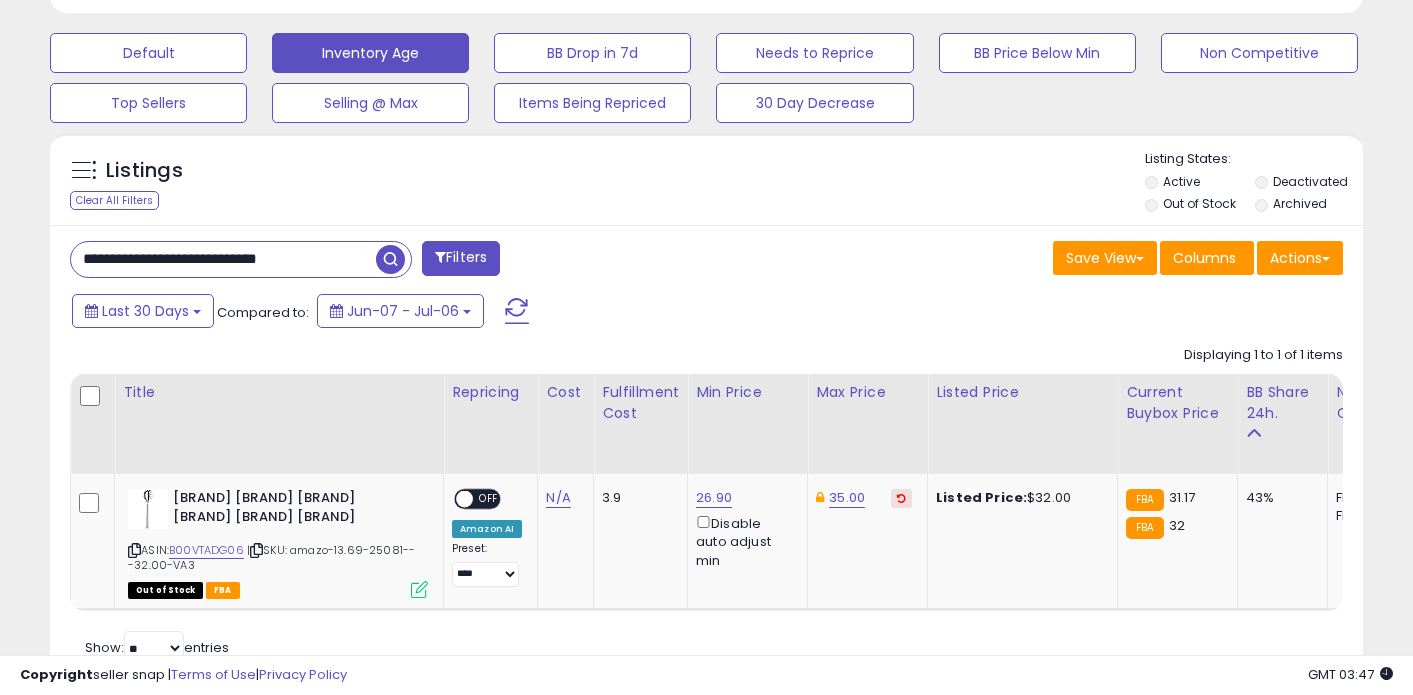 click on "**********" at bounding box center (223, 259) 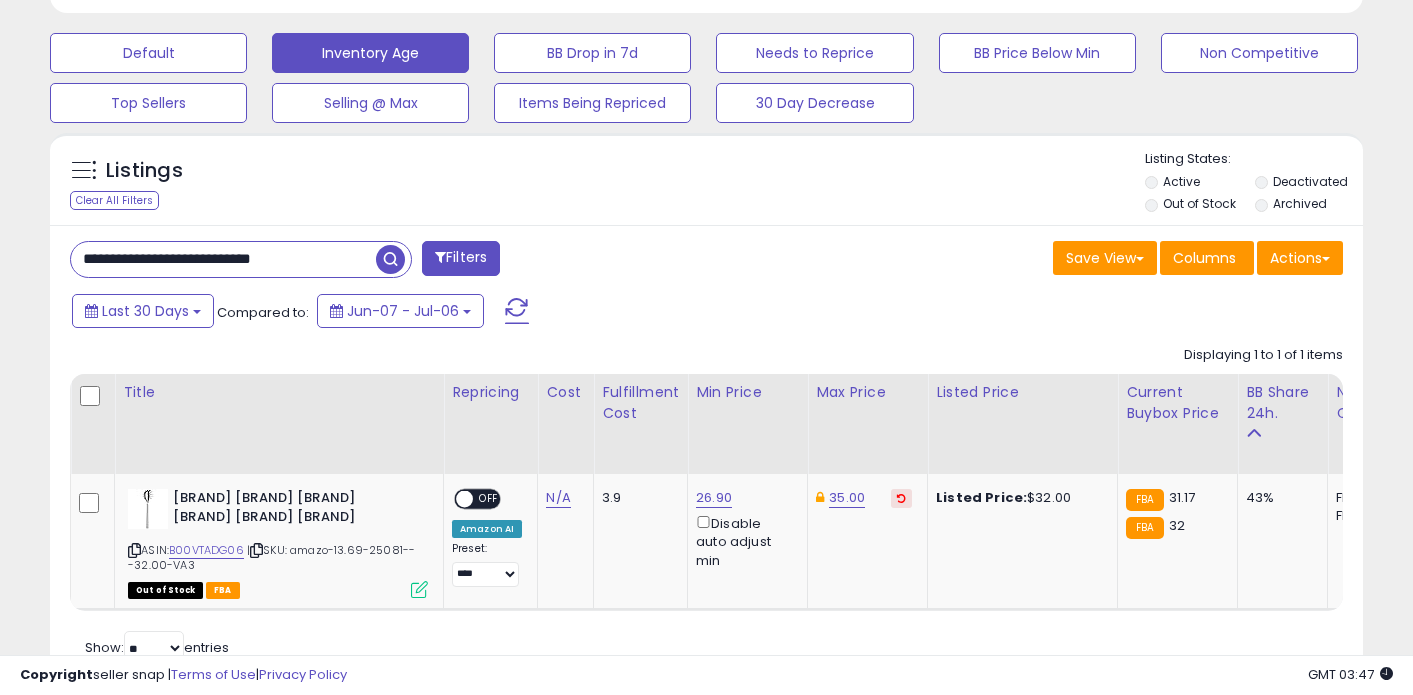 type on "**********" 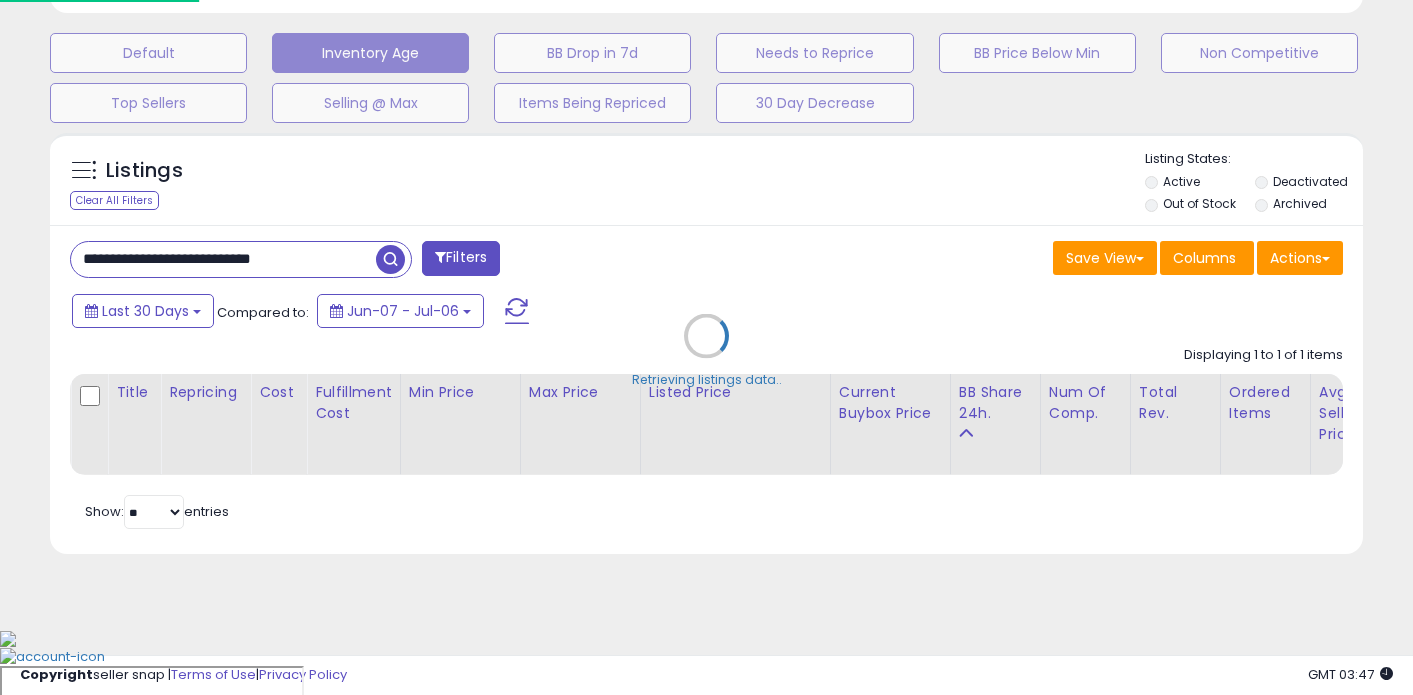 scroll, scrollTop: 999590, scrollLeft: 999231, axis: both 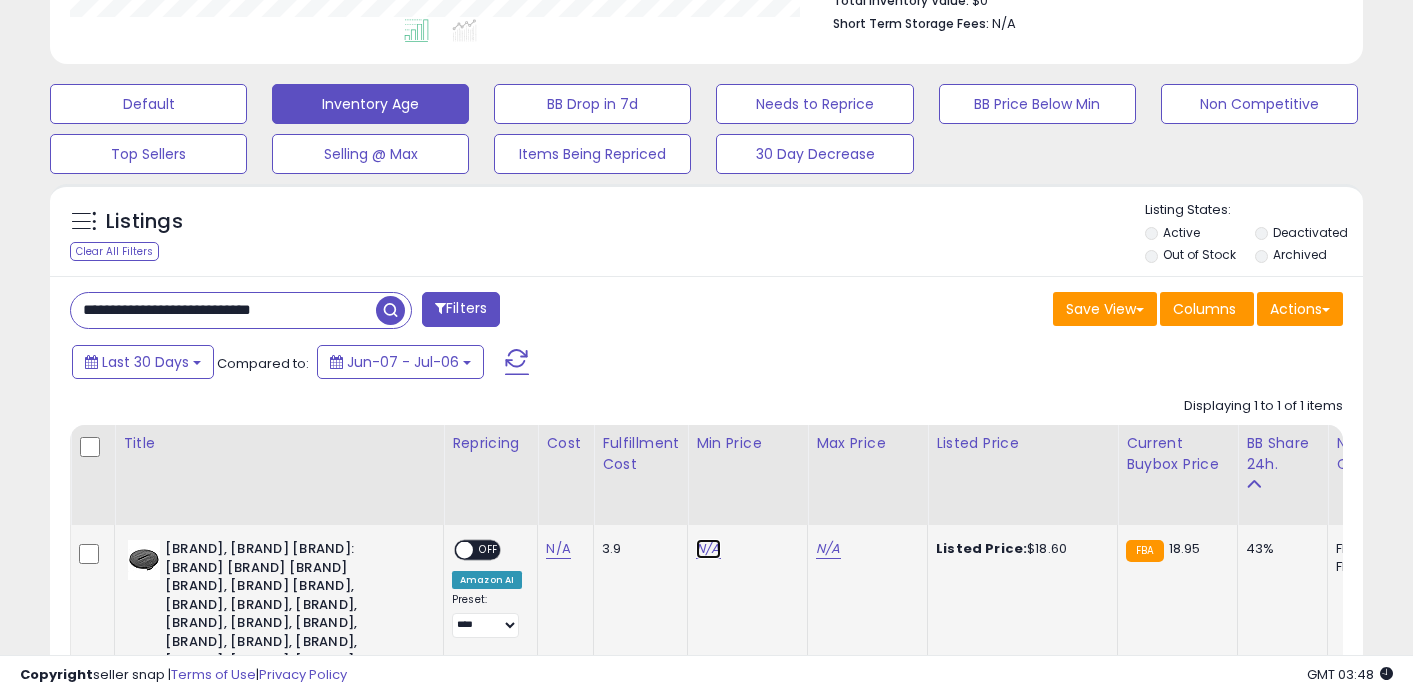 click on "N/A" at bounding box center [708, 549] 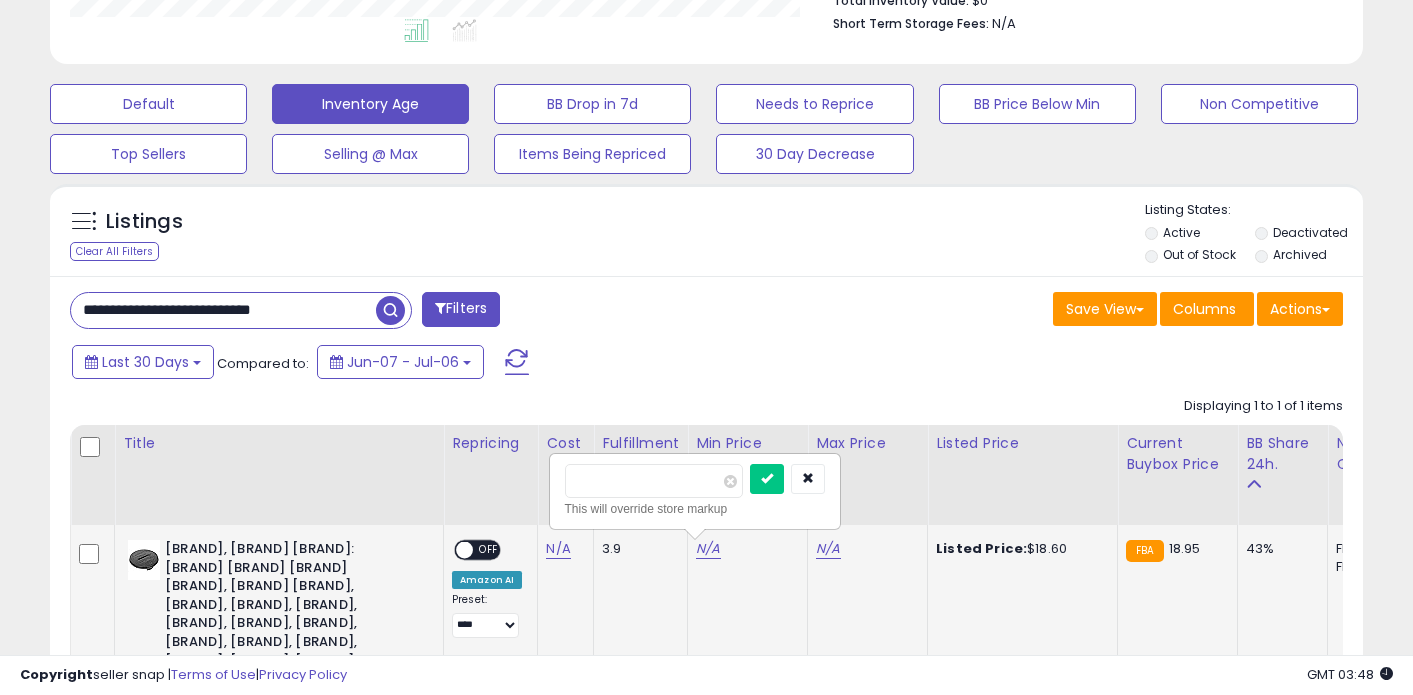 type on "*****" 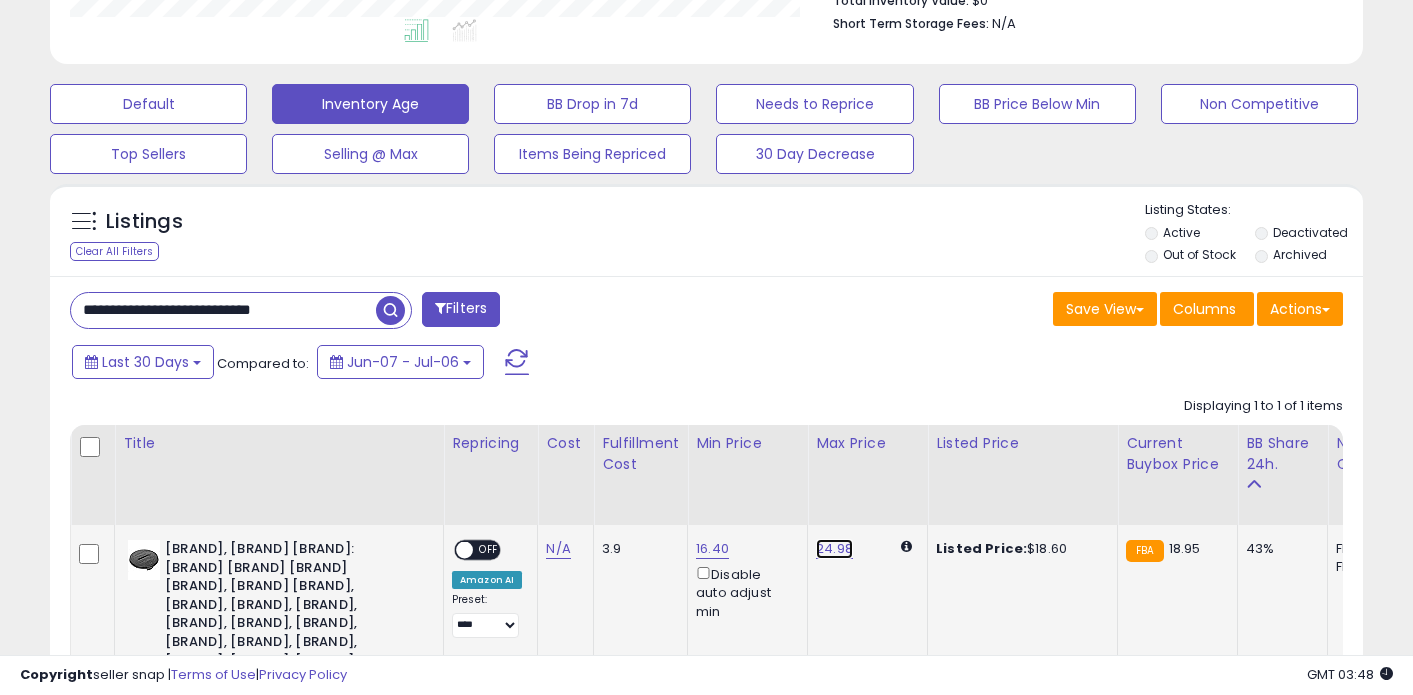 click on "24.98" at bounding box center (834, 549) 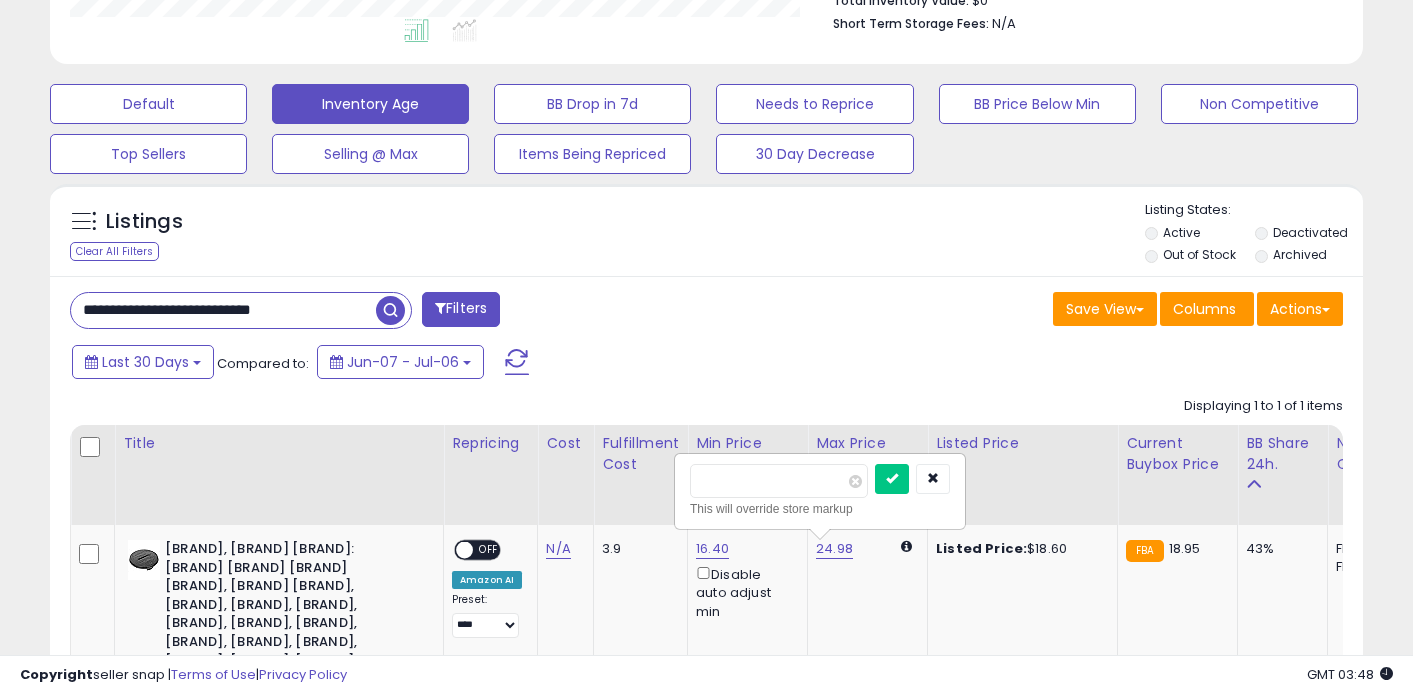 type on "**" 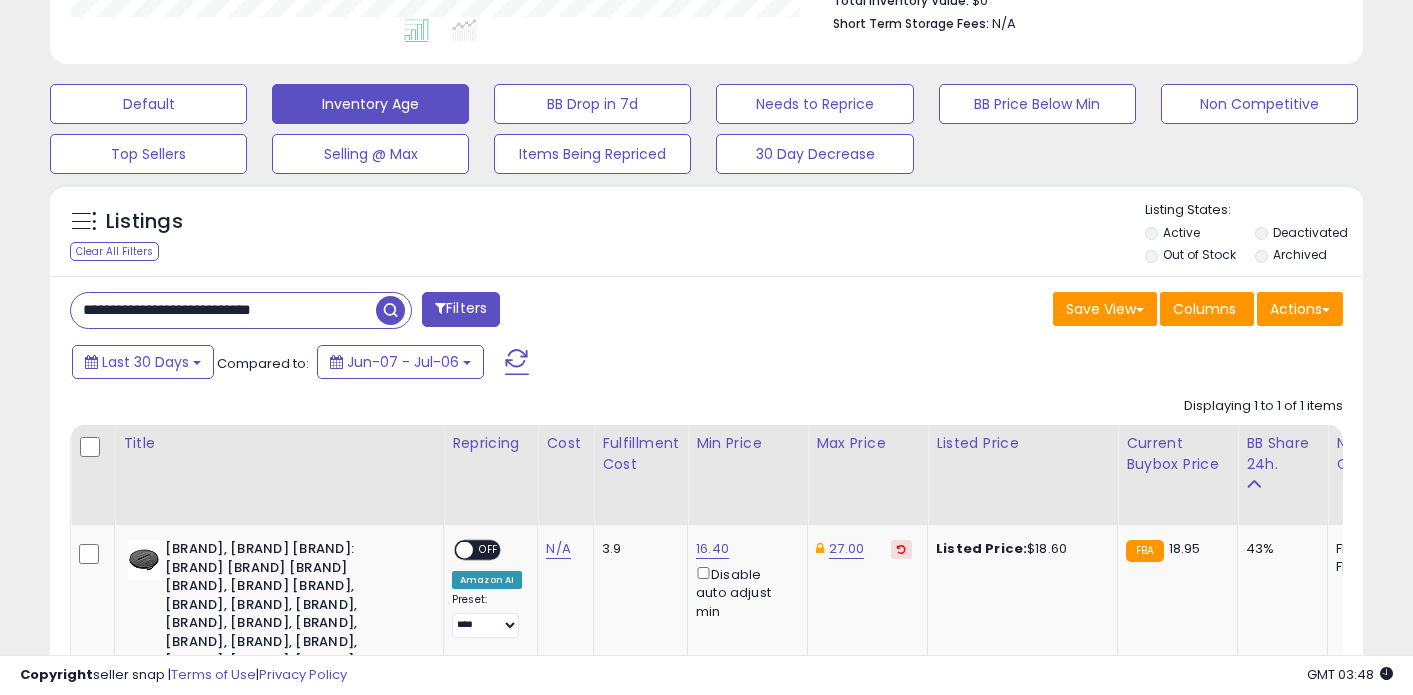 click on "**********" at bounding box center (223, 310) 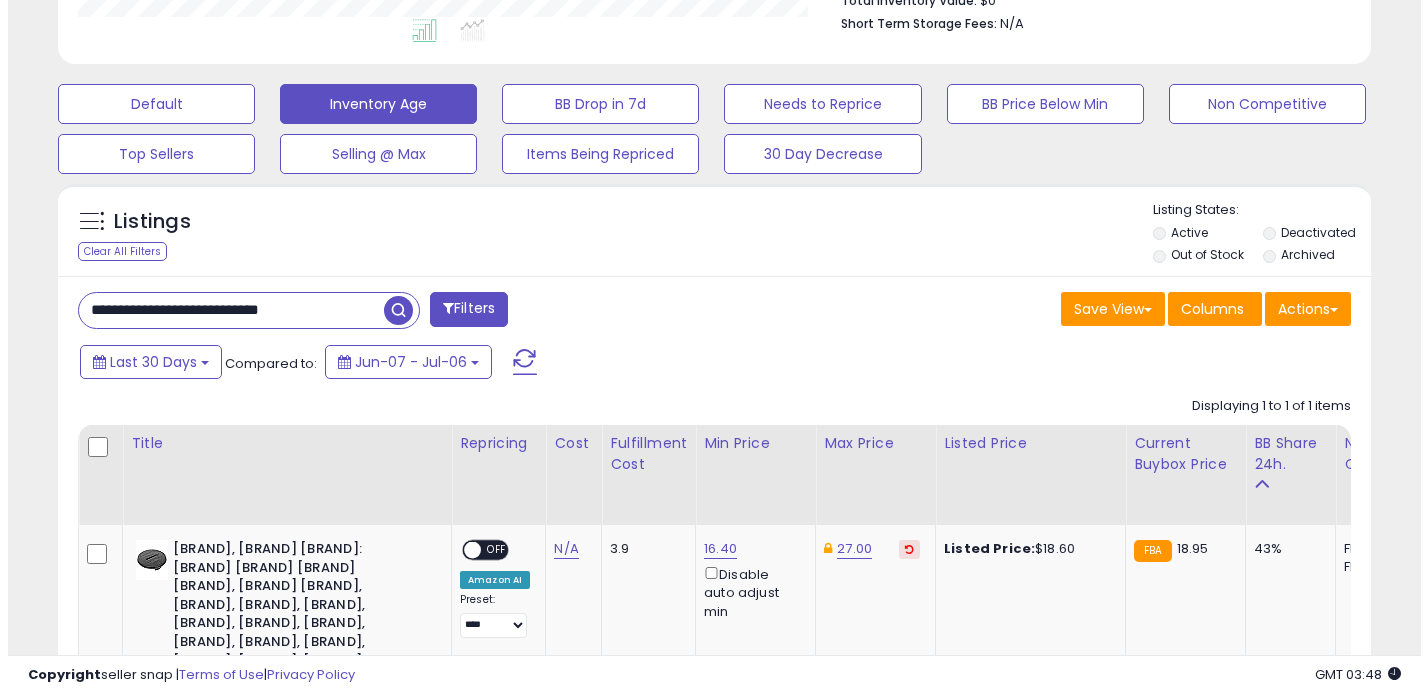 scroll, scrollTop: 999590, scrollLeft: 999231, axis: both 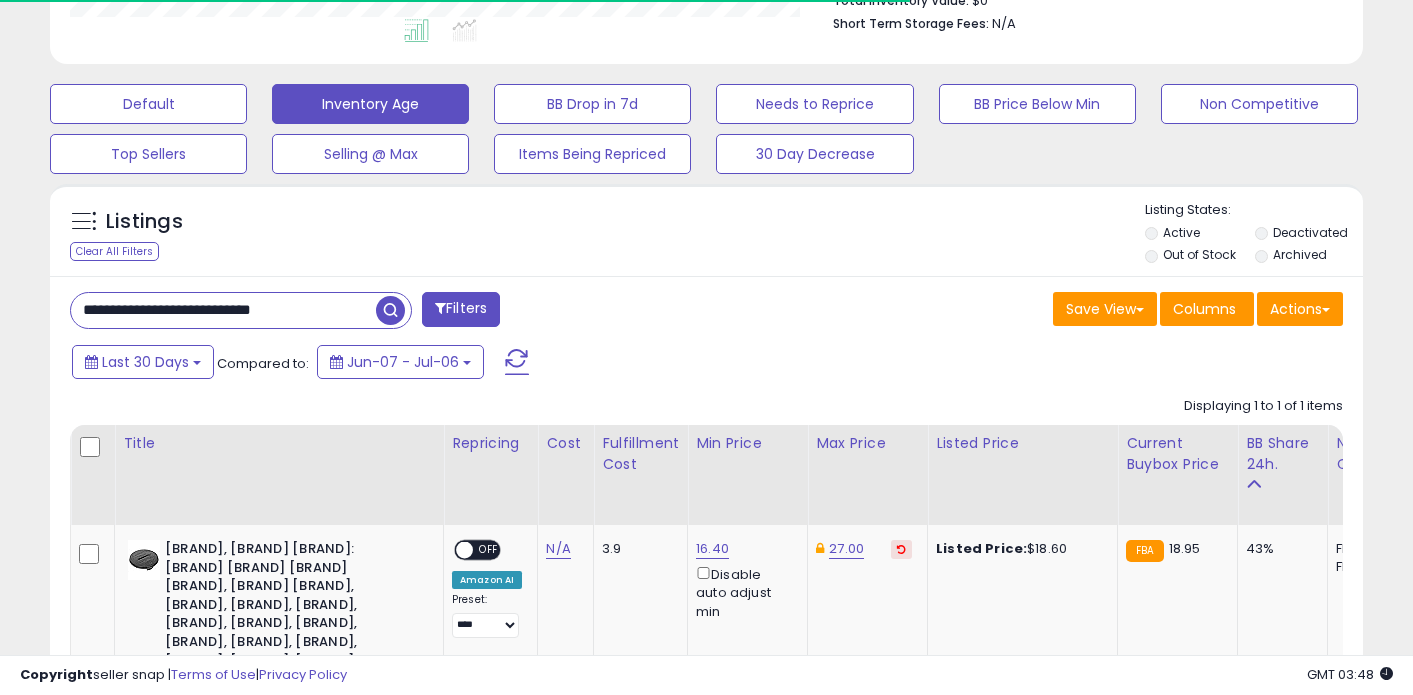 paste on "*" 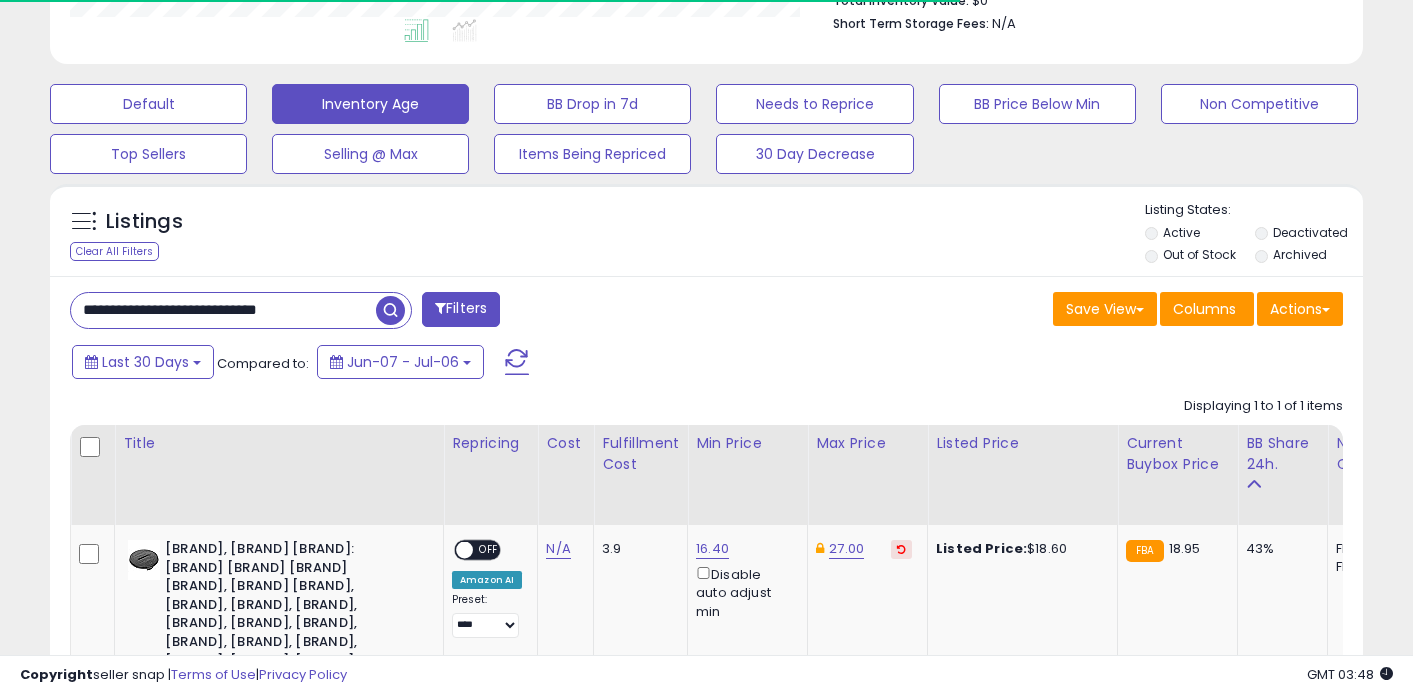 type on "**********" 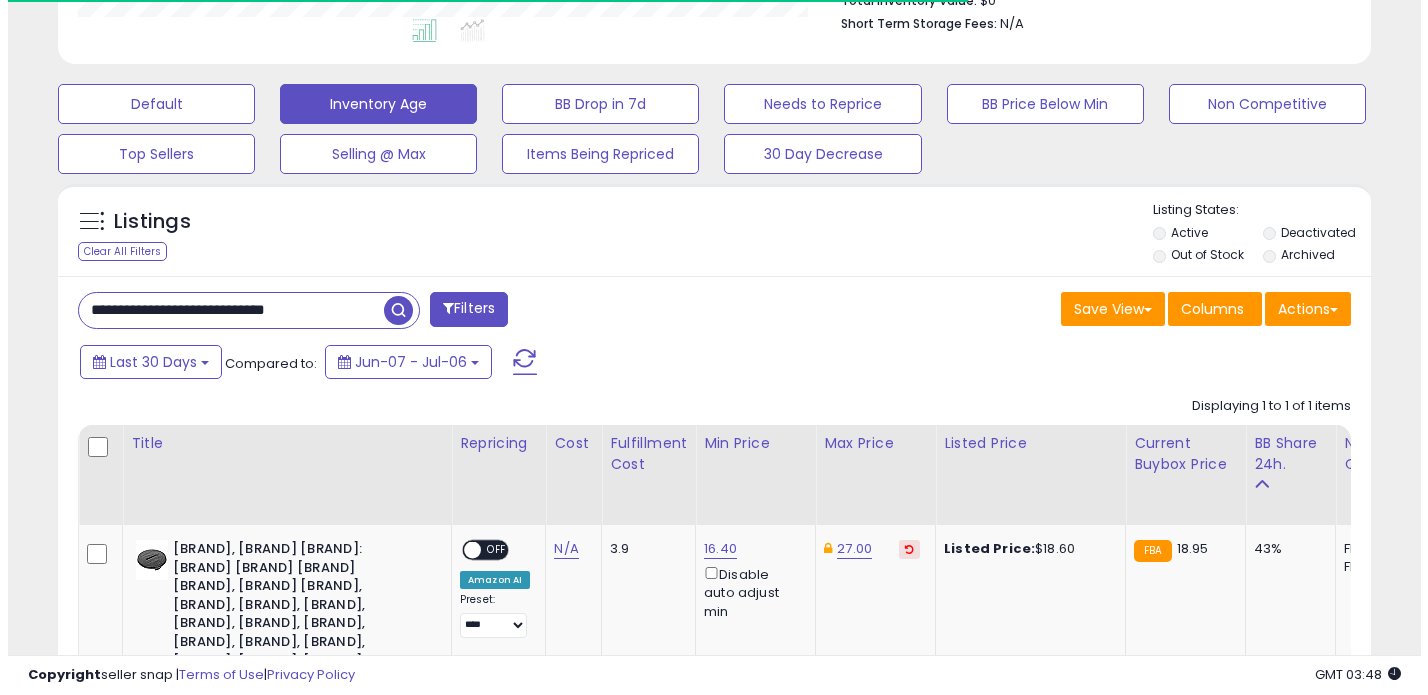 scroll, scrollTop: 410, scrollLeft: 760, axis: both 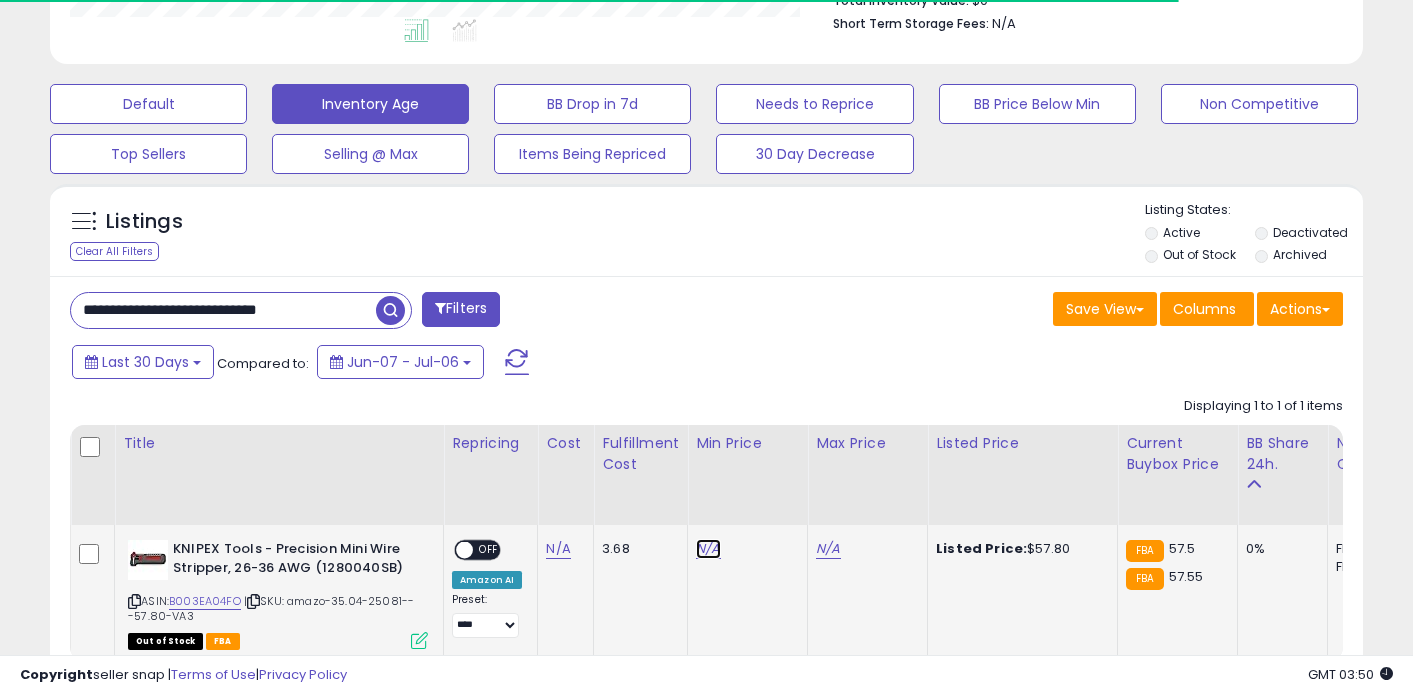click on "N/A" at bounding box center [708, 549] 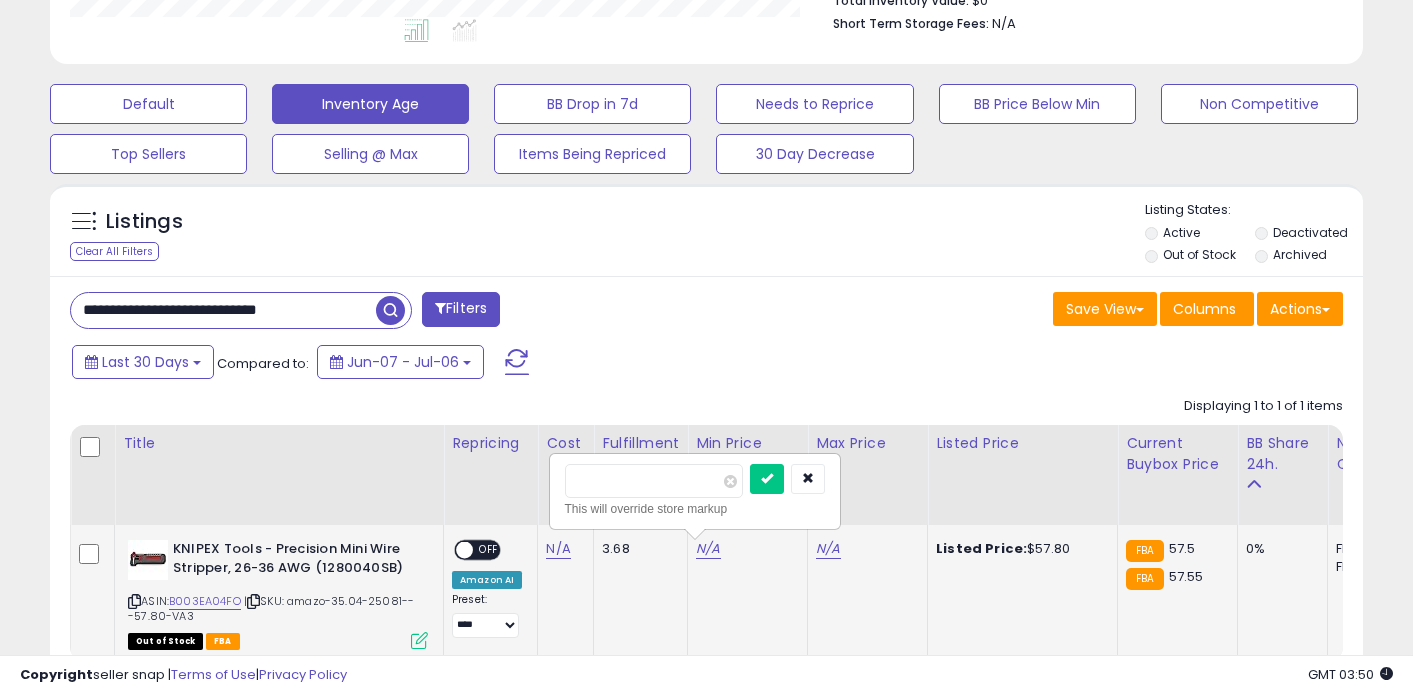 type on "*****" 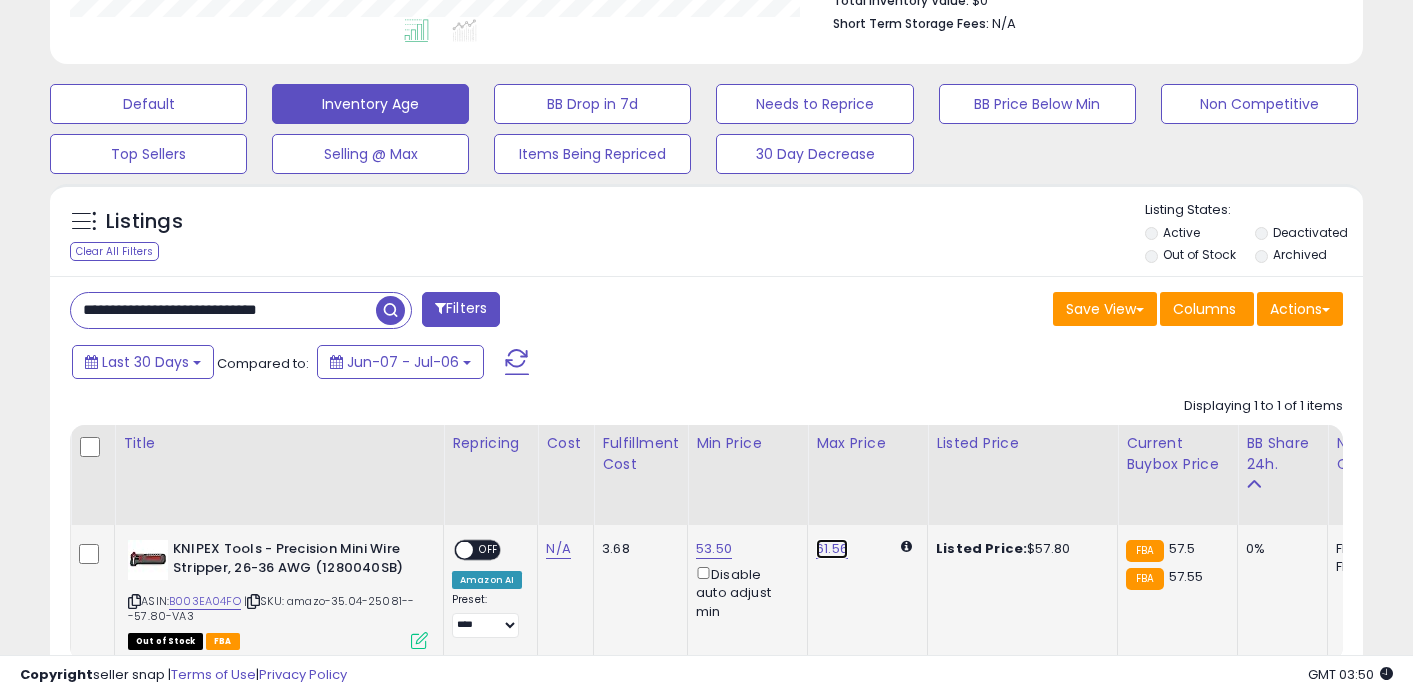 click on "61.56" at bounding box center [832, 549] 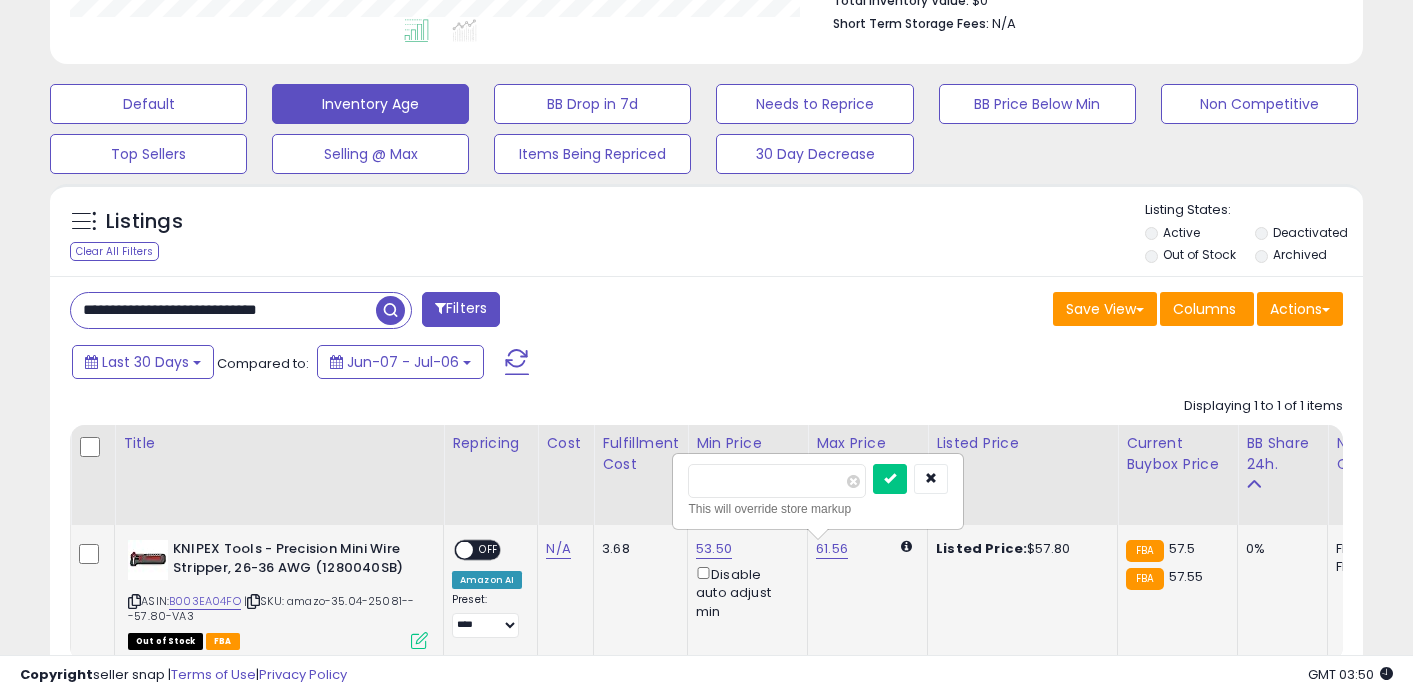 type on "*****" 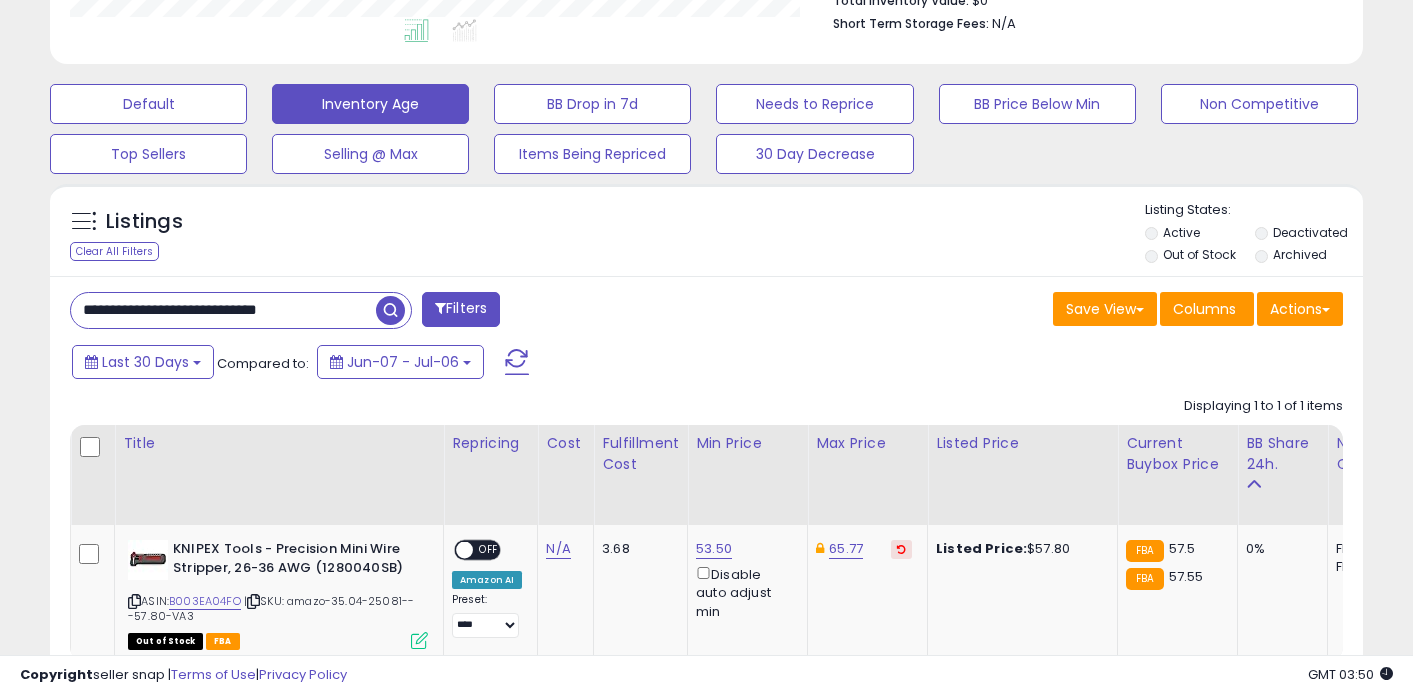 click on "**********" at bounding box center (223, 310) 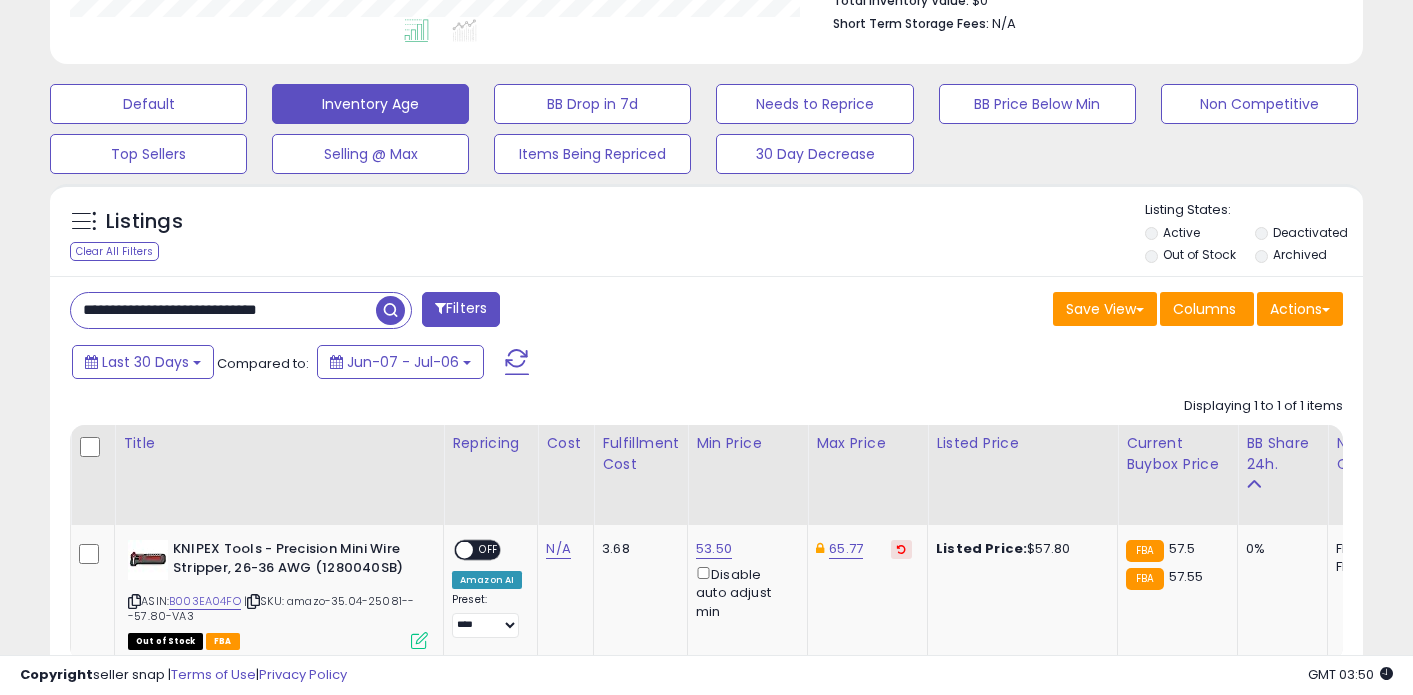 paste 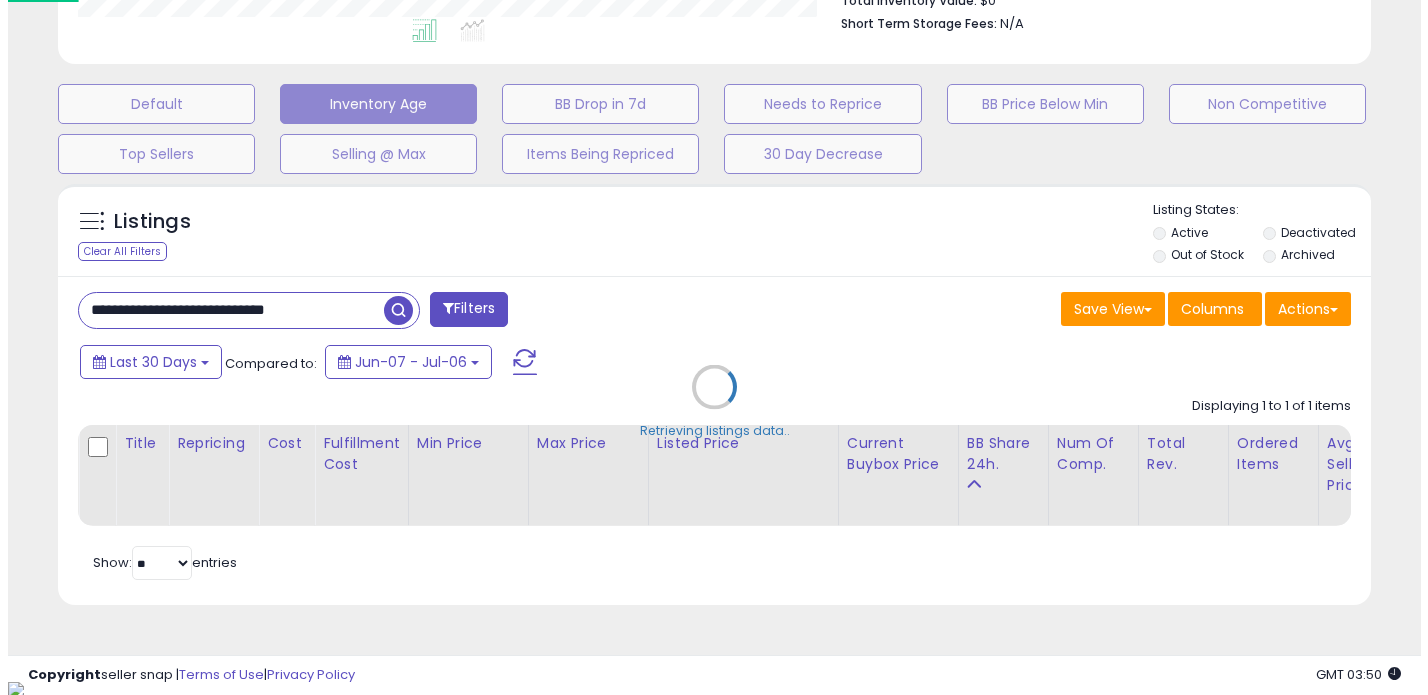 scroll, scrollTop: 999590, scrollLeft: 999231, axis: both 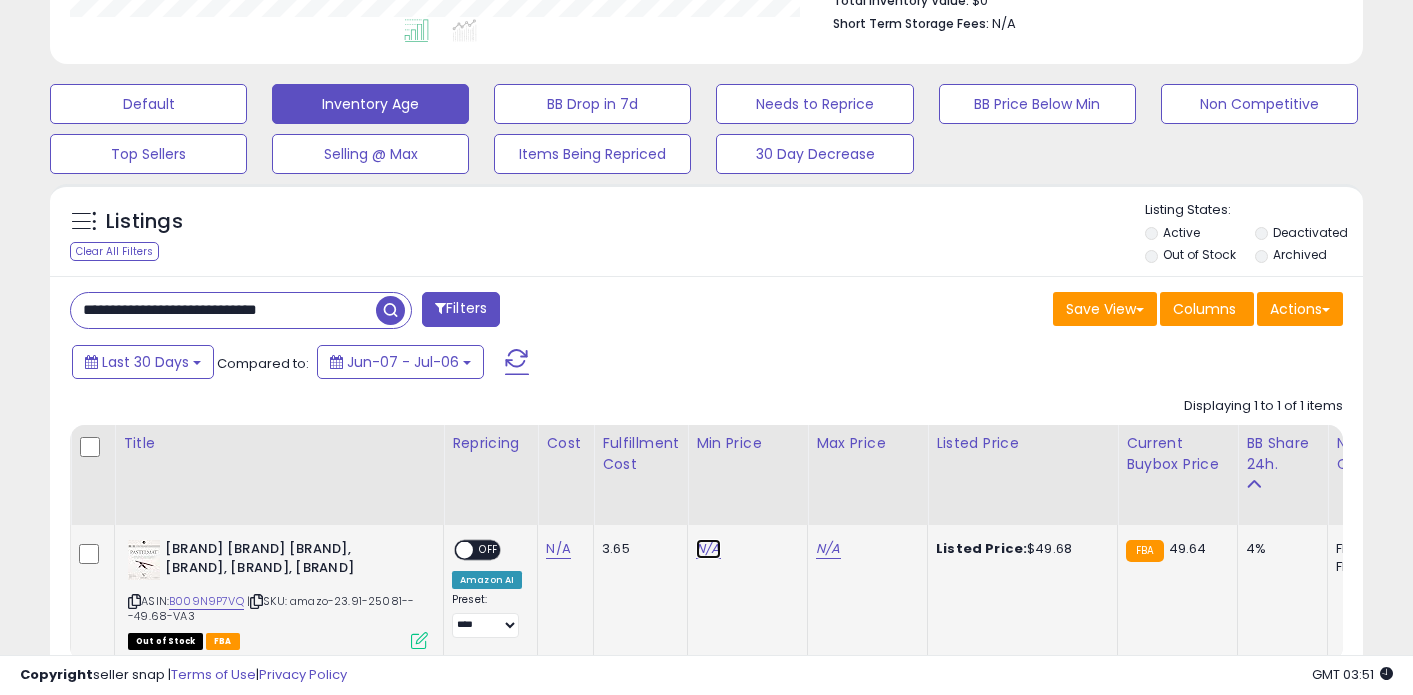 click on "N/A" at bounding box center [708, 549] 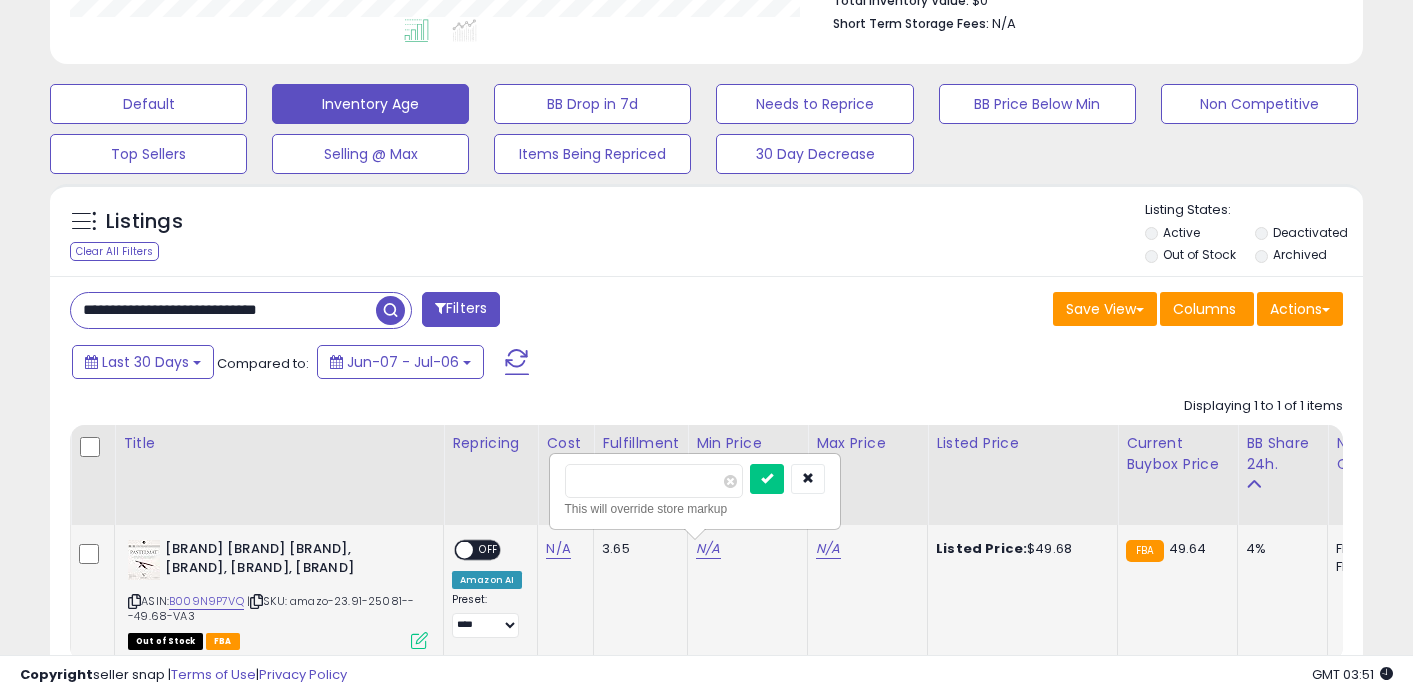 type on "**" 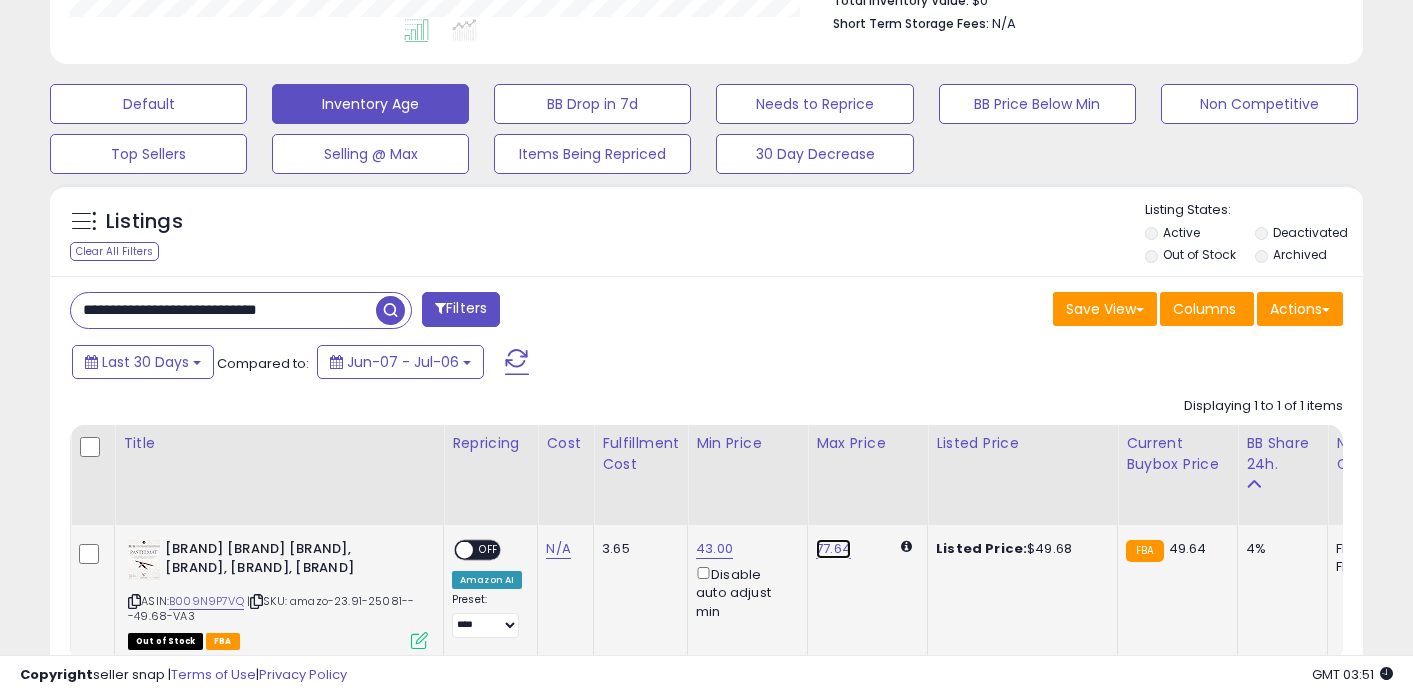 click on "77.64" at bounding box center (833, 549) 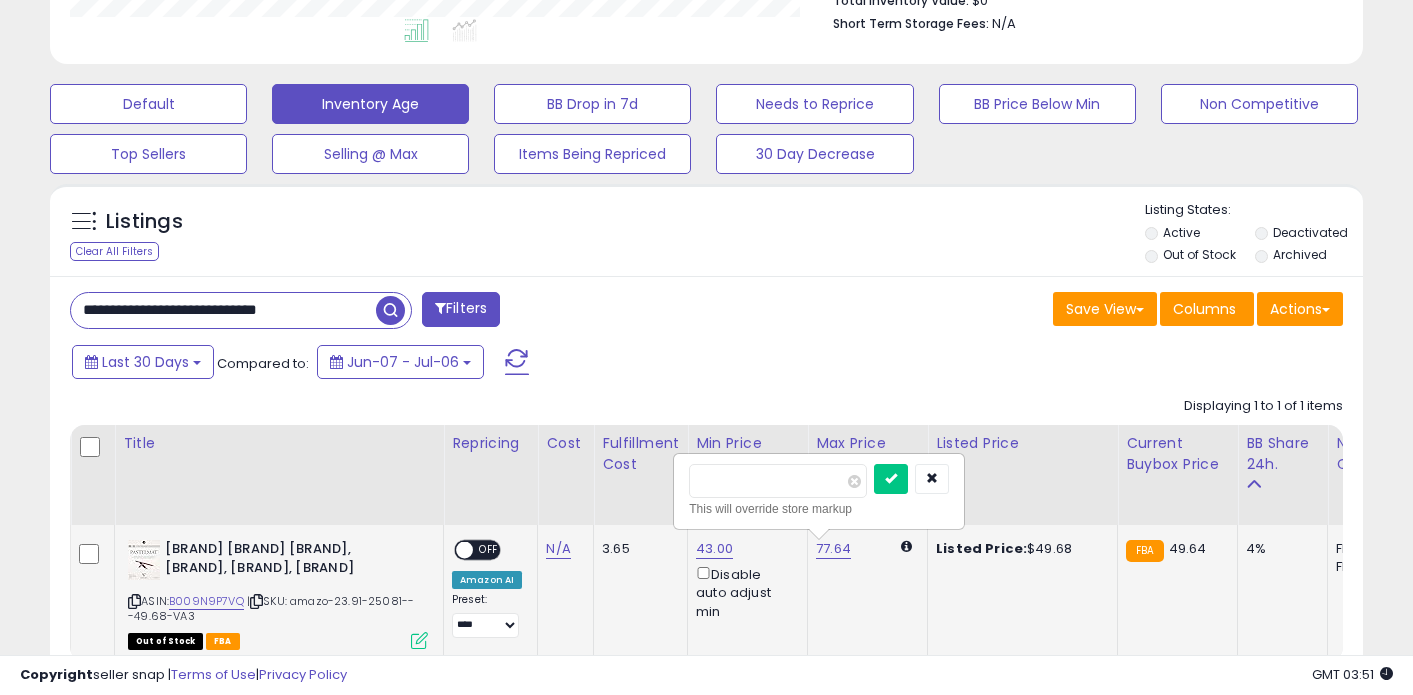 type on "*****" 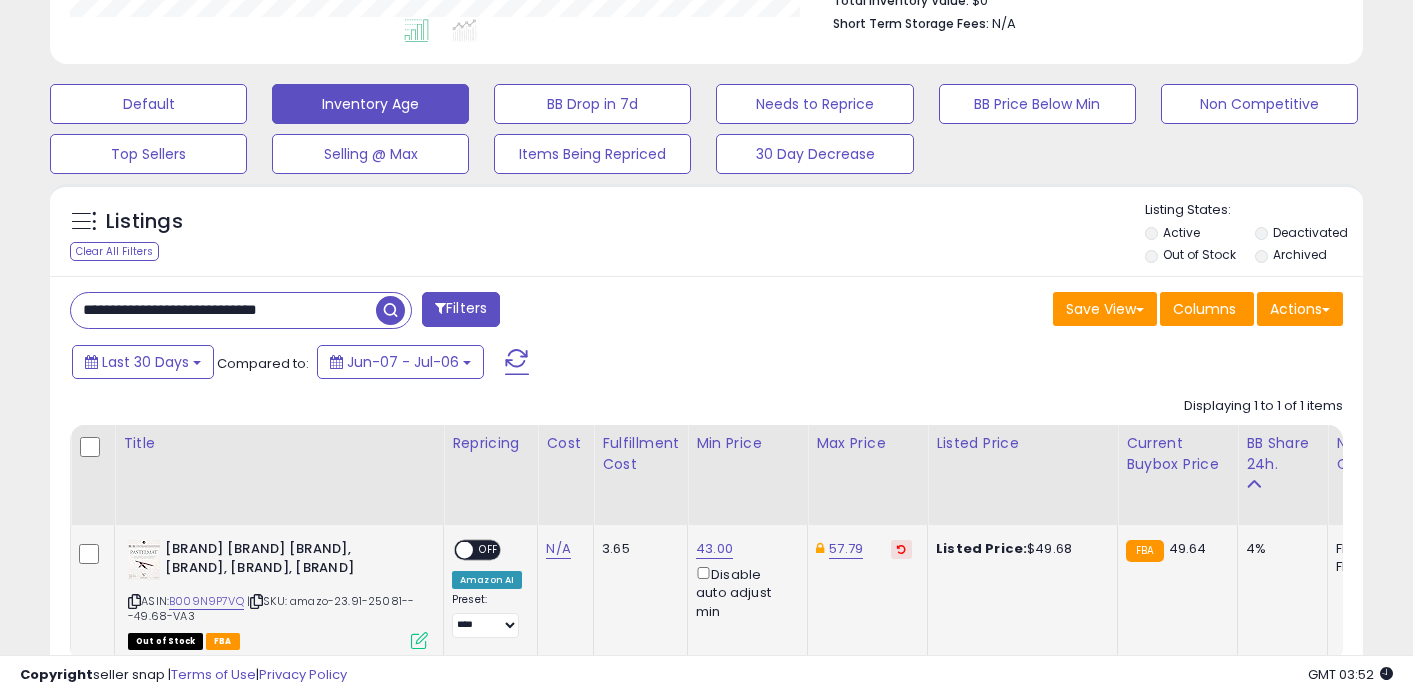 click on "**********" at bounding box center (223, 310) 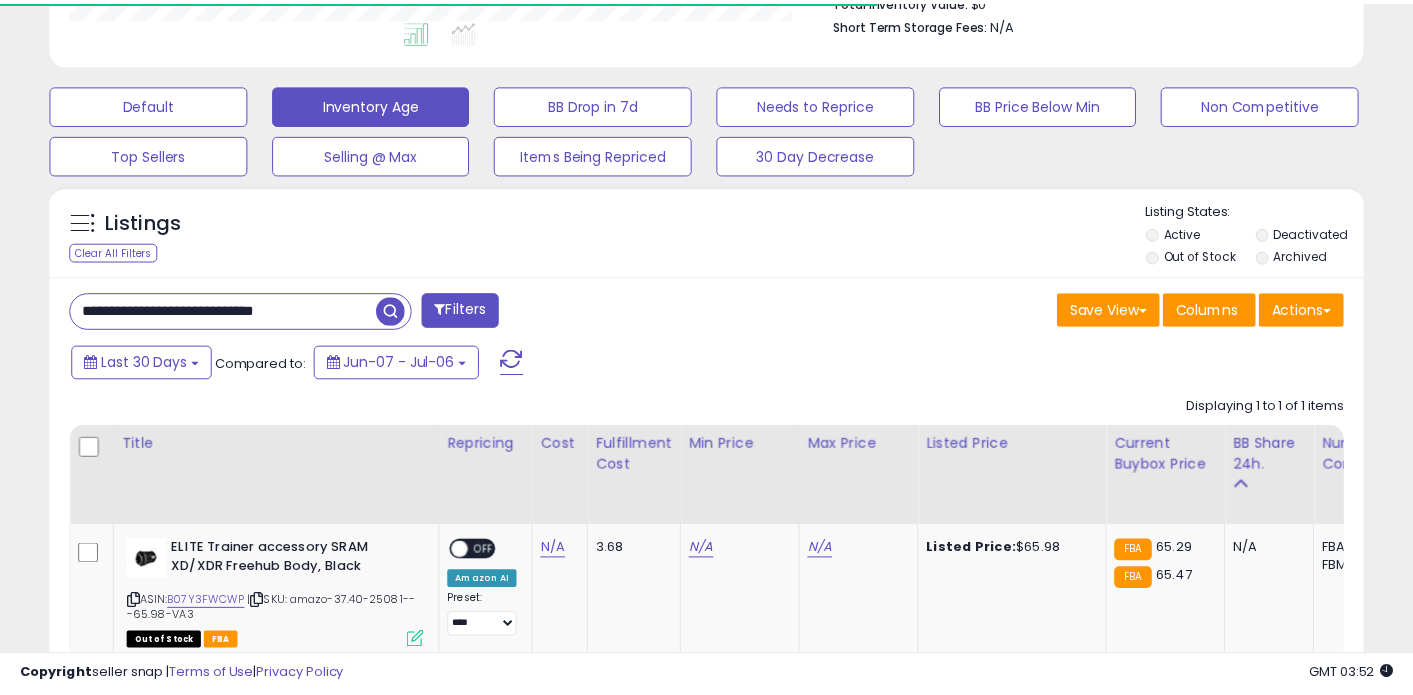 scroll, scrollTop: 410, scrollLeft: 760, axis: both 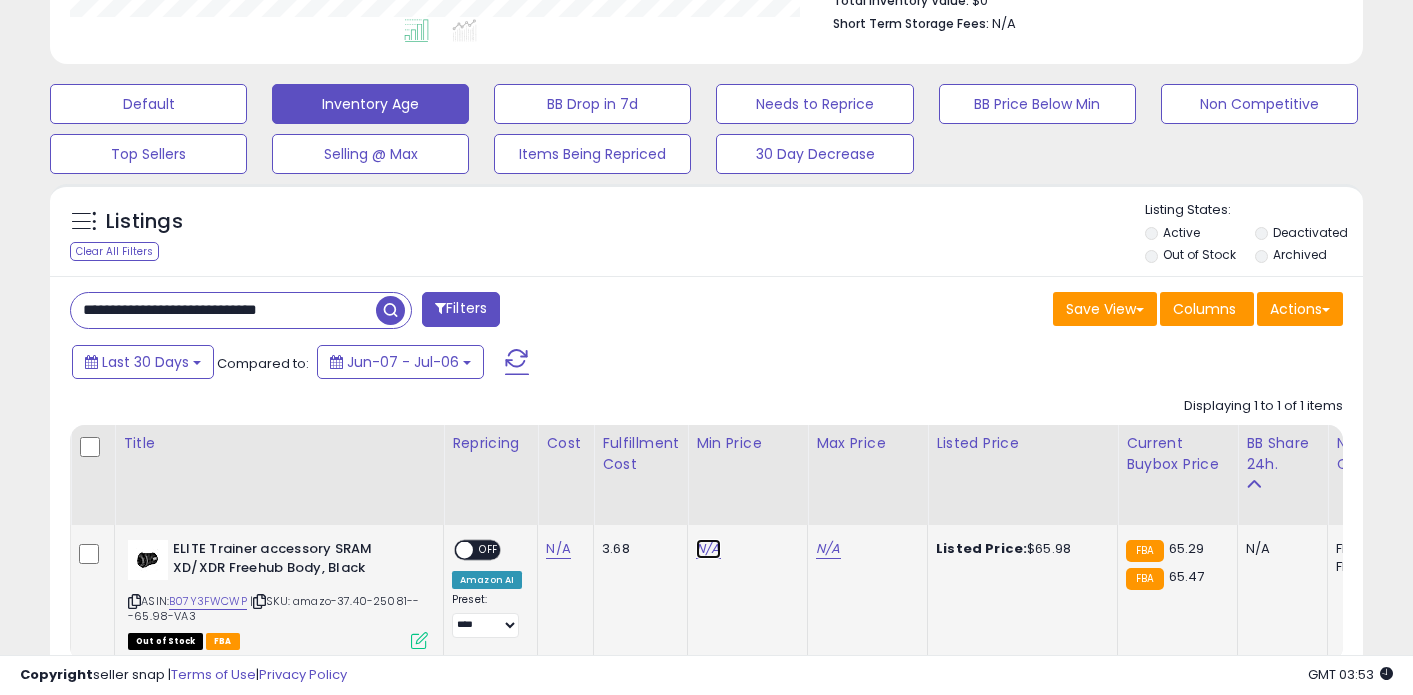 click on "N/A" at bounding box center (708, 549) 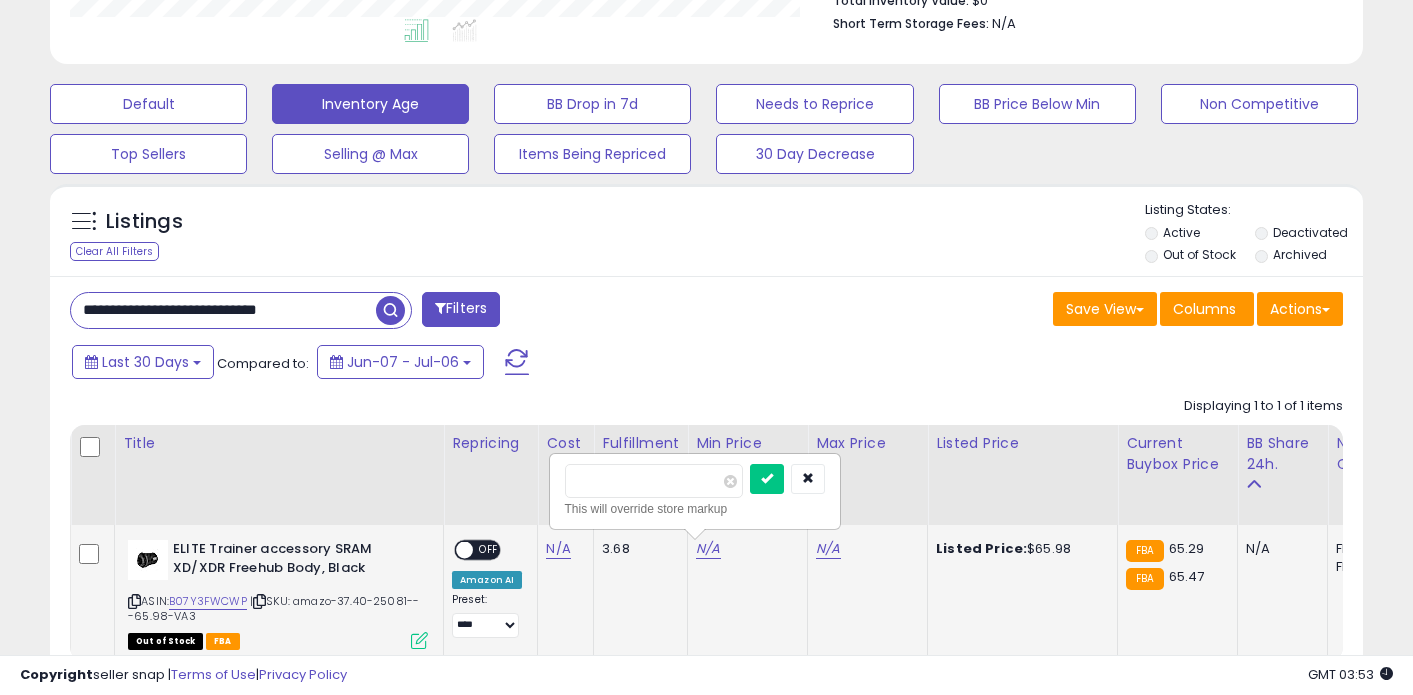 type on "**" 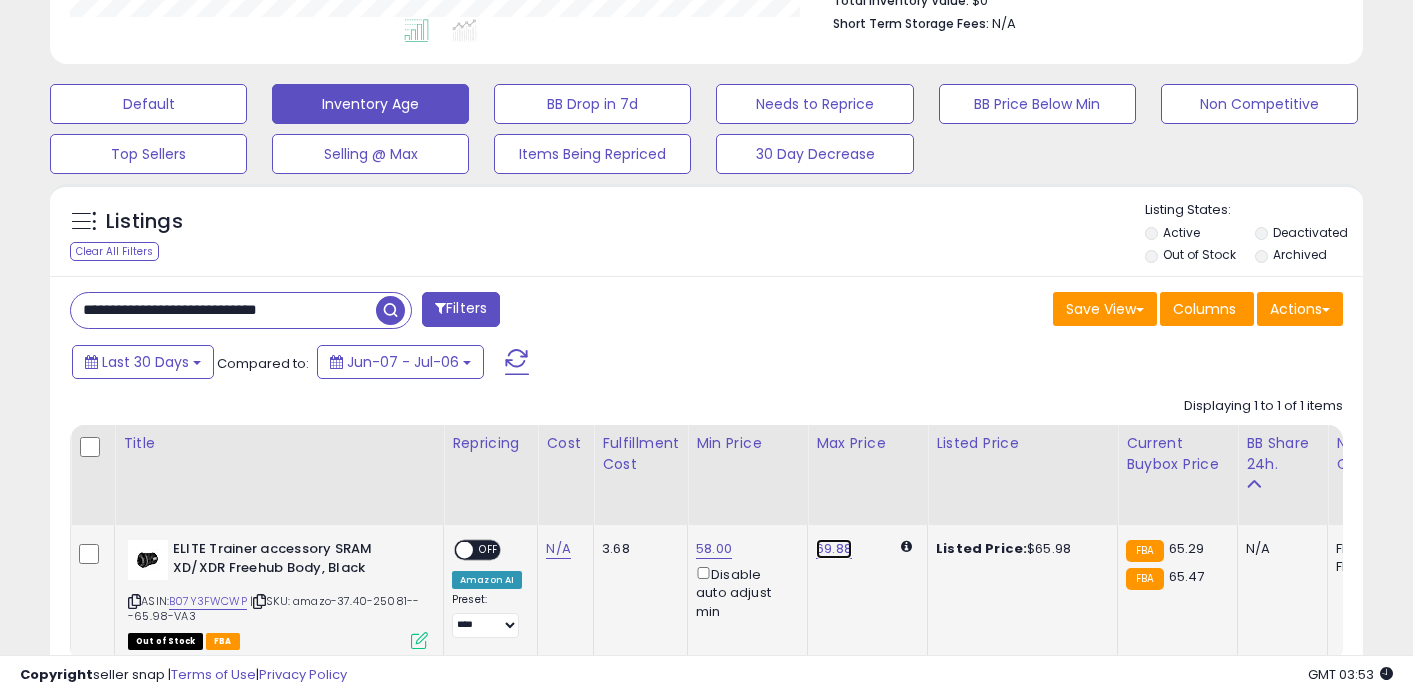 click on "69.88" at bounding box center [834, 549] 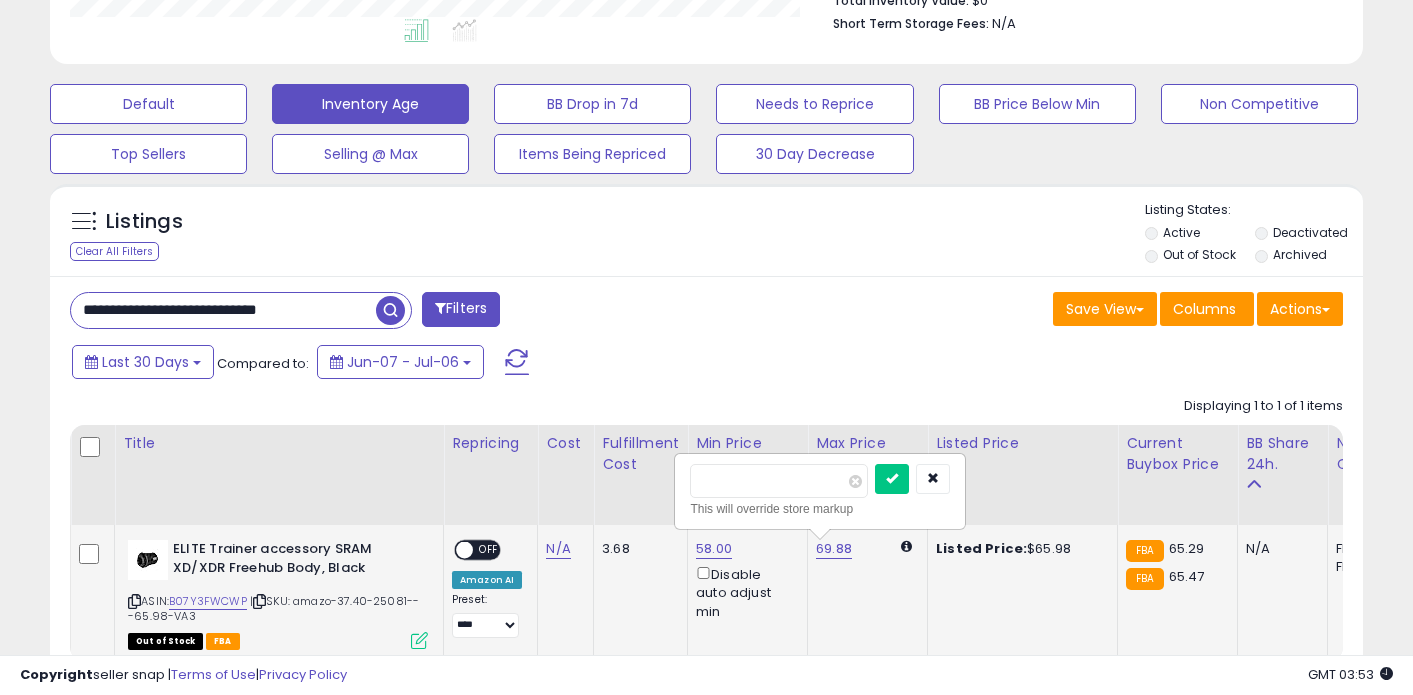 type on "*****" 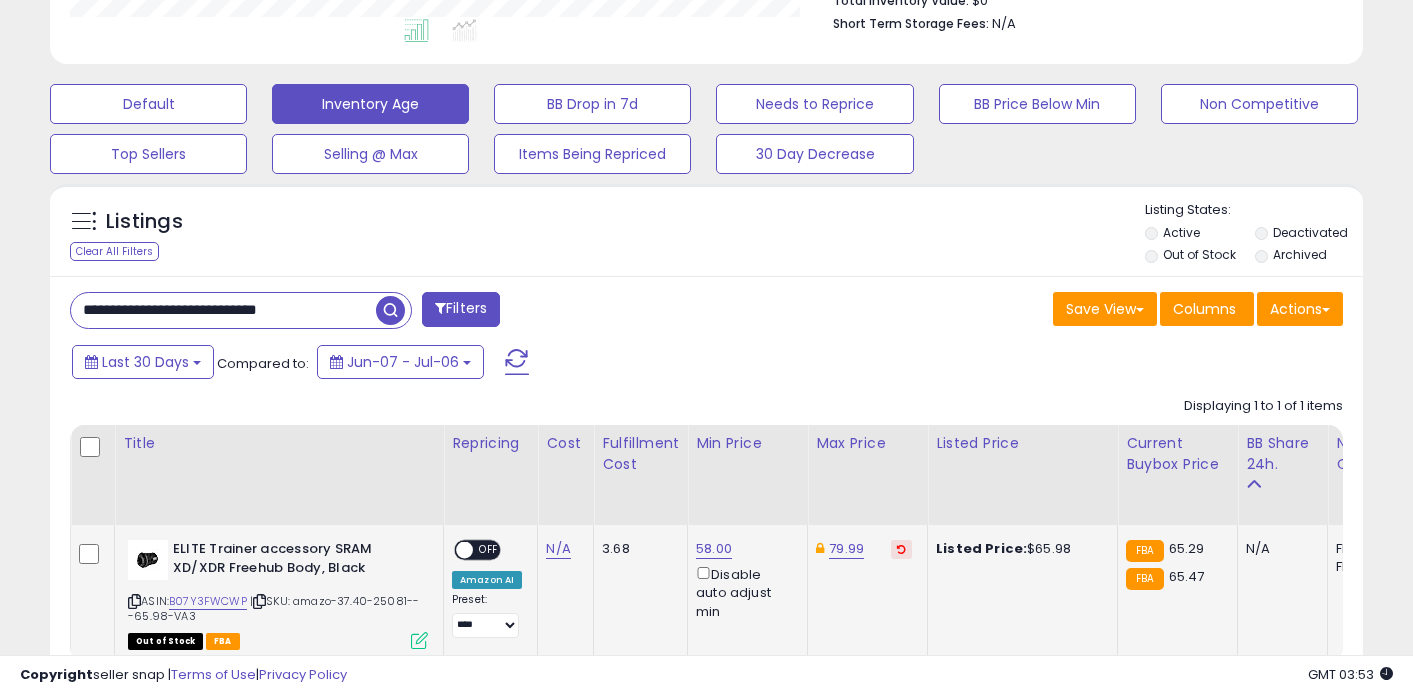 click on "**********" at bounding box center [223, 310] 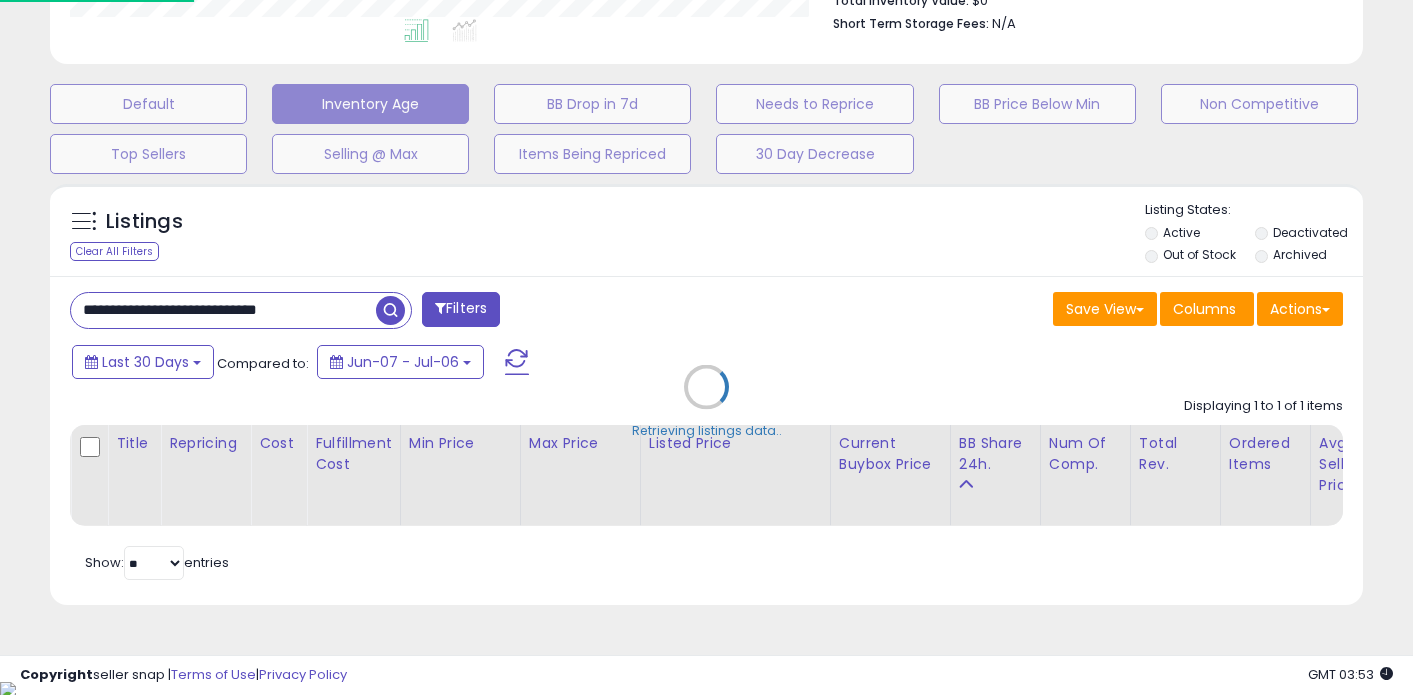 scroll, scrollTop: 999590, scrollLeft: 999231, axis: both 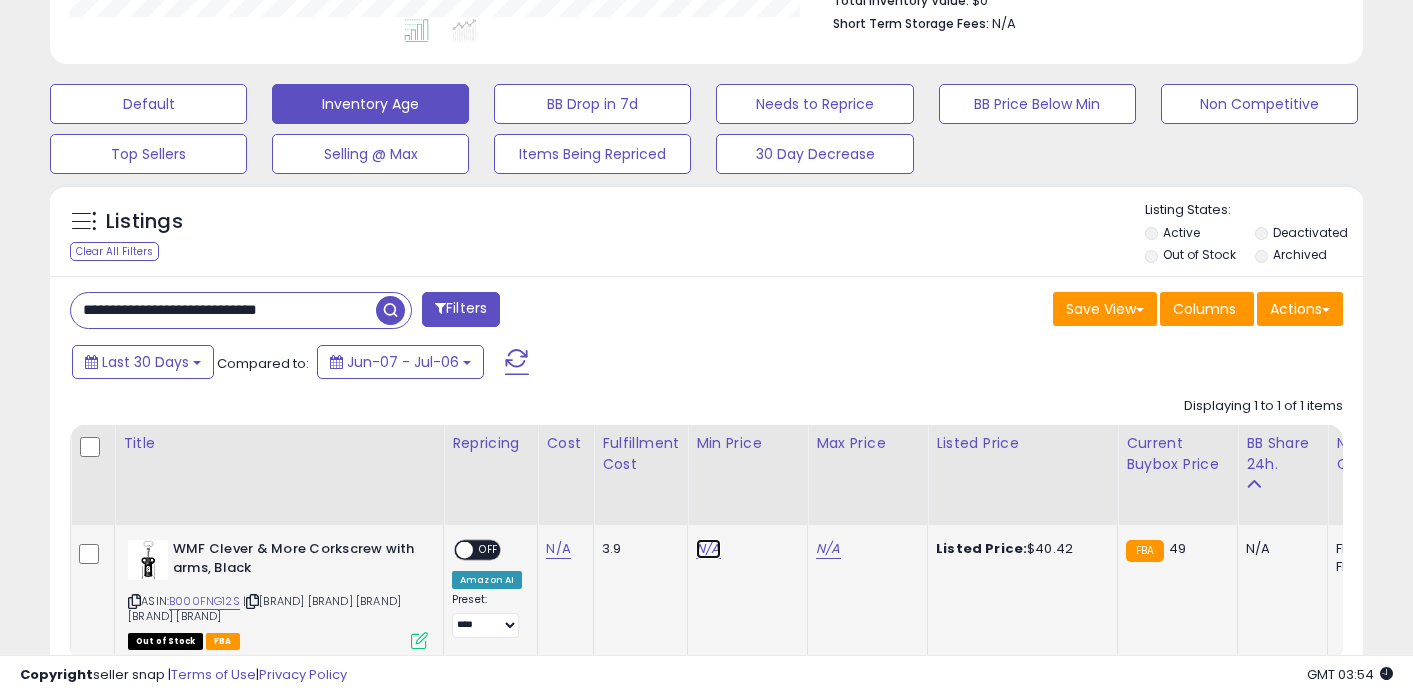 click on "N/A" at bounding box center [708, 549] 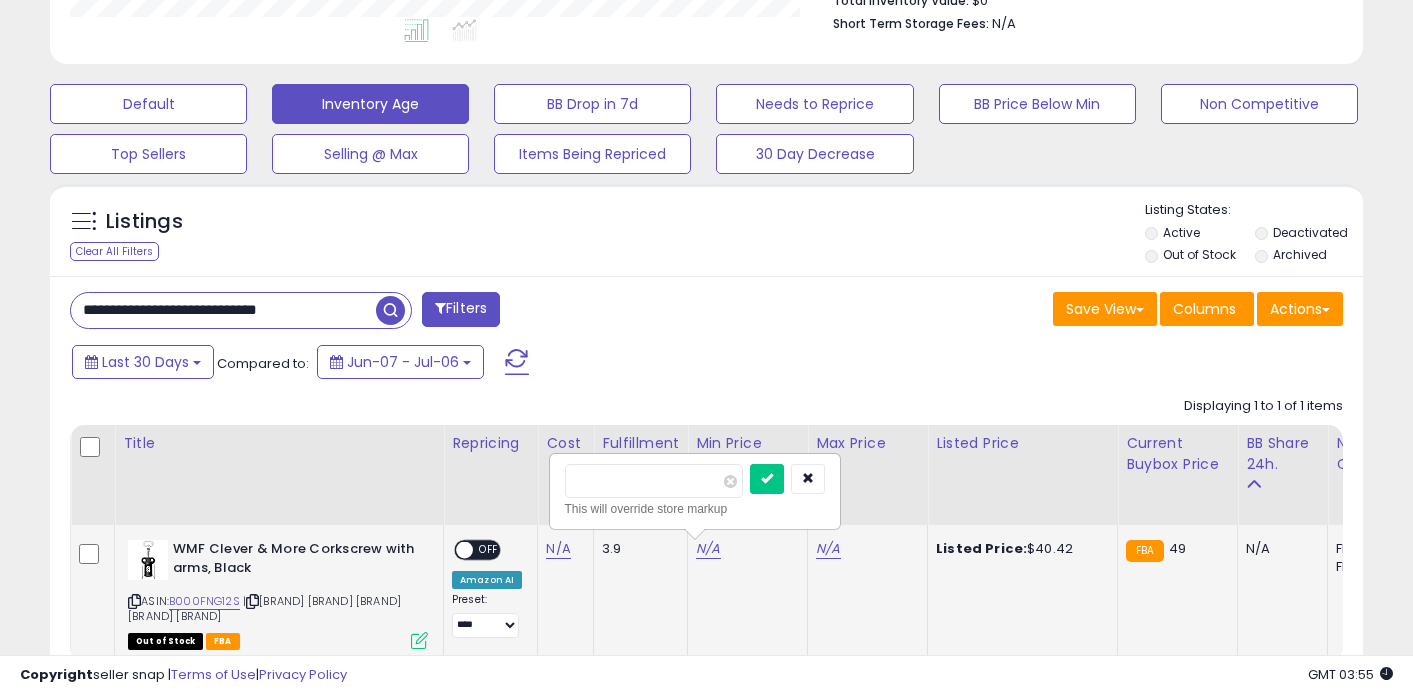 type on "*****" 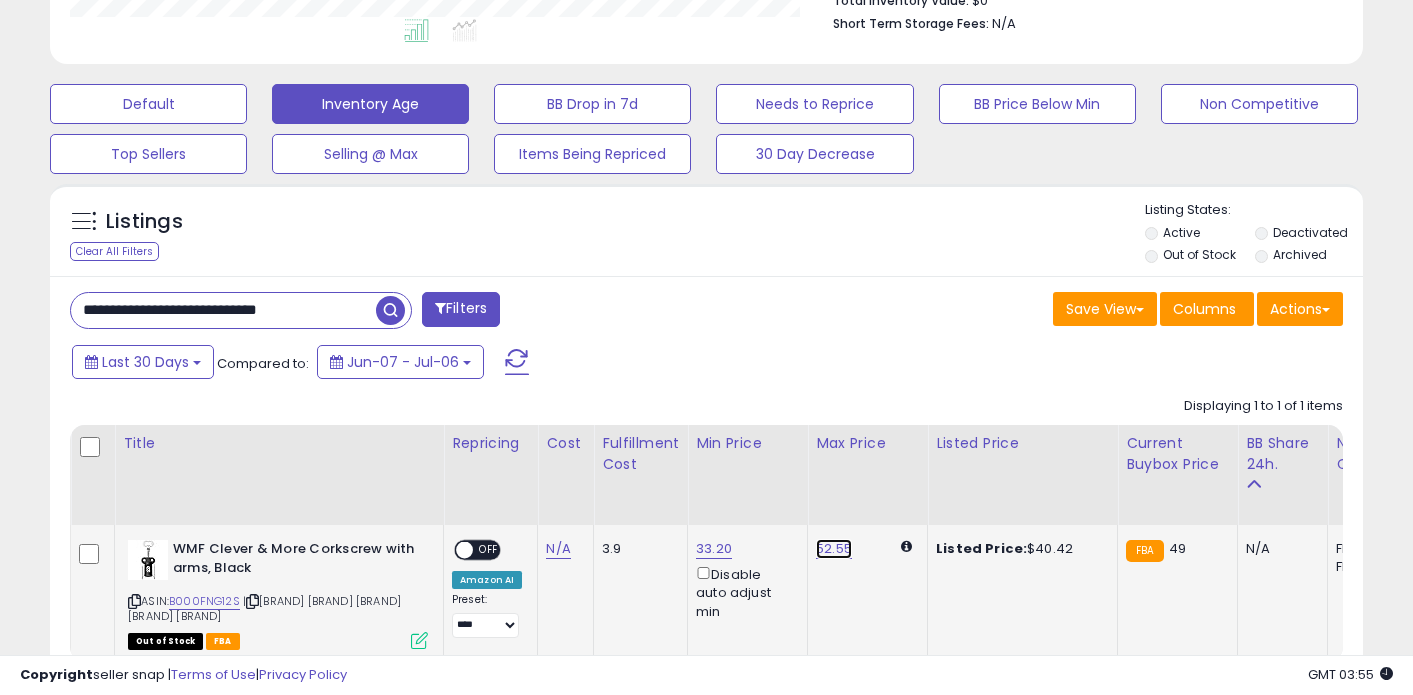 click on "52.55" at bounding box center [834, 549] 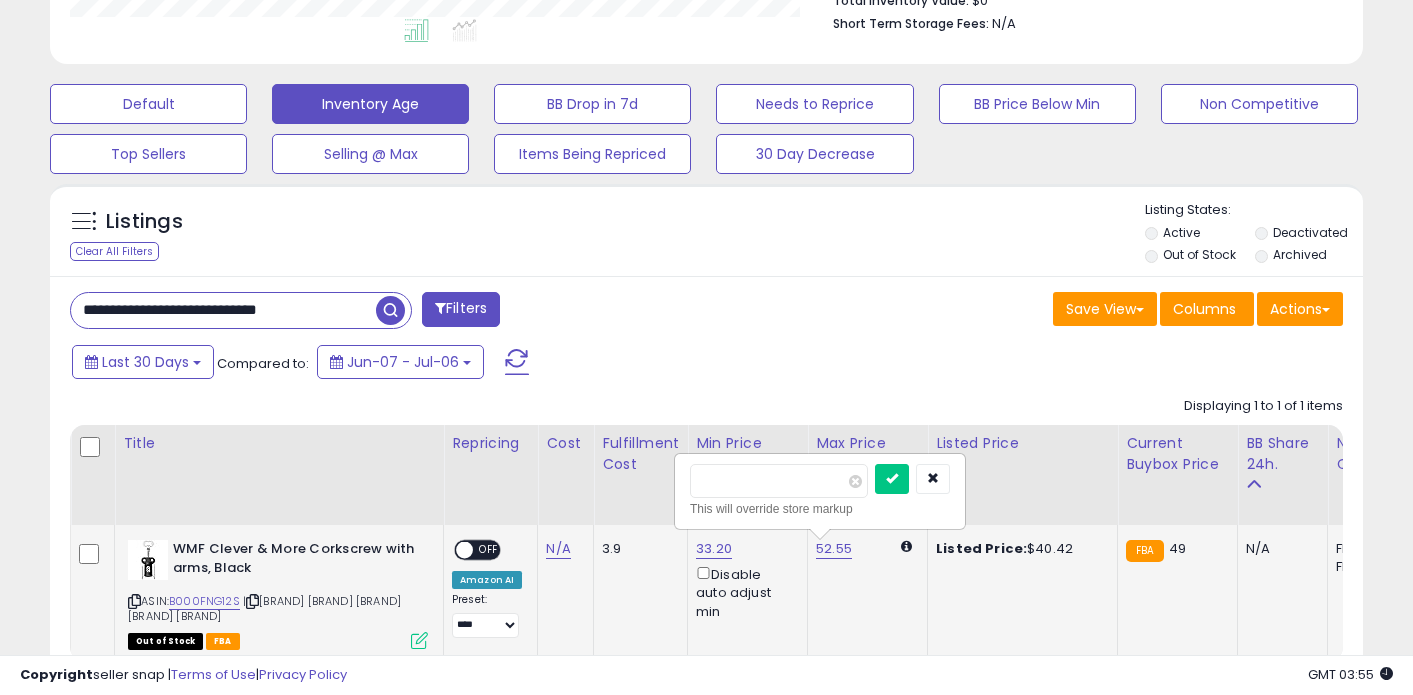 type on "**" 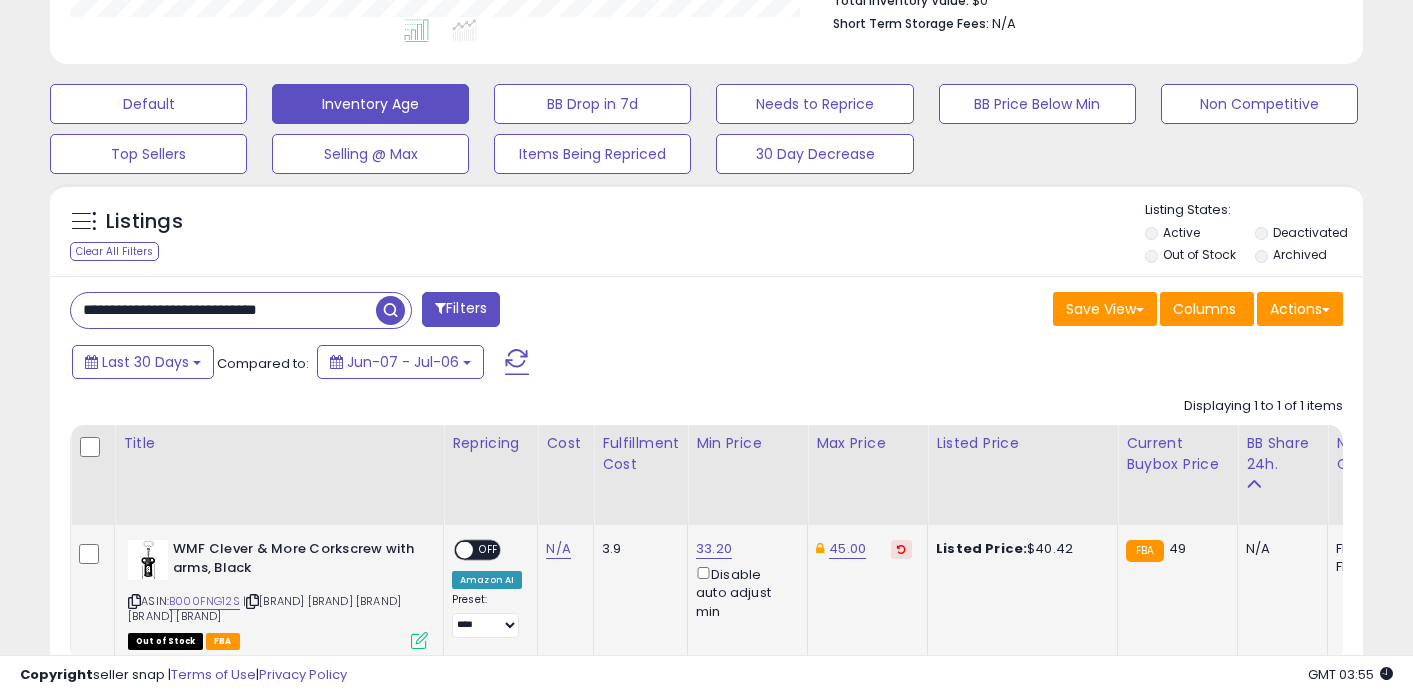click on "**********" at bounding box center (223, 310) 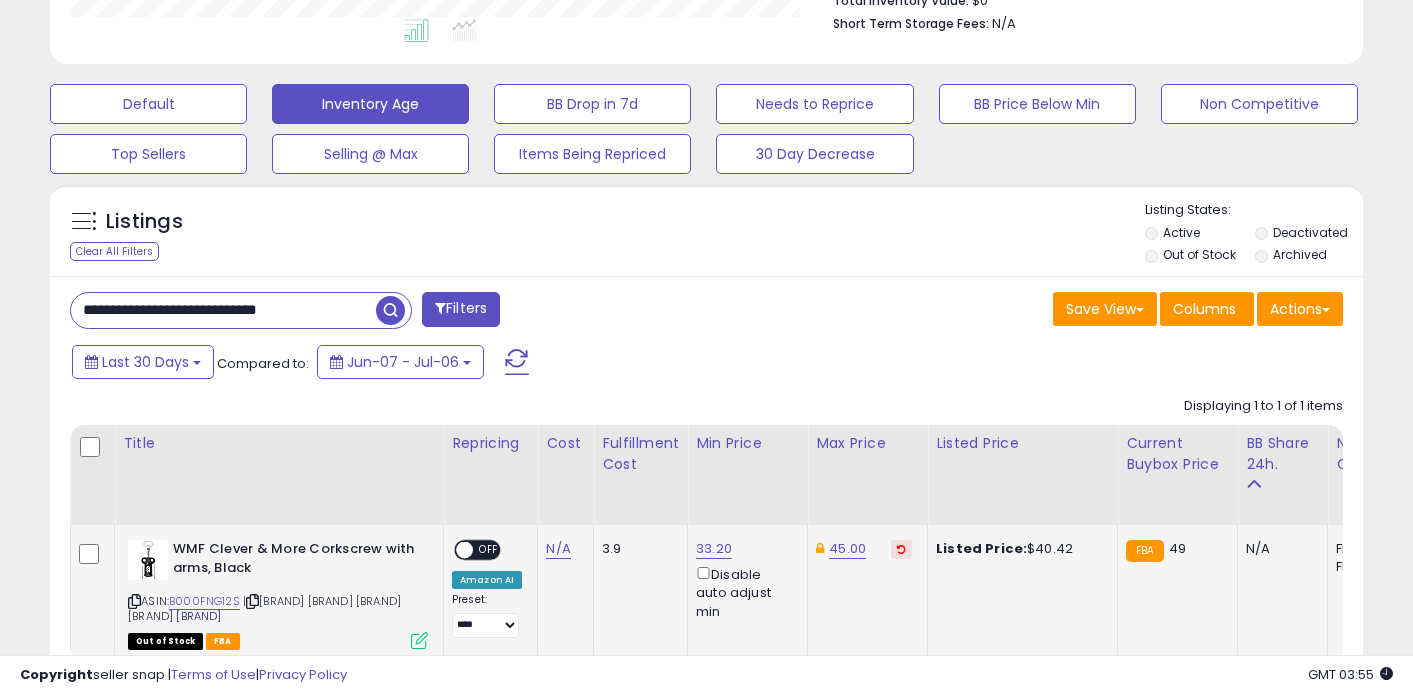 paste 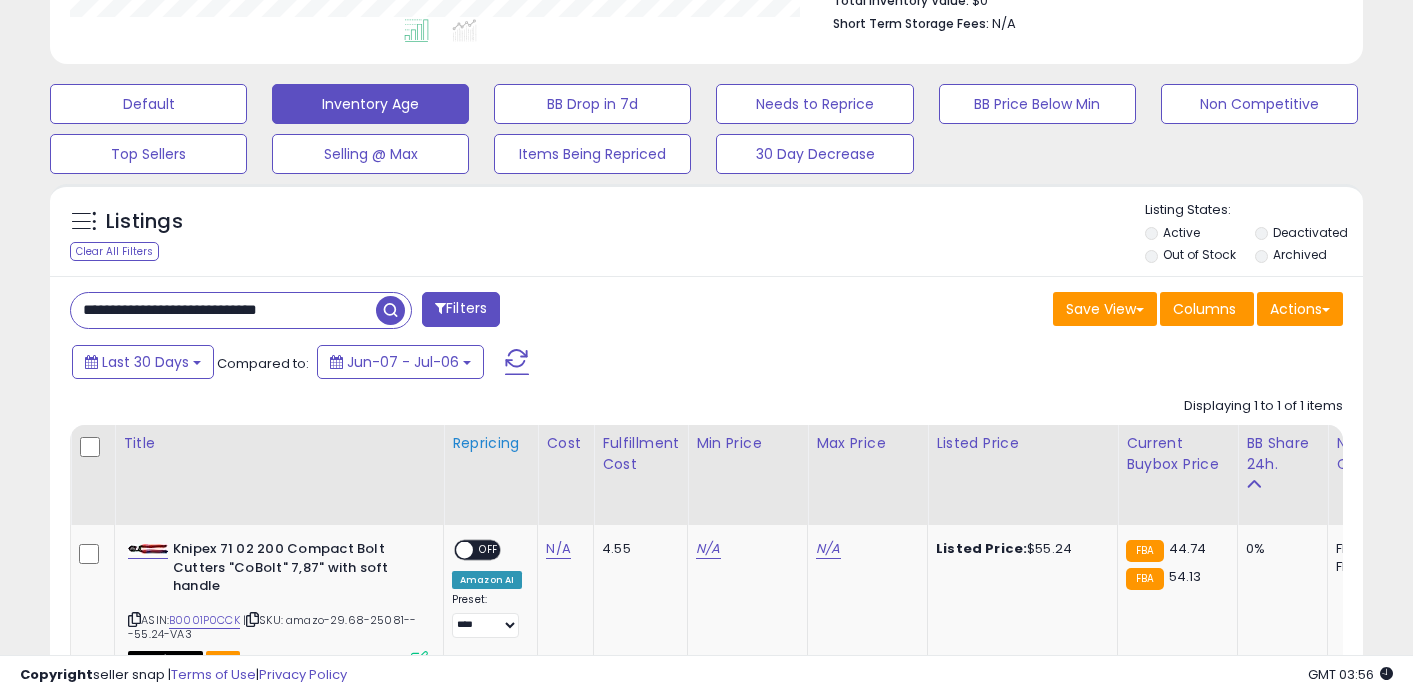 scroll, scrollTop: 999590, scrollLeft: 999240, axis: both 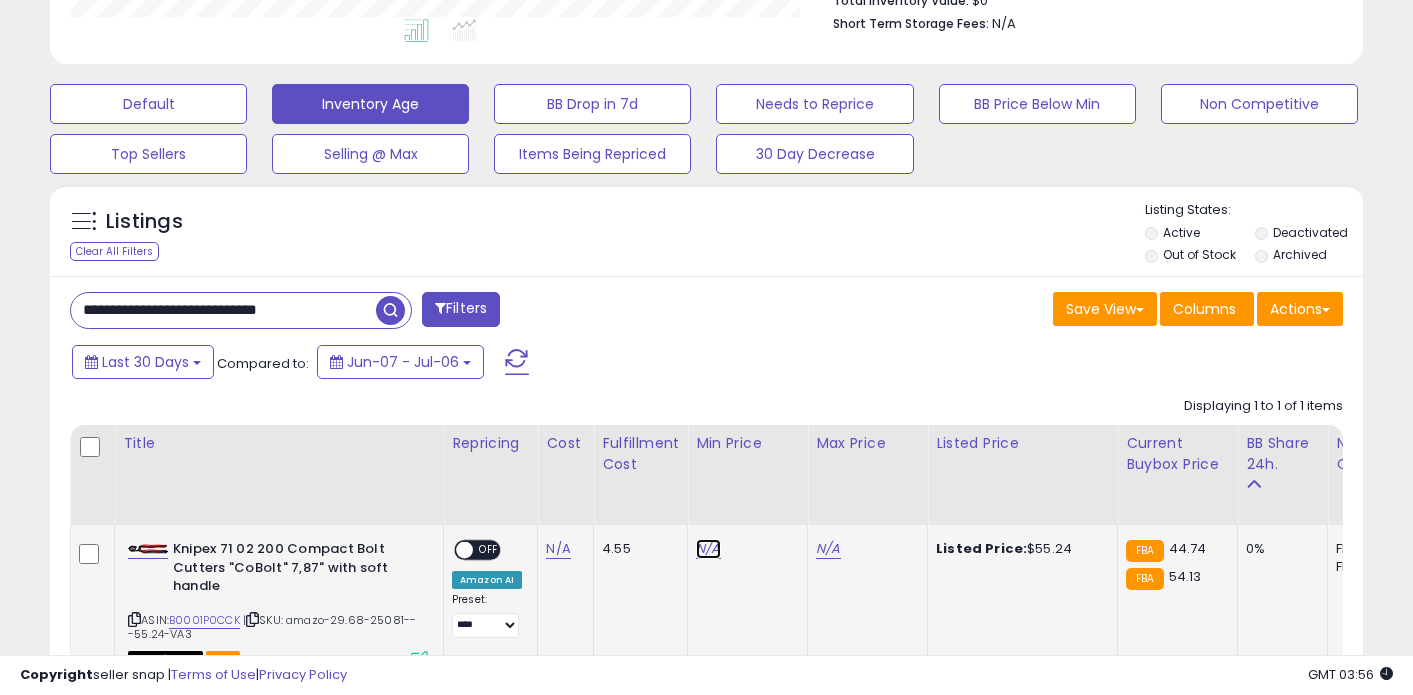 click on "N/A" at bounding box center [708, 549] 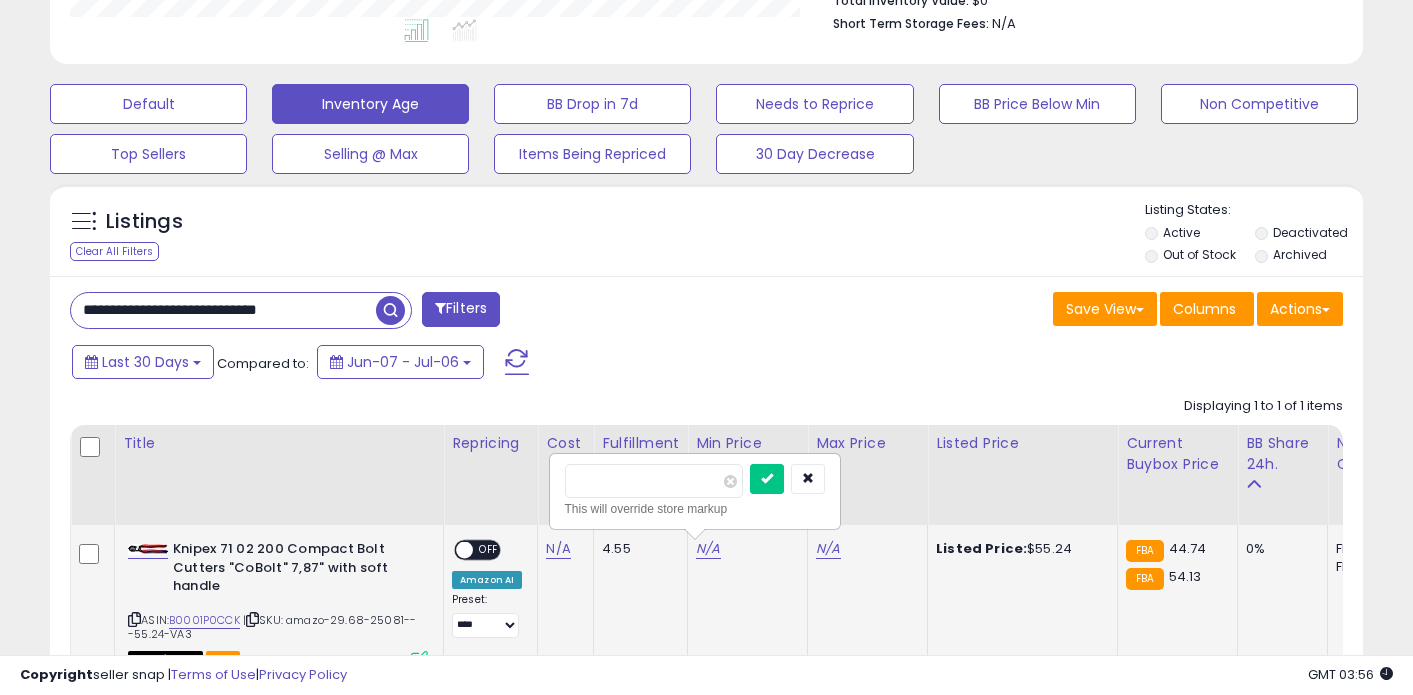 type on "*****" 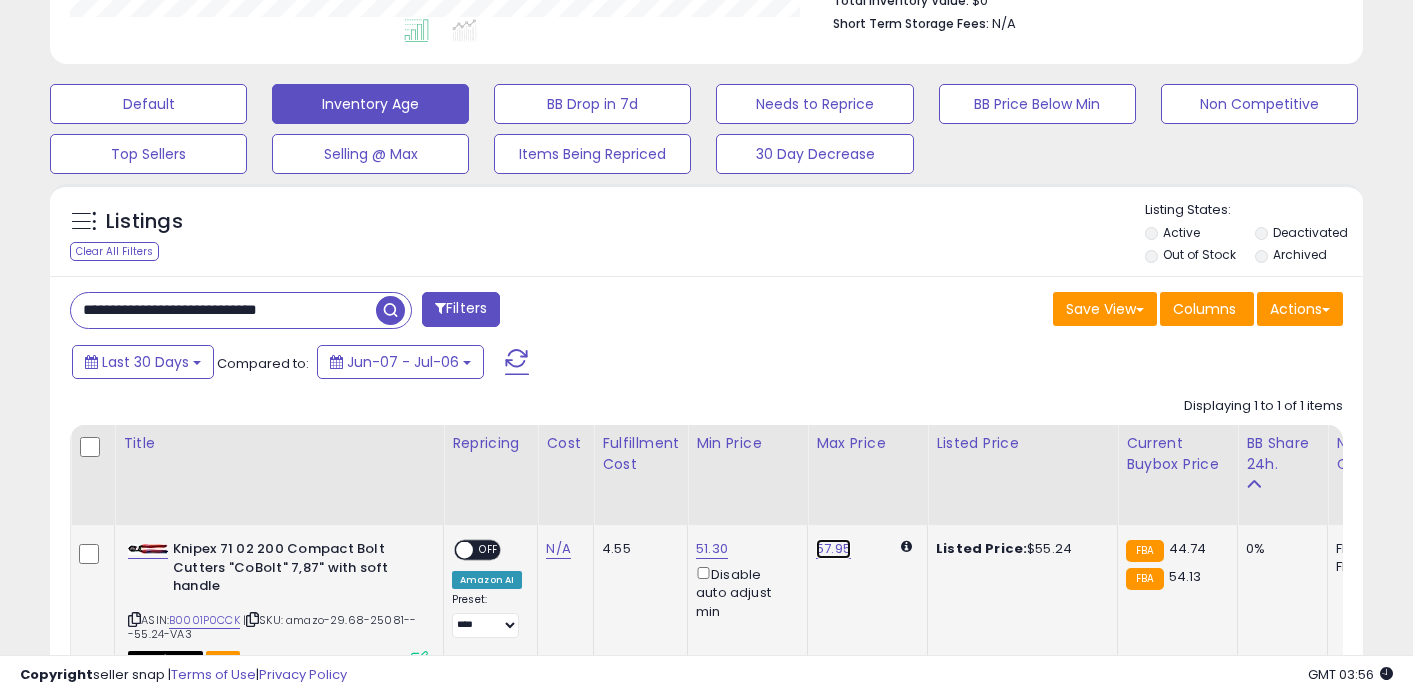 click on "57.95" at bounding box center [833, 549] 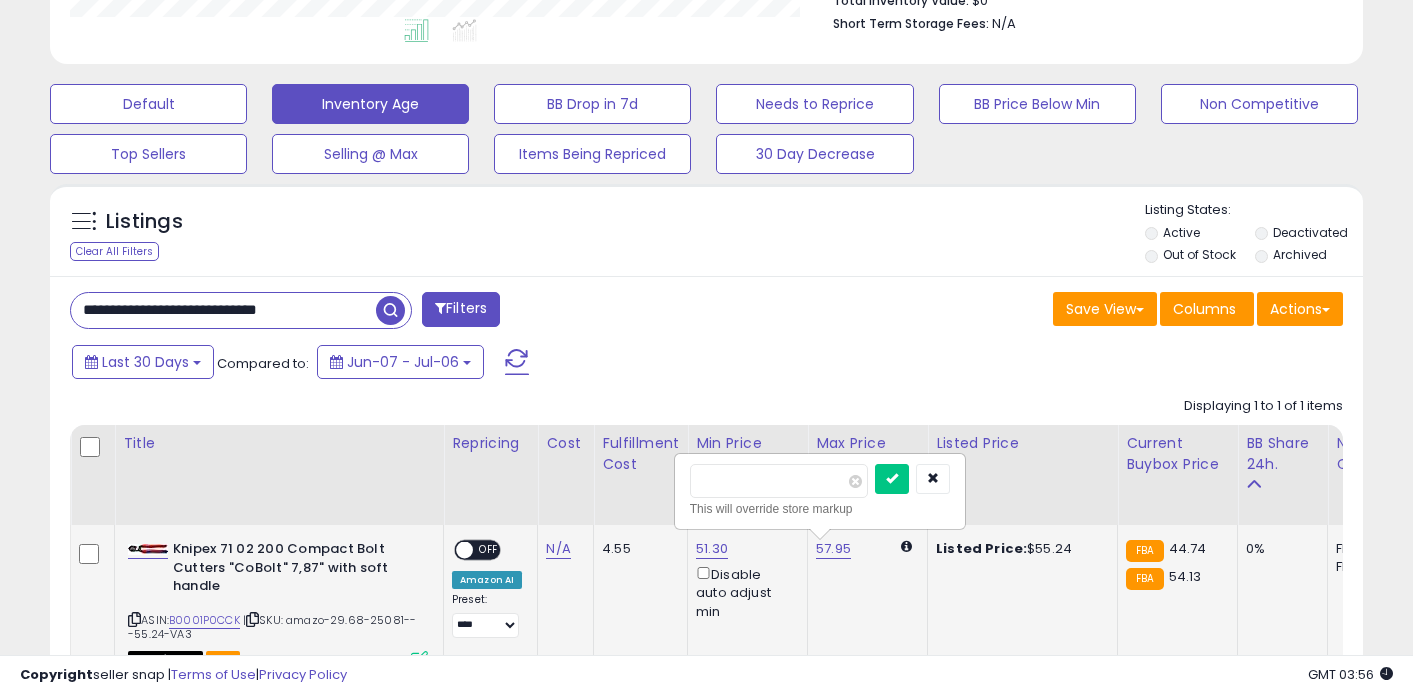 type on "**" 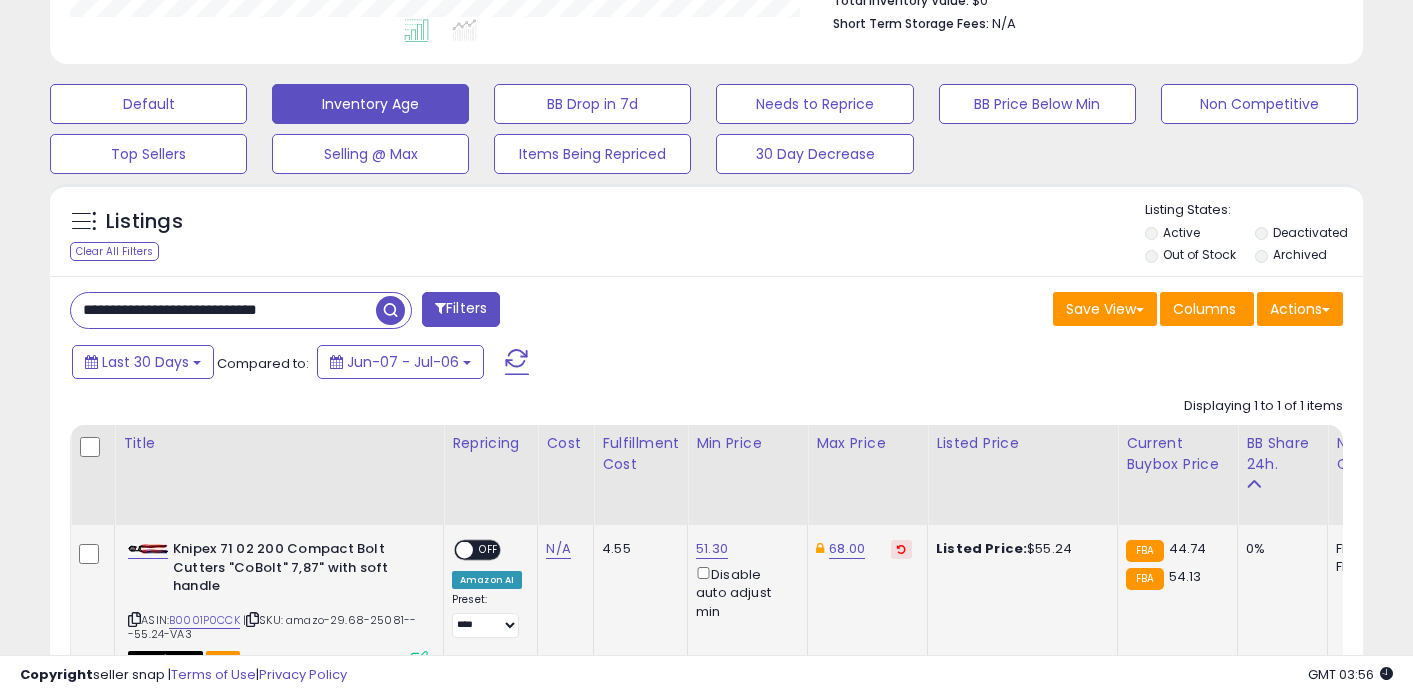 click on "**********" at bounding box center (223, 310) 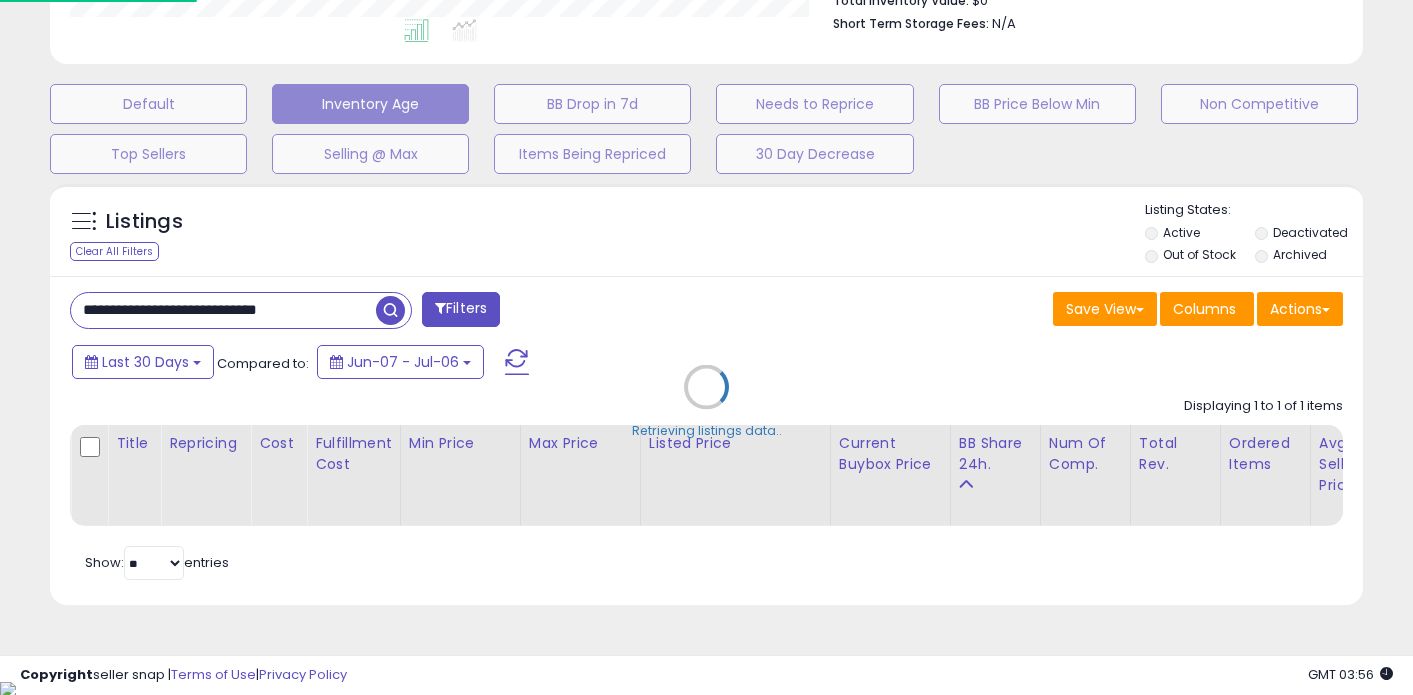 scroll, scrollTop: 999590, scrollLeft: 999231, axis: both 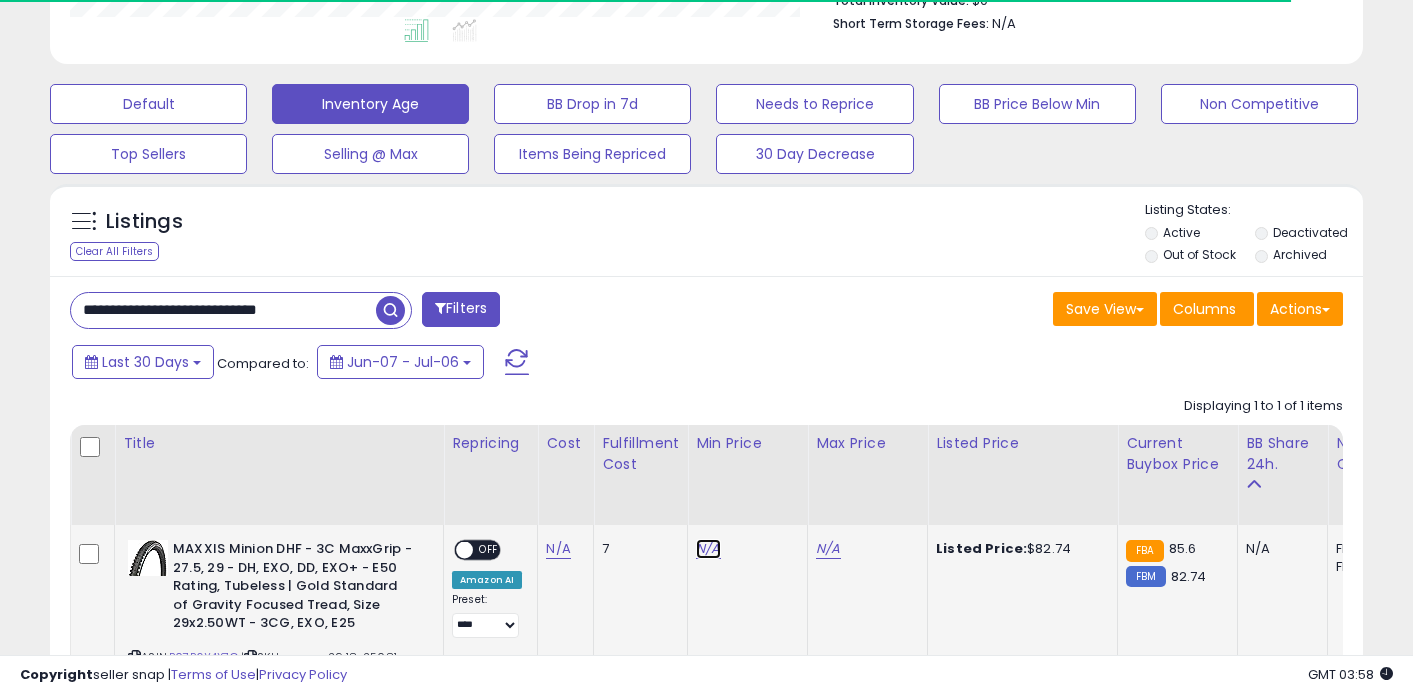 click on "N/A" at bounding box center (708, 549) 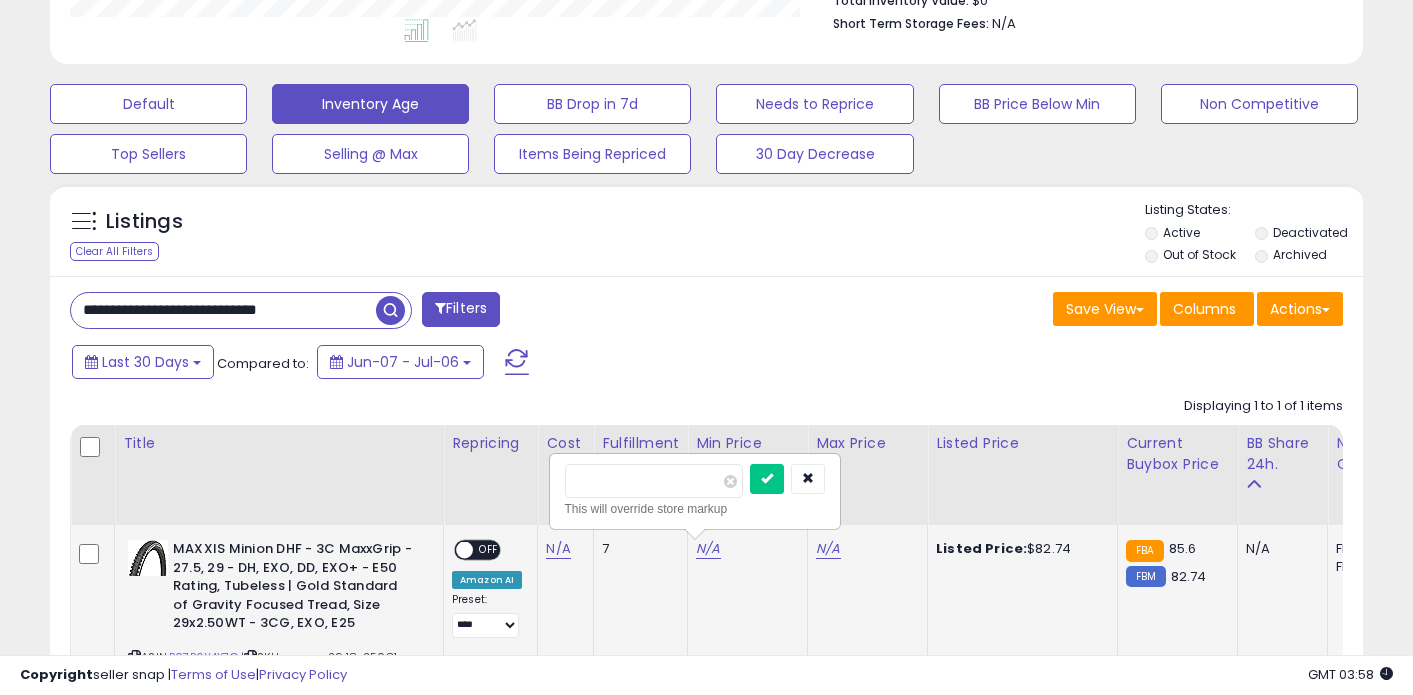 type on "*****" 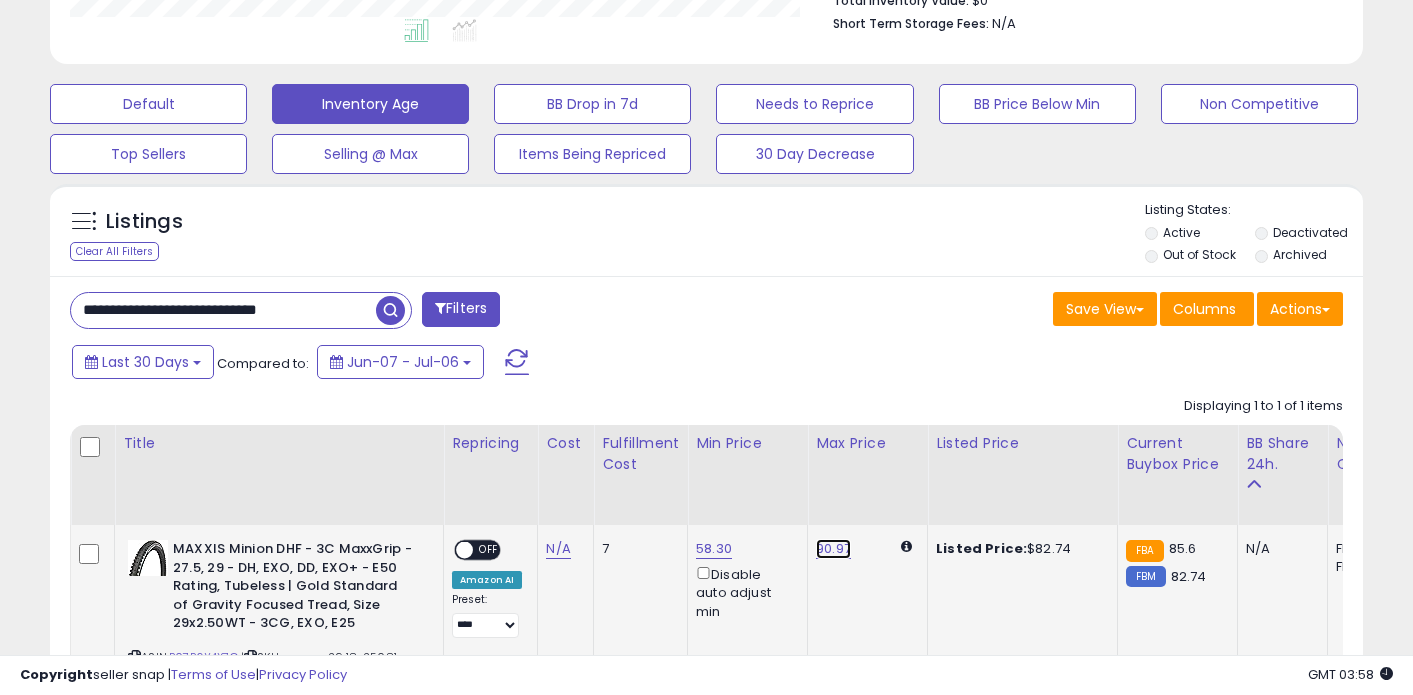 click on "90.97" at bounding box center (833, 549) 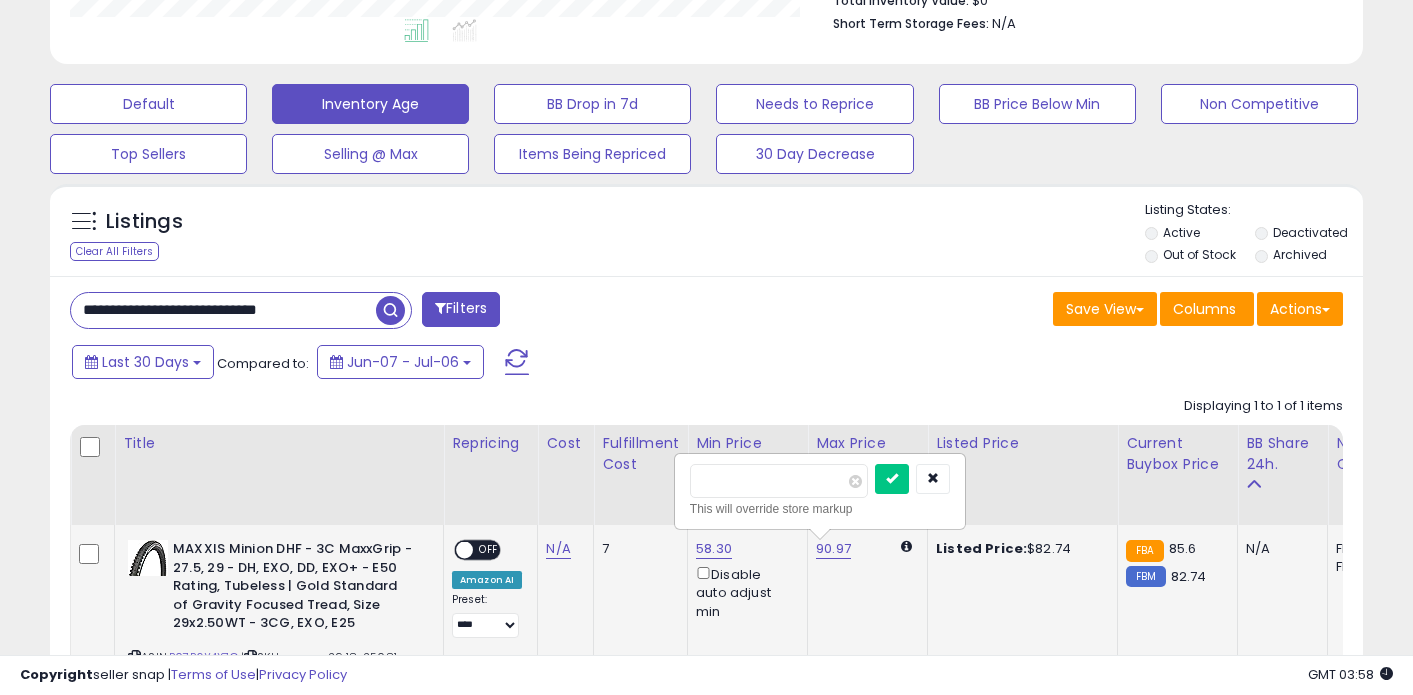 type on "**" 